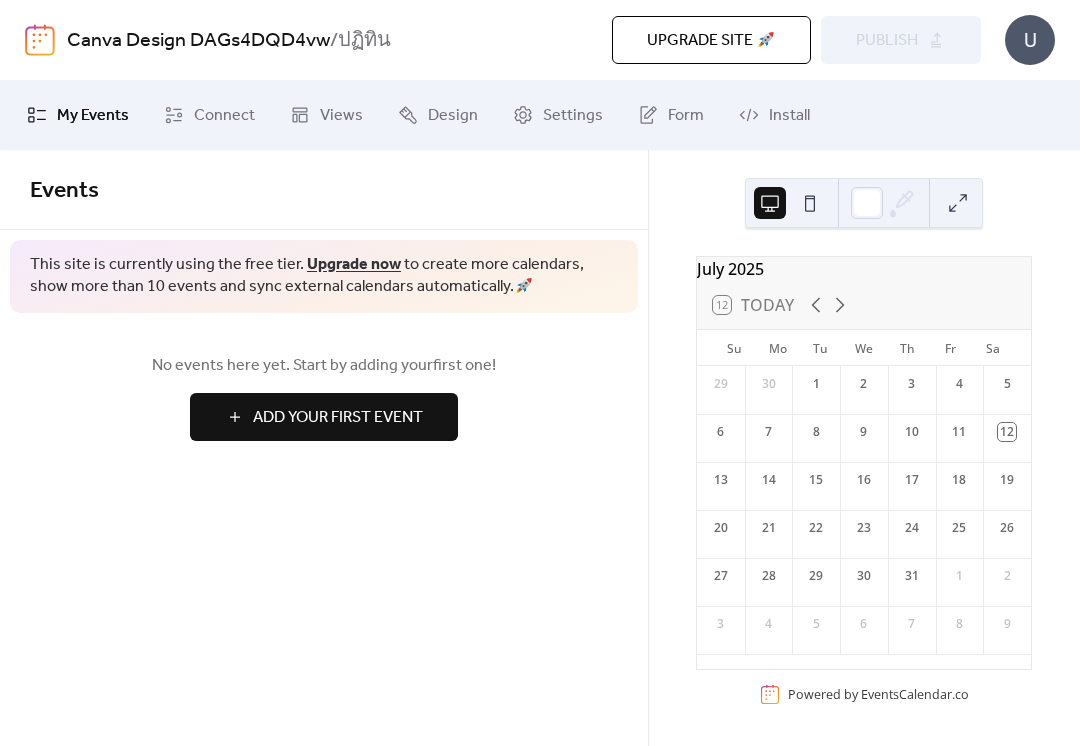 scroll, scrollTop: 0, scrollLeft: 0, axis: both 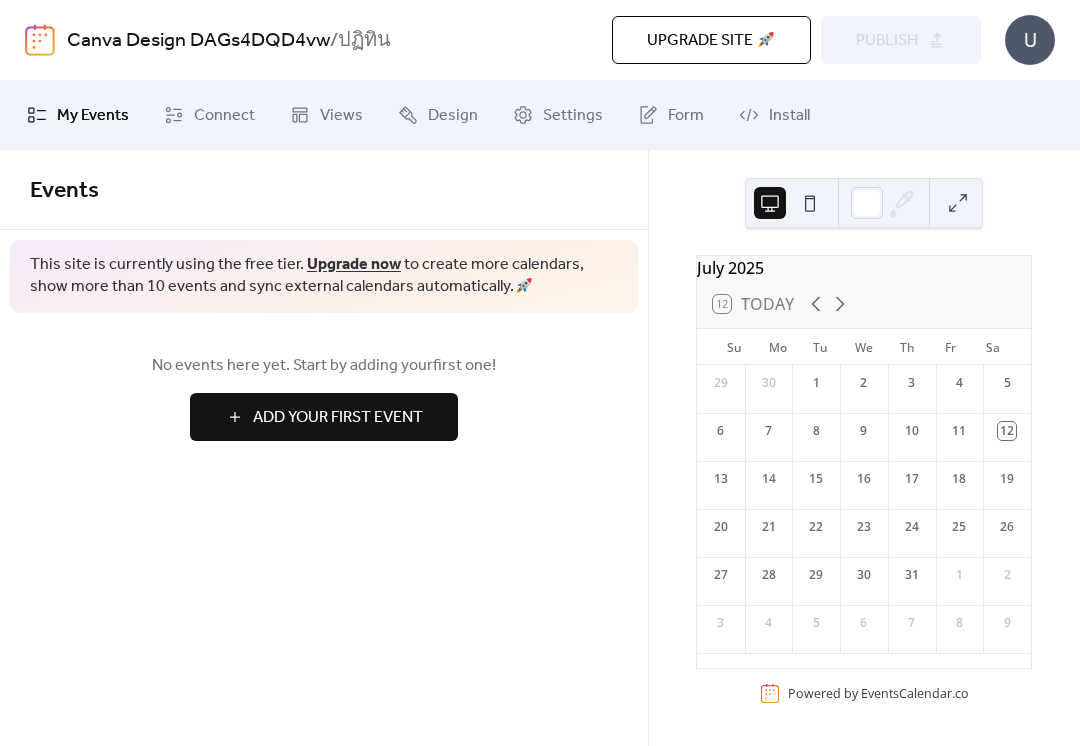 click on "Add Your First Event" at bounding box center [324, 417] 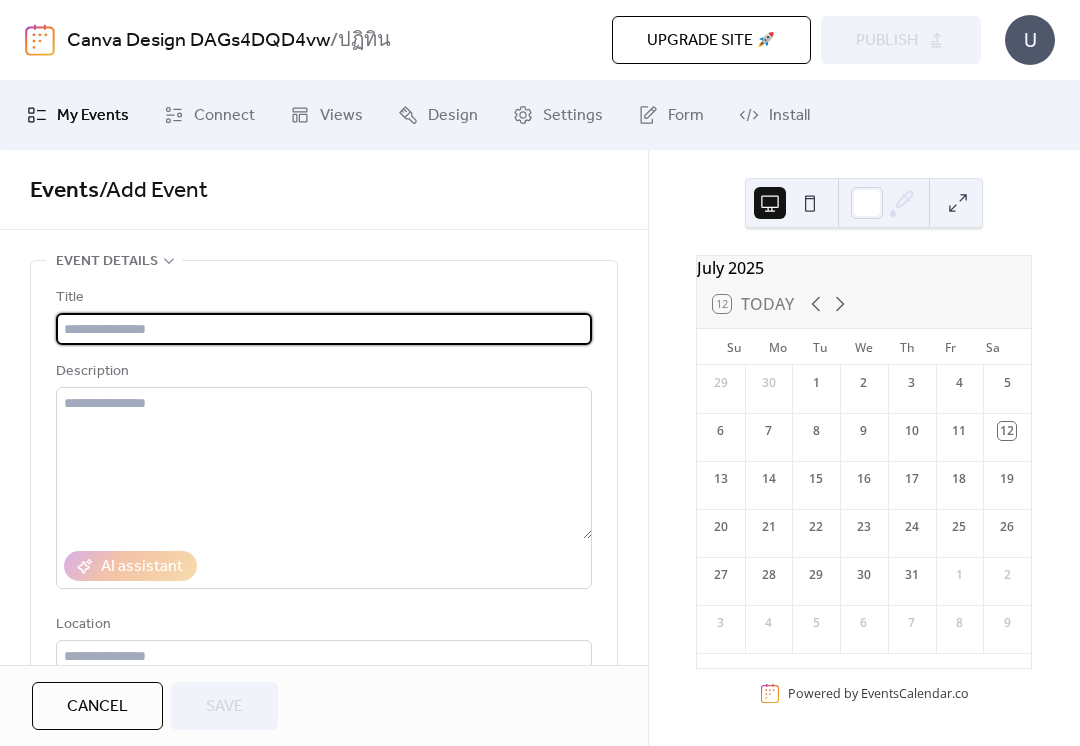 click at bounding box center (324, 329) 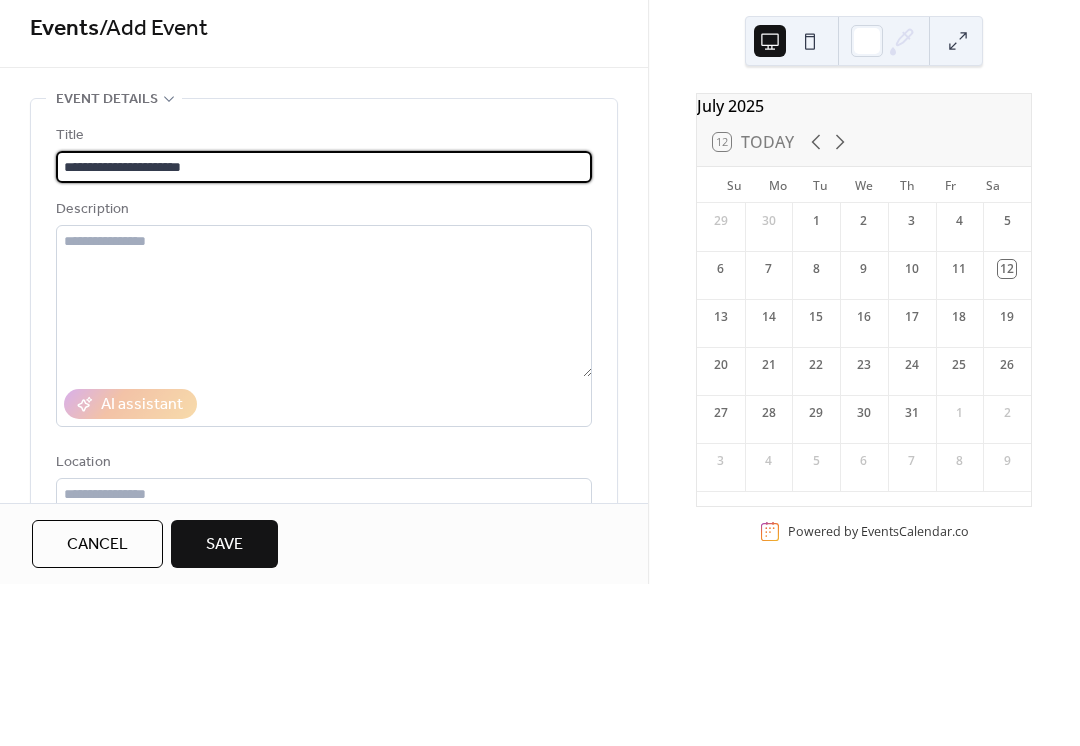 type on "**********" 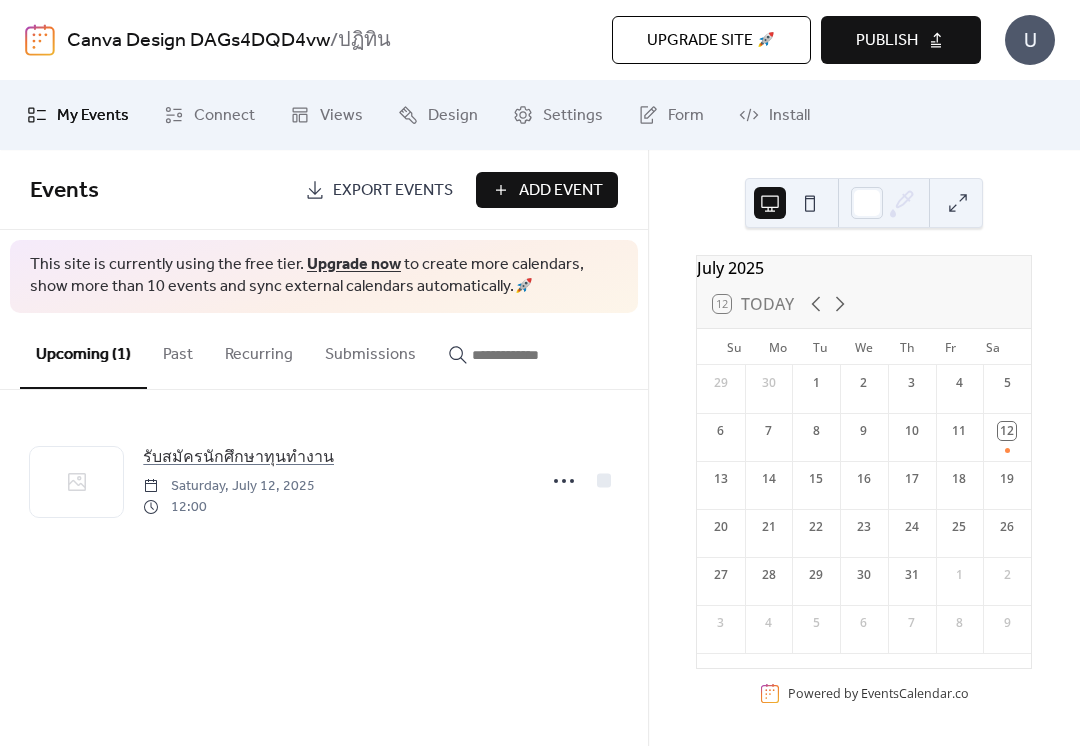 click 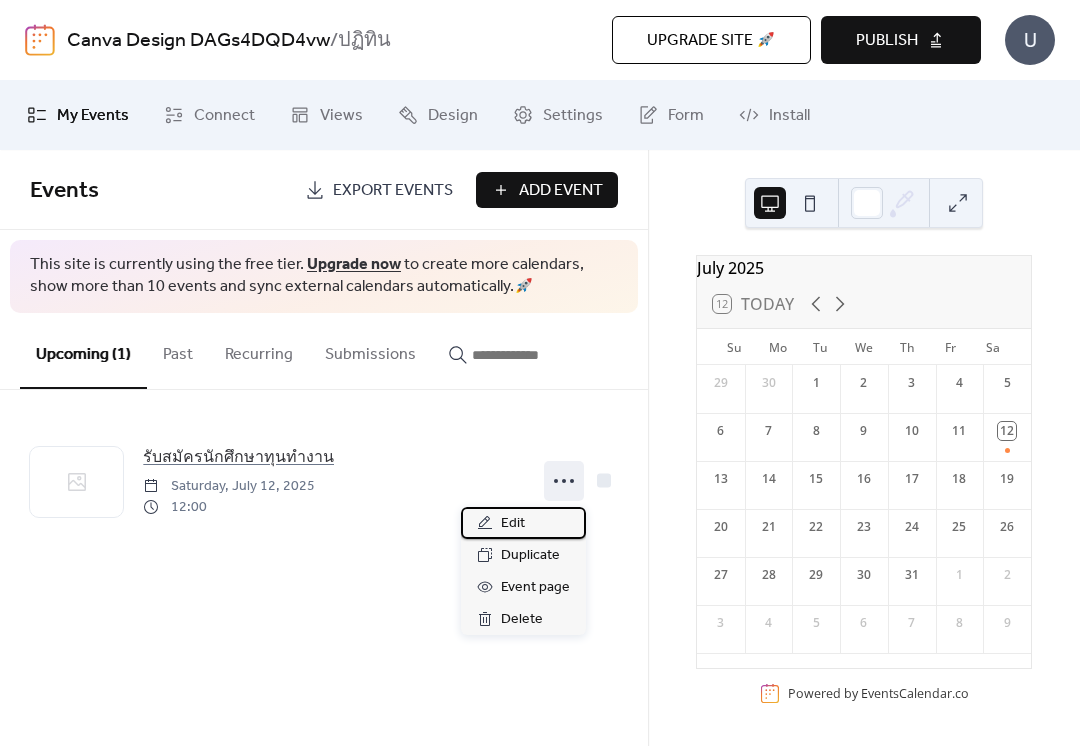 click on "Edit" at bounding box center [523, 523] 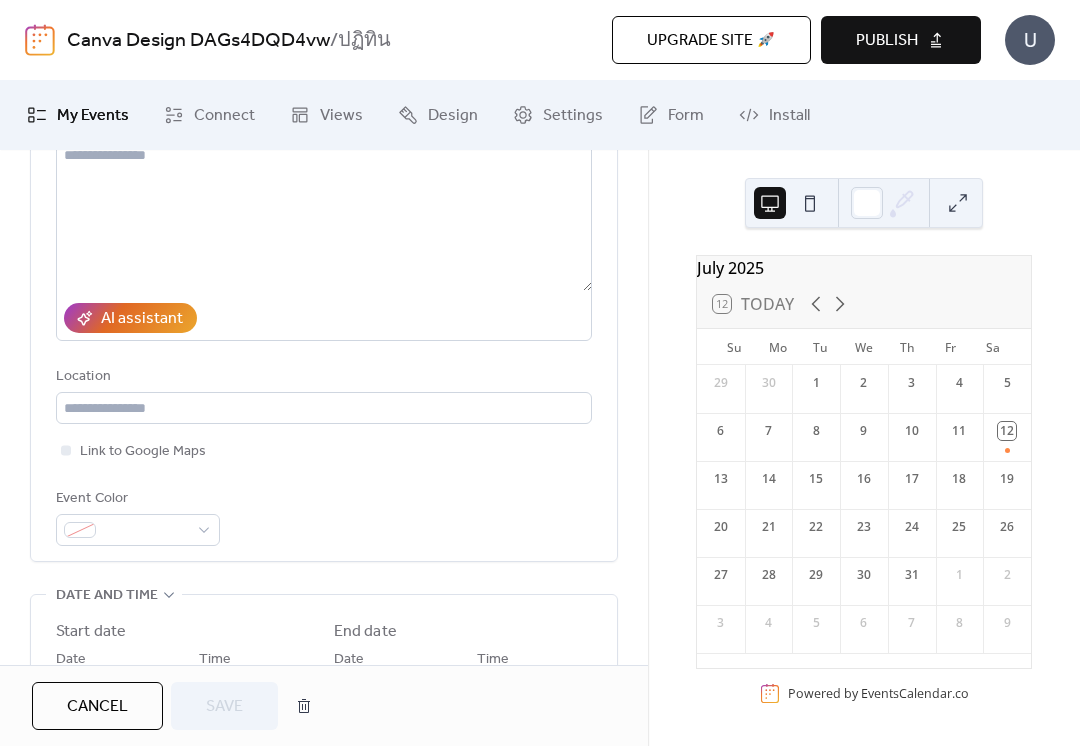 scroll, scrollTop: 247, scrollLeft: 0, axis: vertical 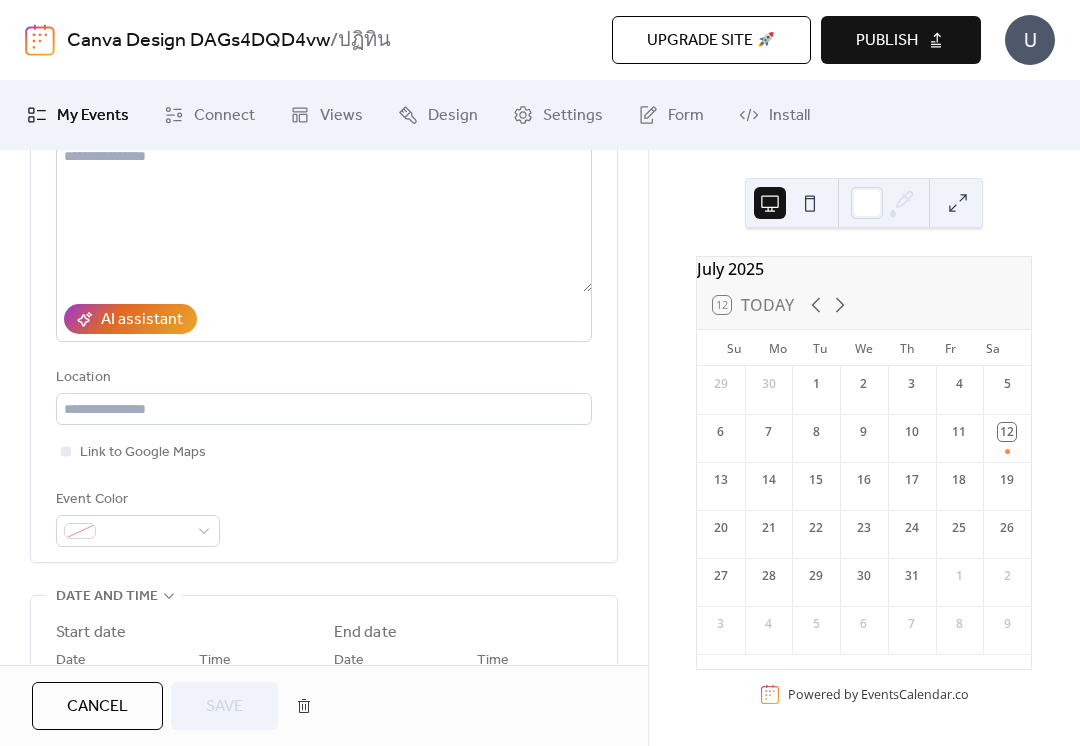 click on "My Events" at bounding box center [78, 115] 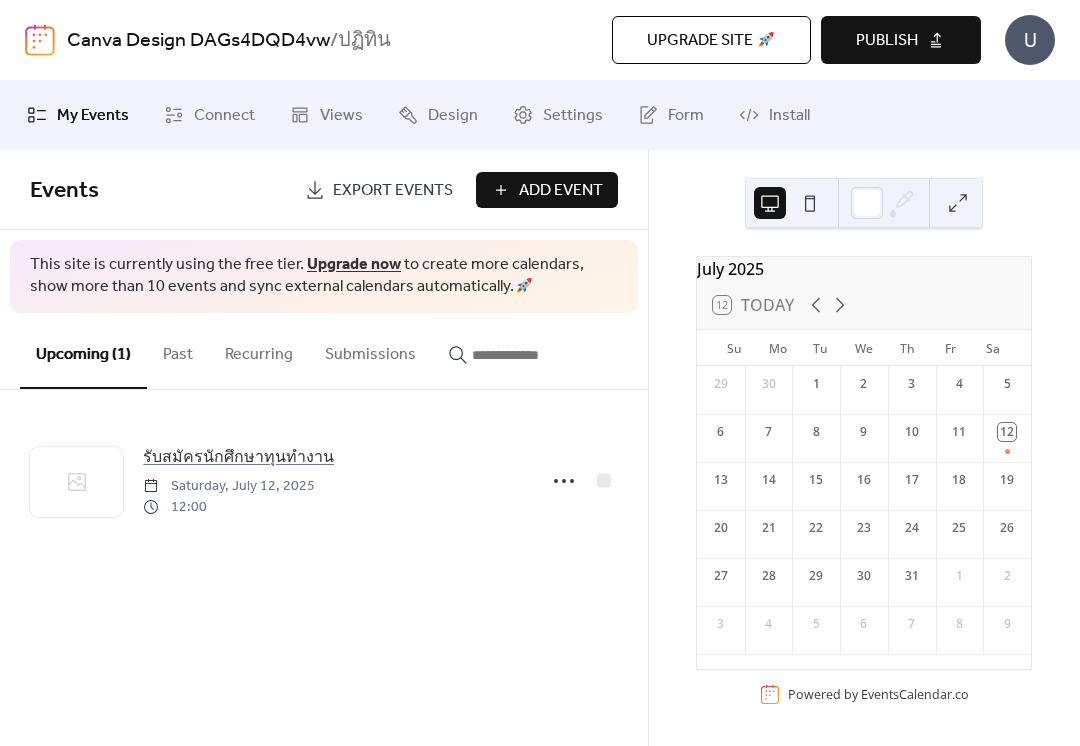 click 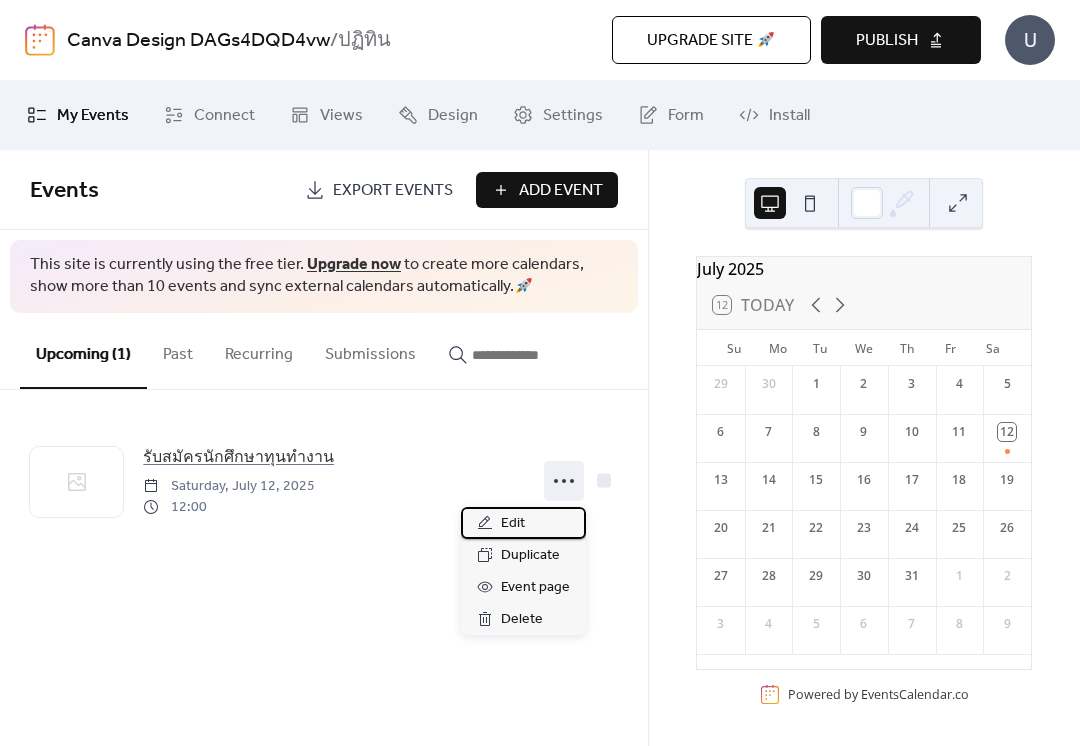 click on "Edit" at bounding box center (523, 523) 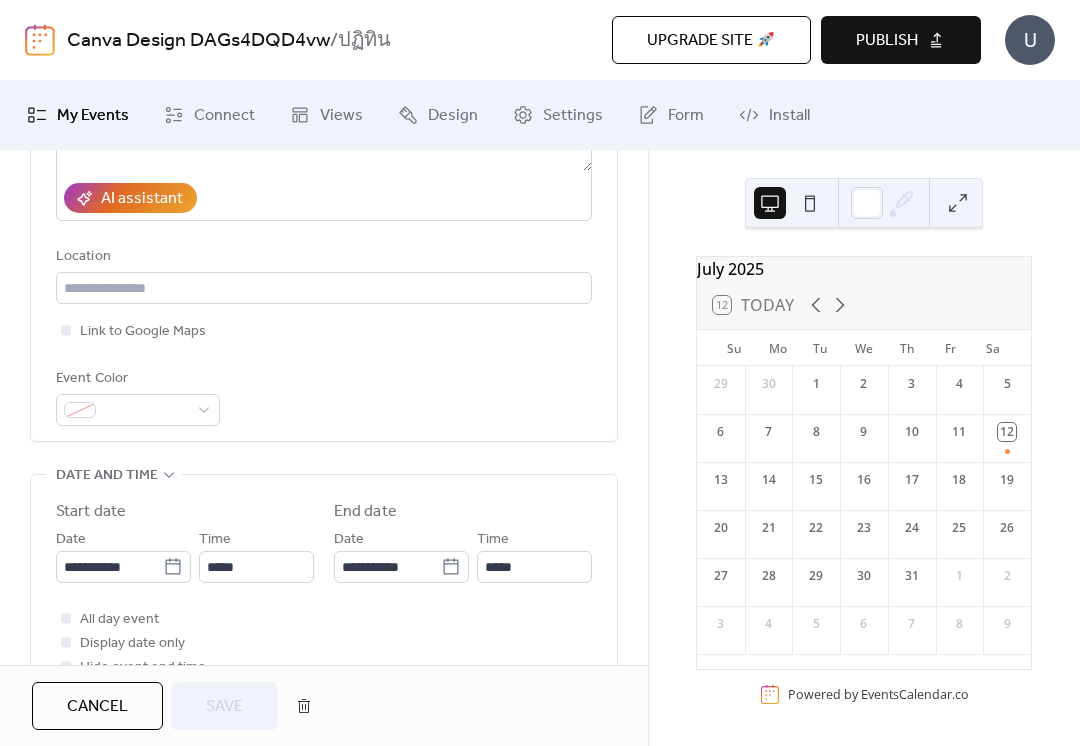 scroll, scrollTop: 374, scrollLeft: 0, axis: vertical 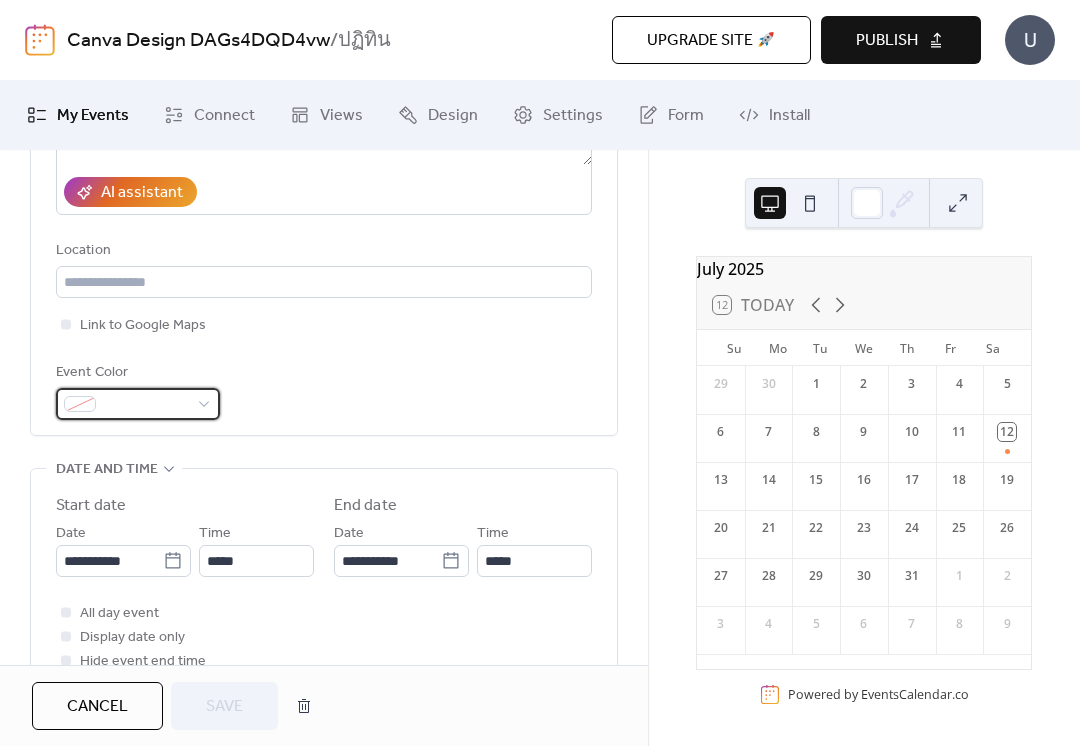 click at bounding box center (138, 404) 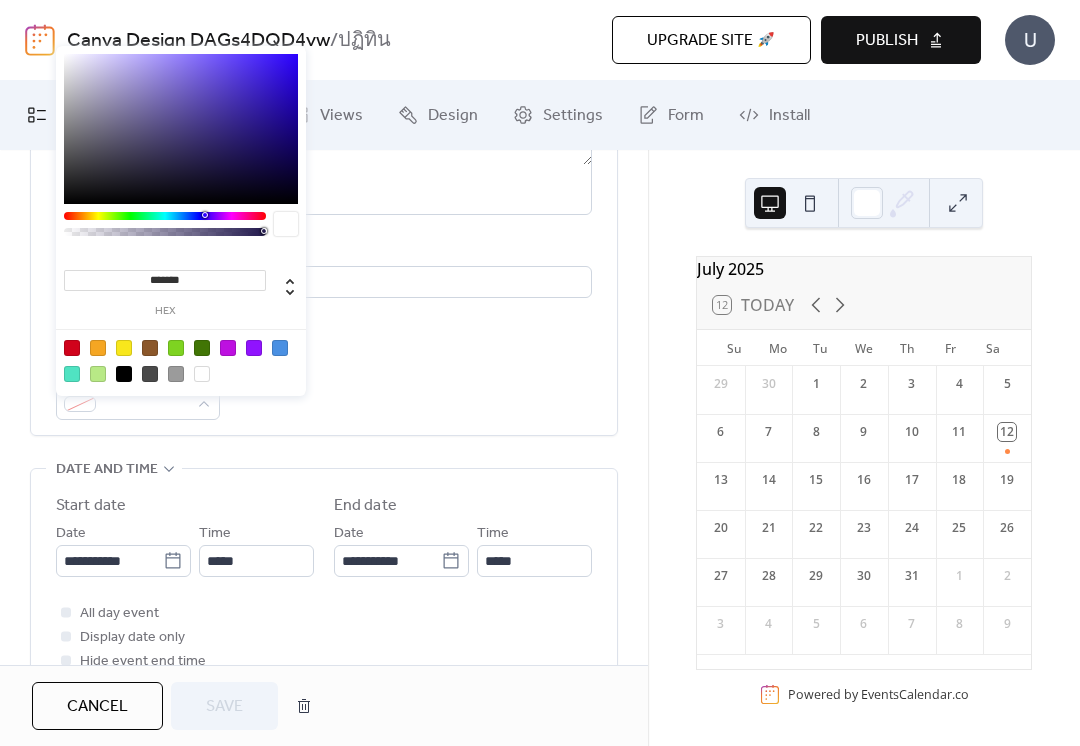 click on "**********" at bounding box center (324, 578) 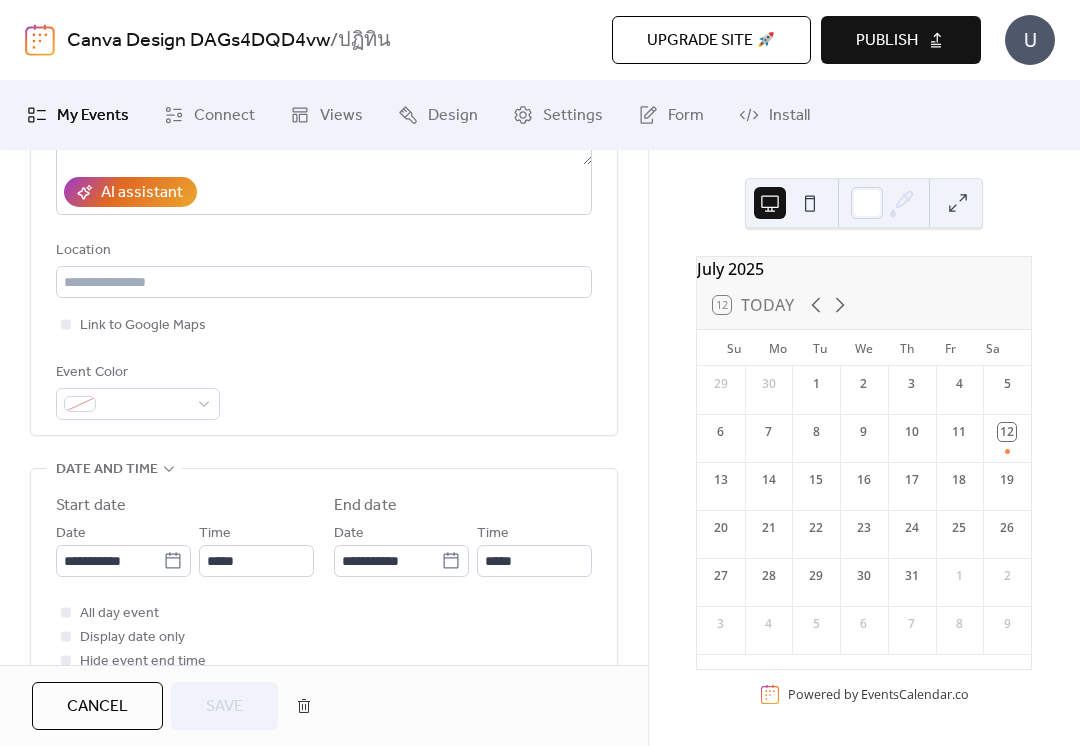 click on "**********" at bounding box center (324, 527) 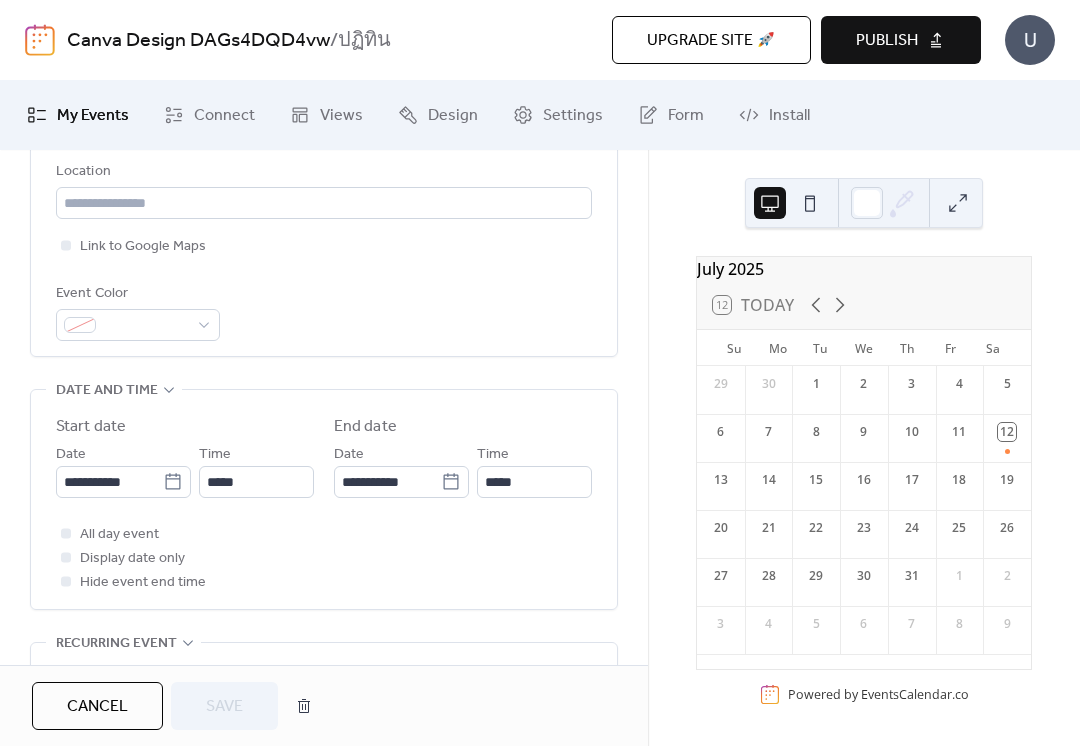 scroll, scrollTop: 460, scrollLeft: 0, axis: vertical 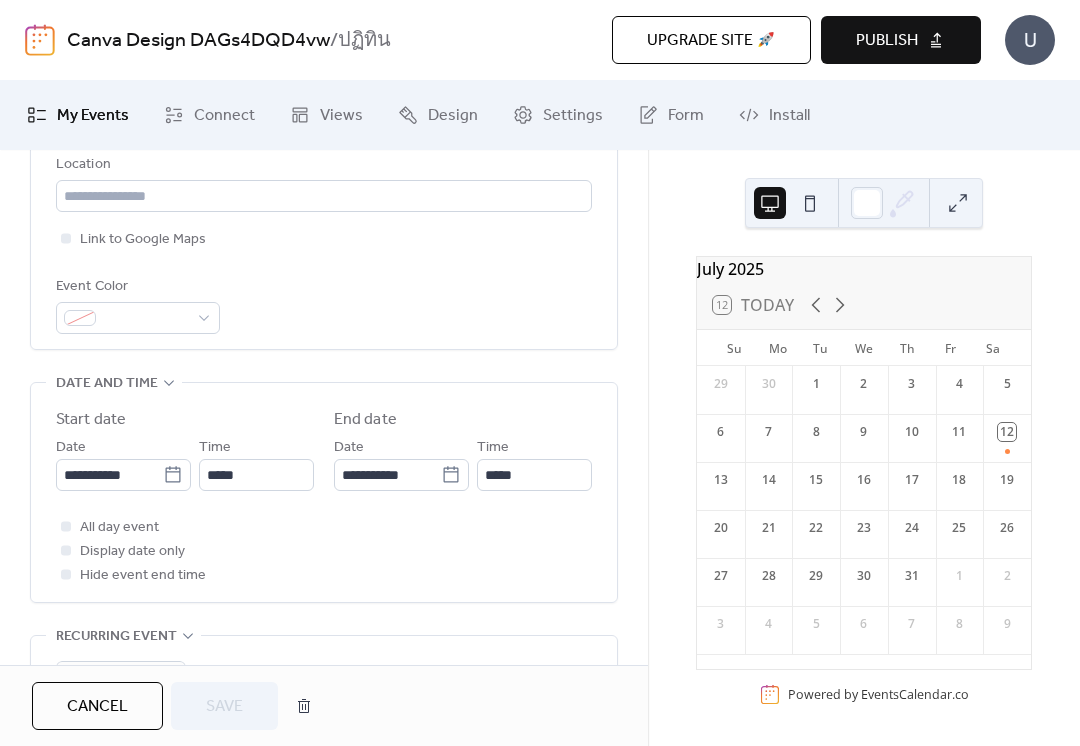 click 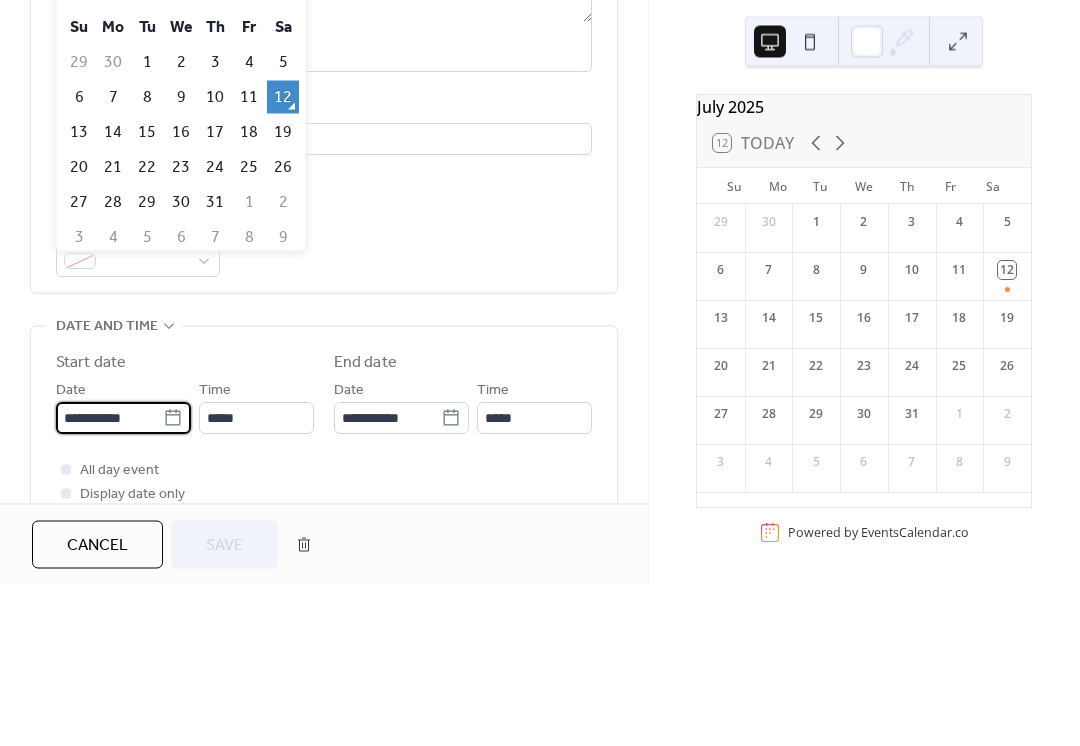 scroll, scrollTop: 347, scrollLeft: 0, axis: vertical 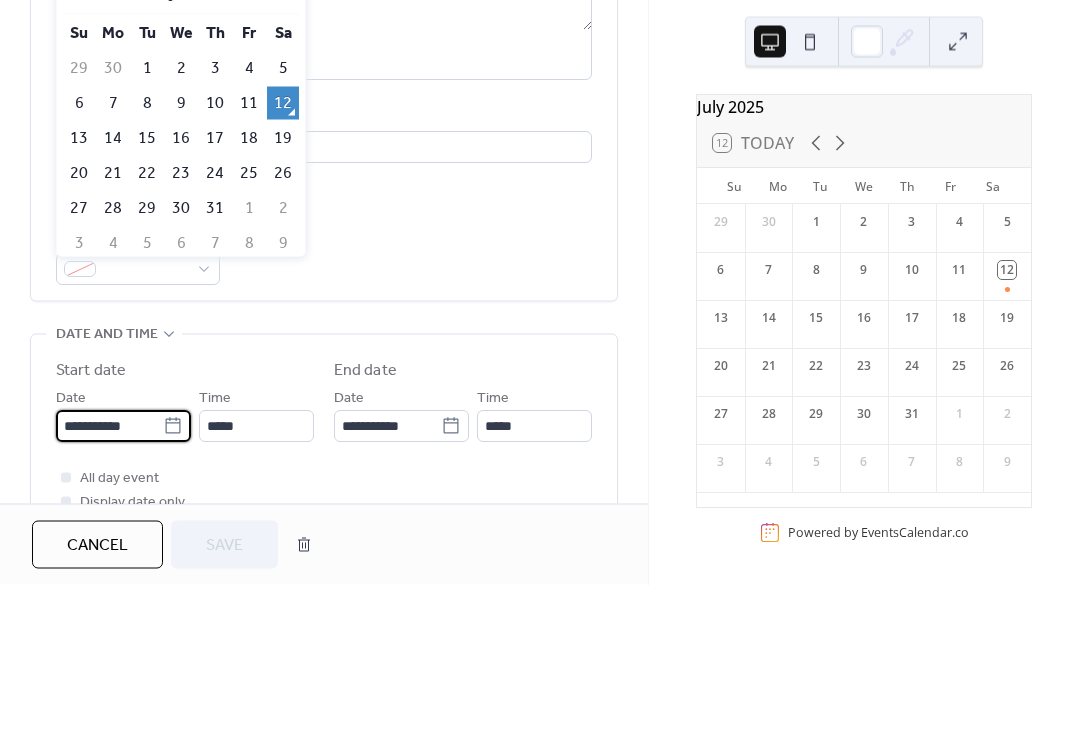 click on "7" at bounding box center [113, 264] 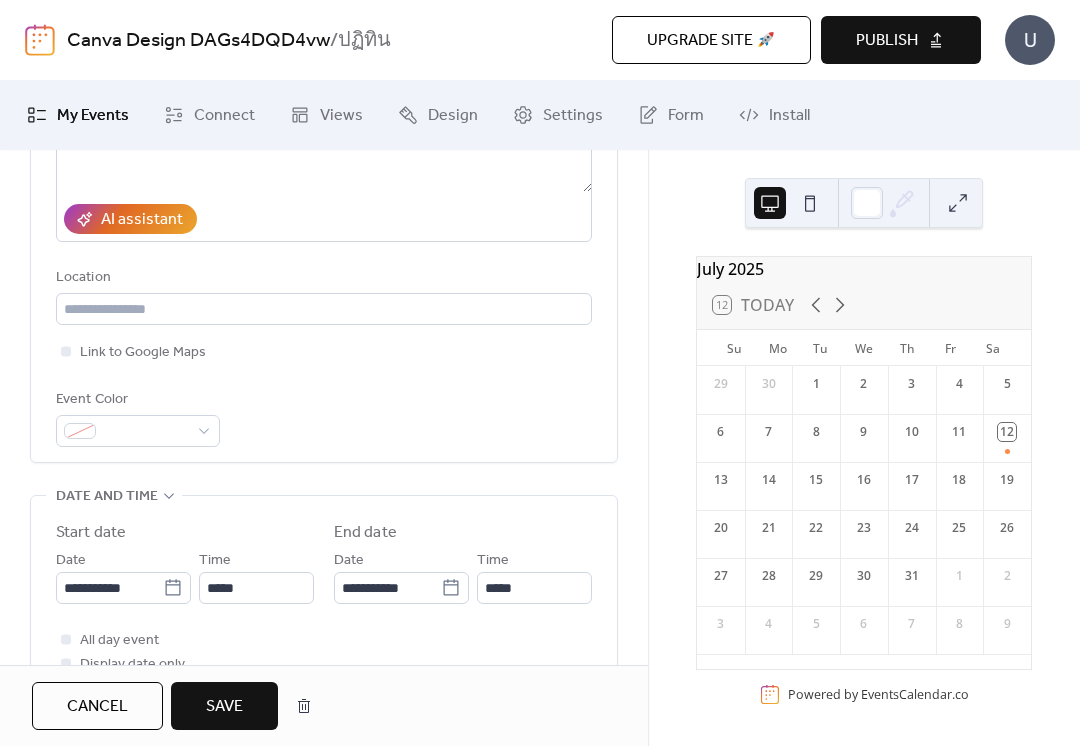 click 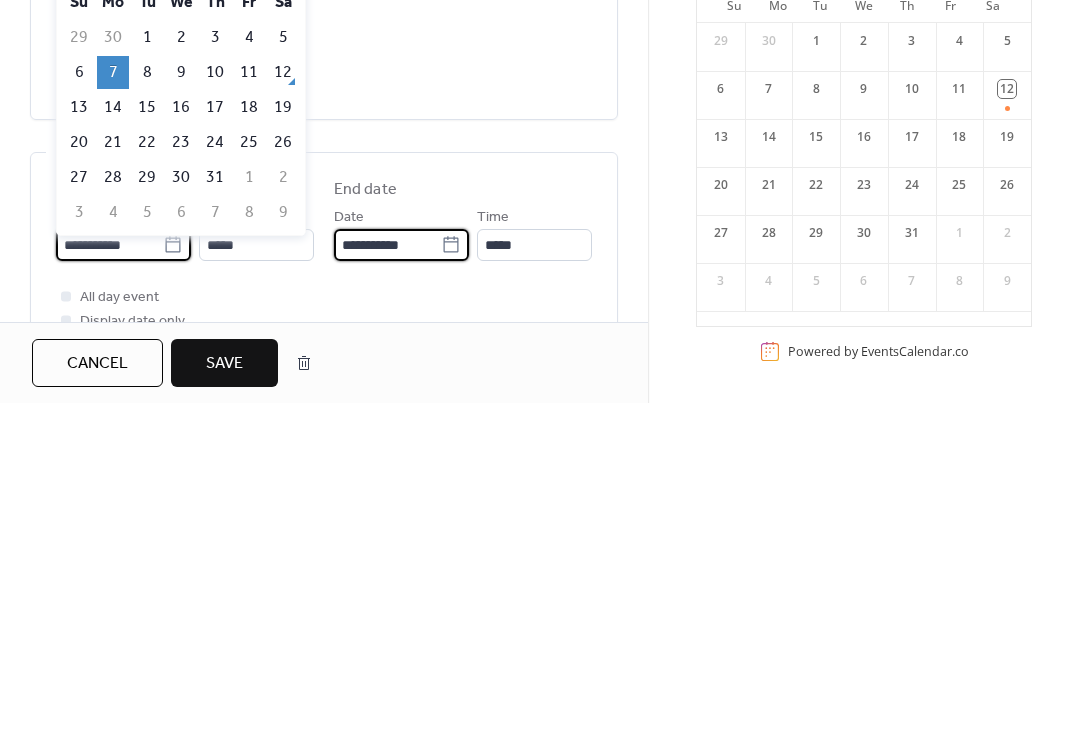 click on "**********" at bounding box center (387, 588) 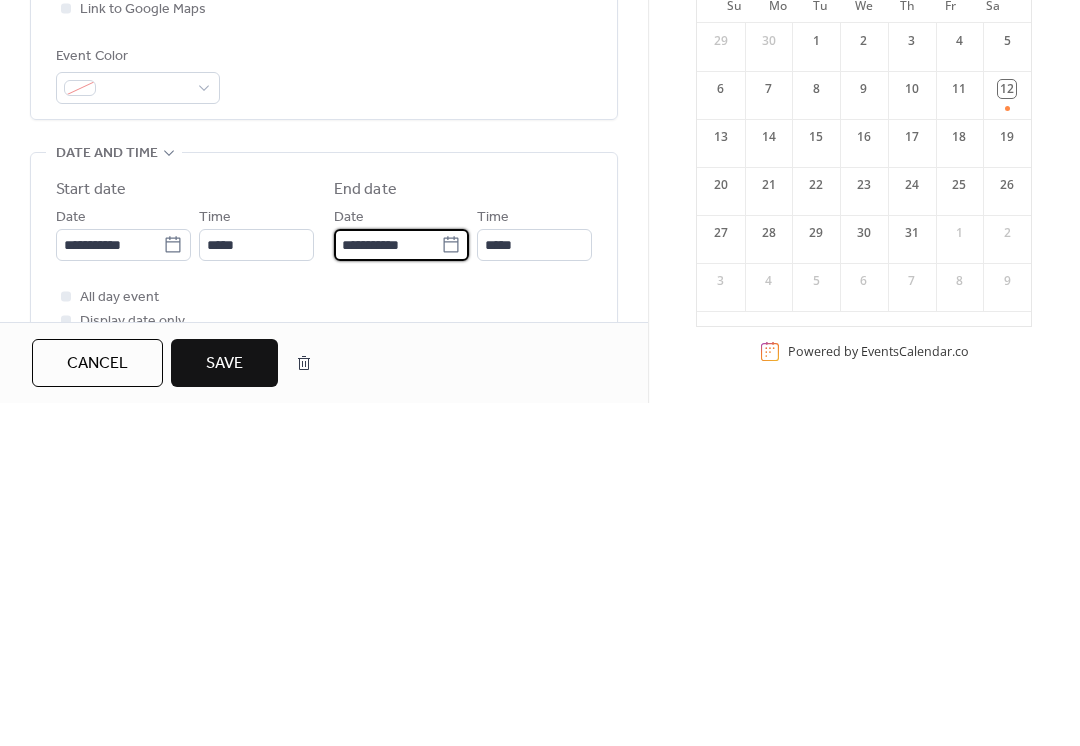 click 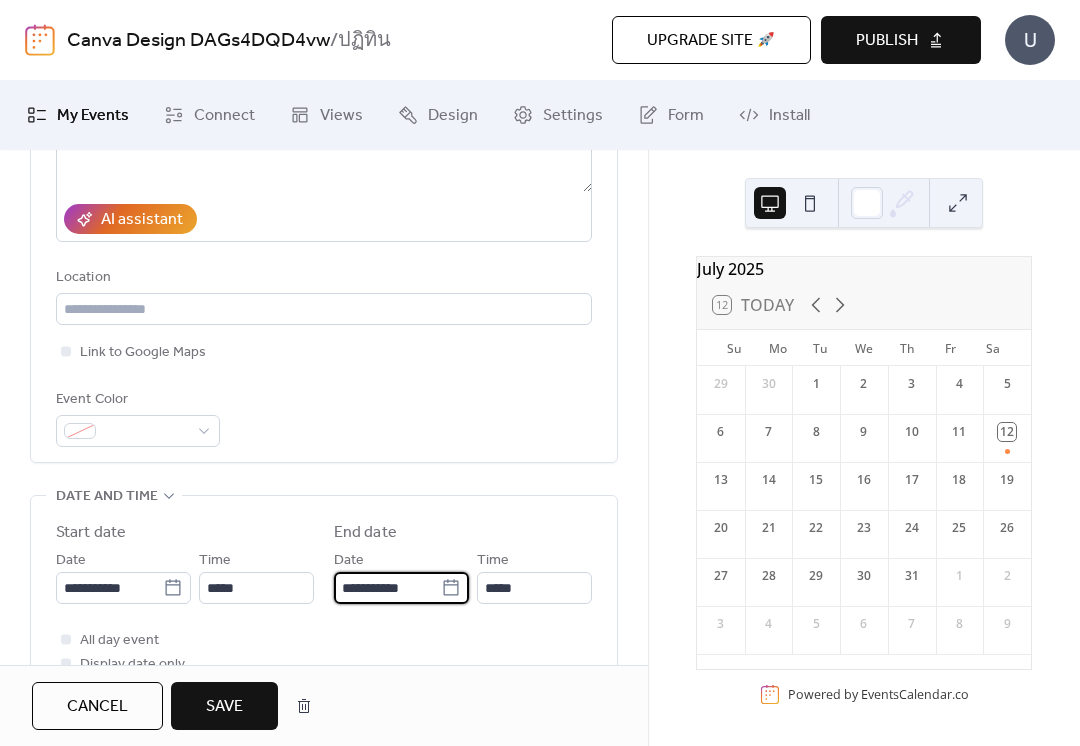 click on "**********" at bounding box center [387, 588] 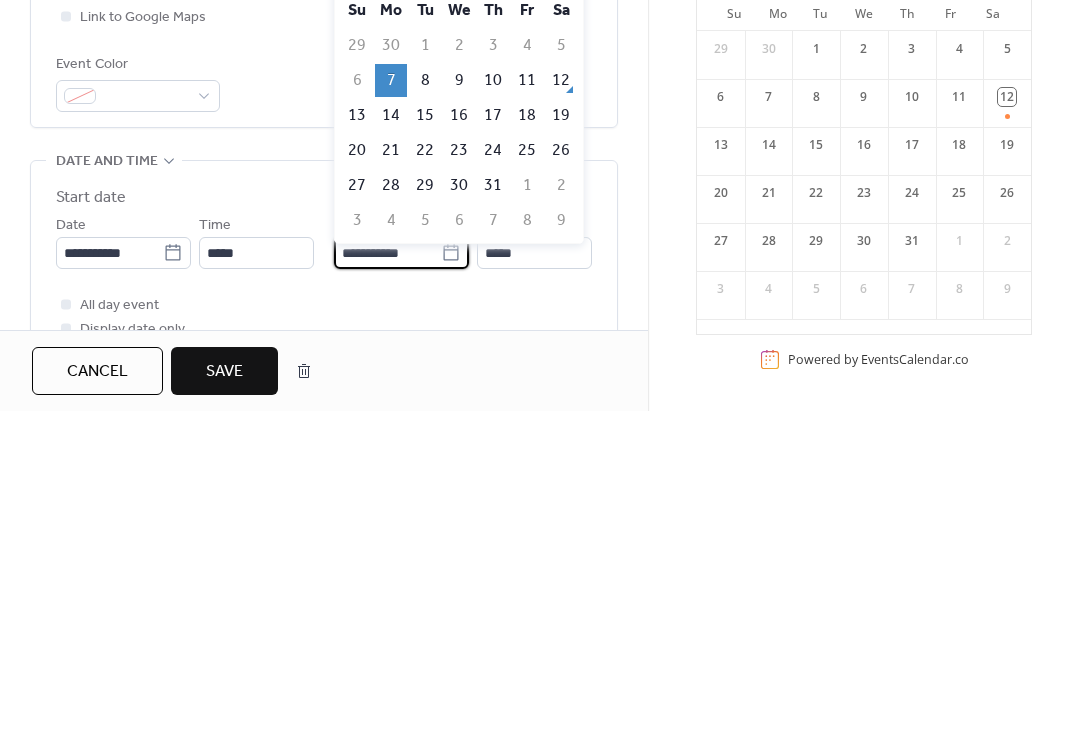 click on "10" at bounding box center (493, 415) 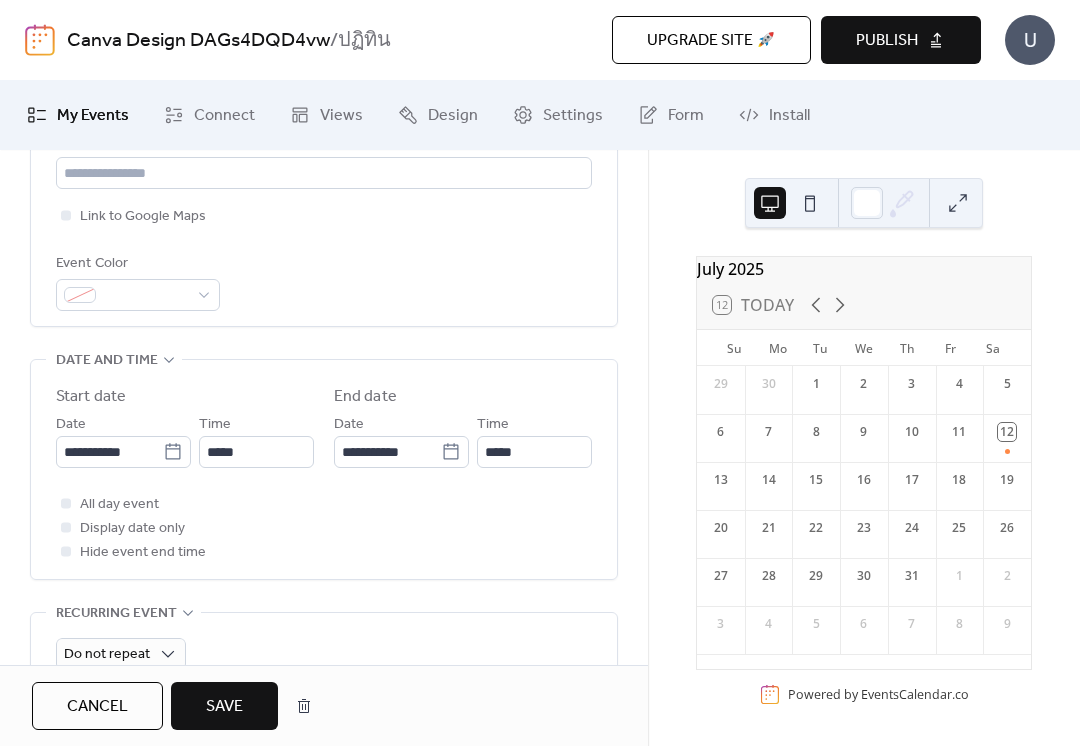 scroll, scrollTop: 484, scrollLeft: 0, axis: vertical 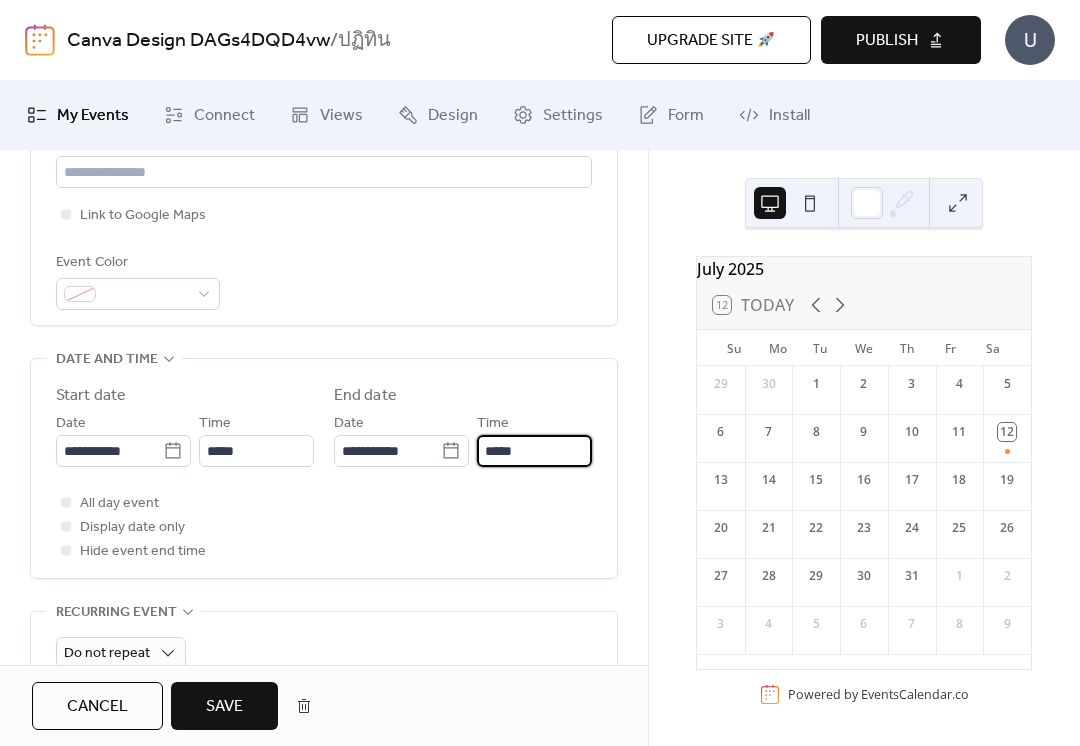 click on "*****" at bounding box center [534, 451] 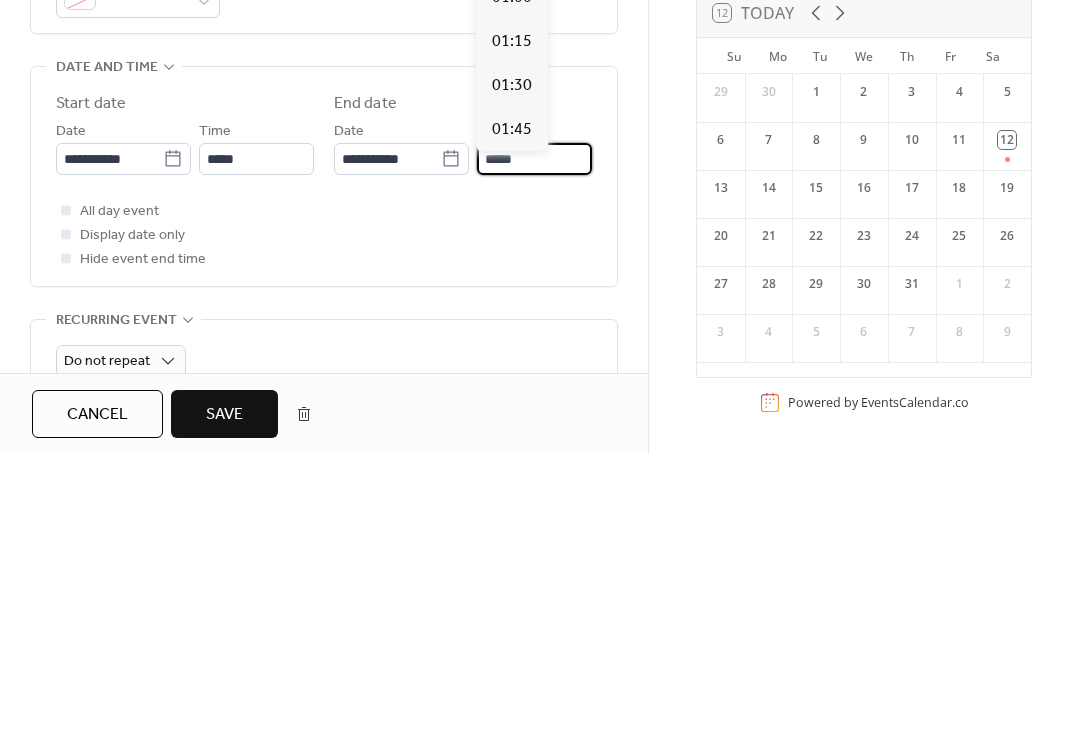 scroll, scrollTop: 2288, scrollLeft: 0, axis: vertical 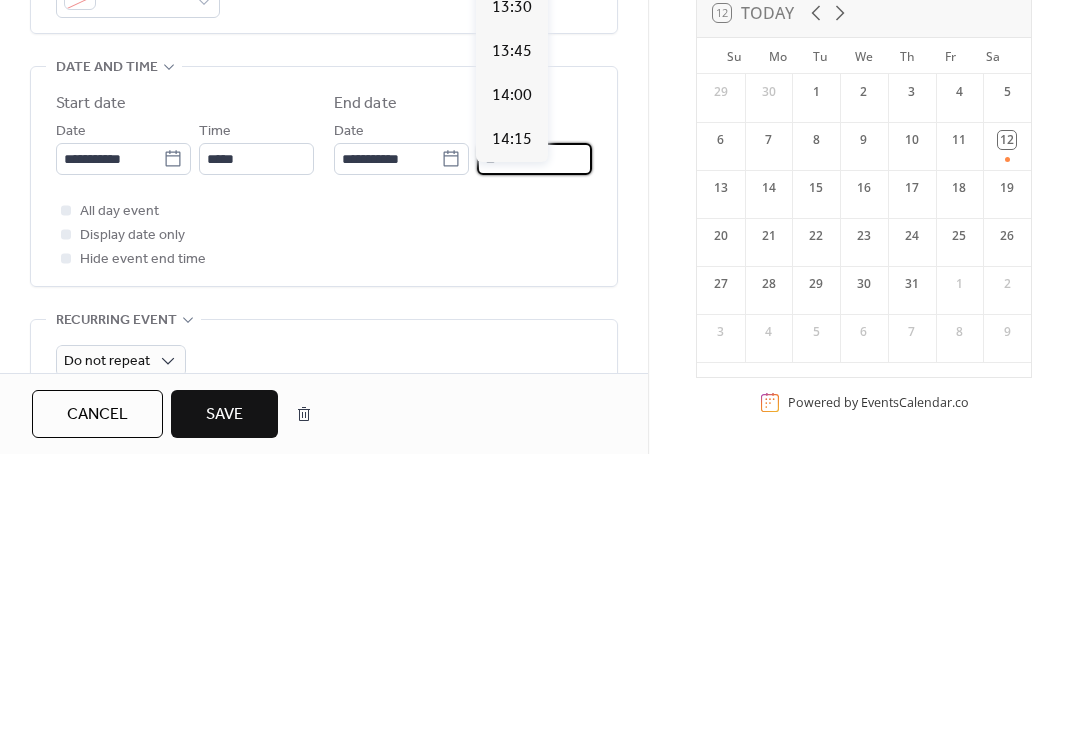 type on "*" 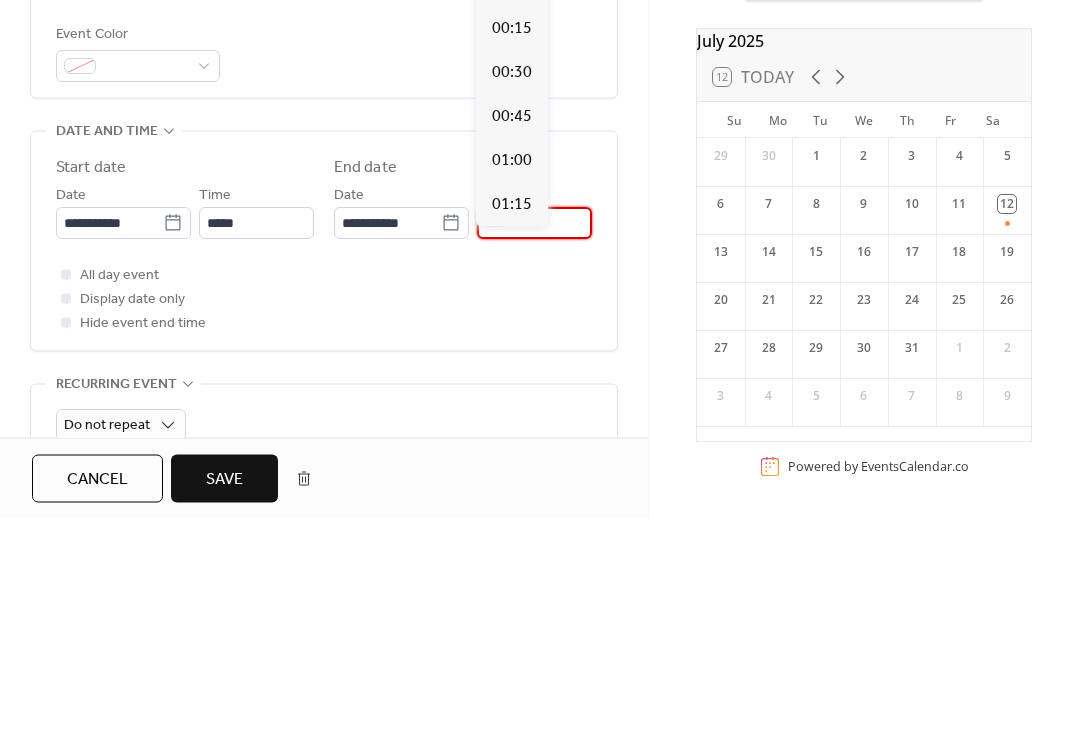 scroll, scrollTop: 0, scrollLeft: 0, axis: both 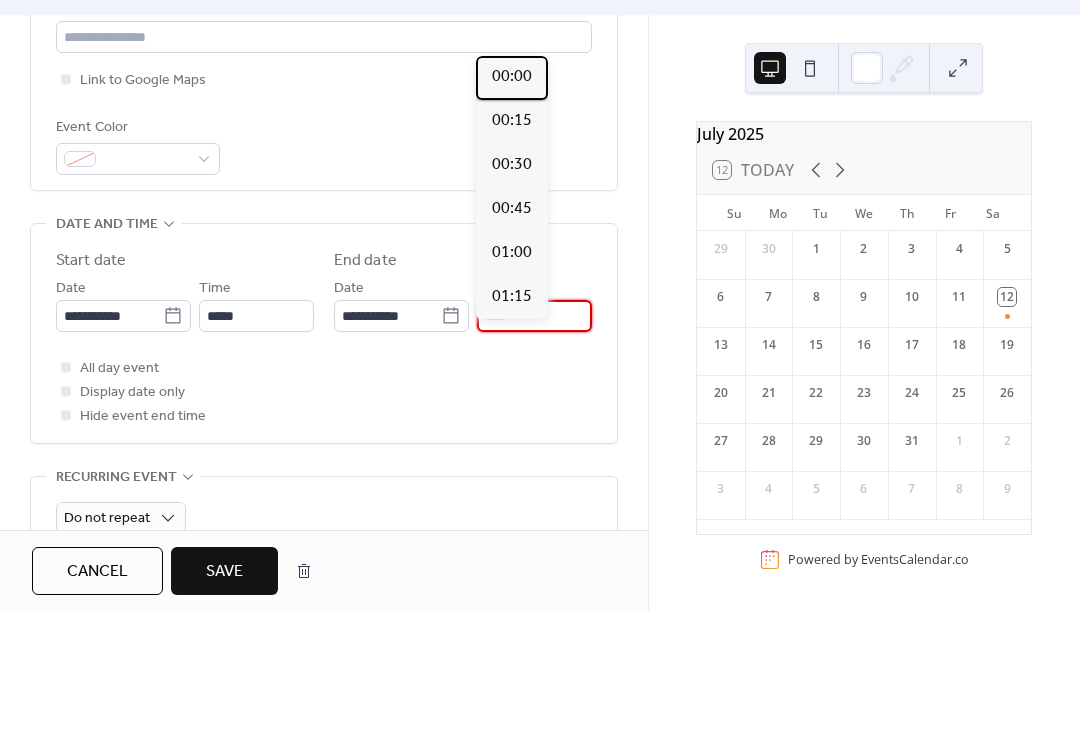 click on "00:00" at bounding box center [512, 212] 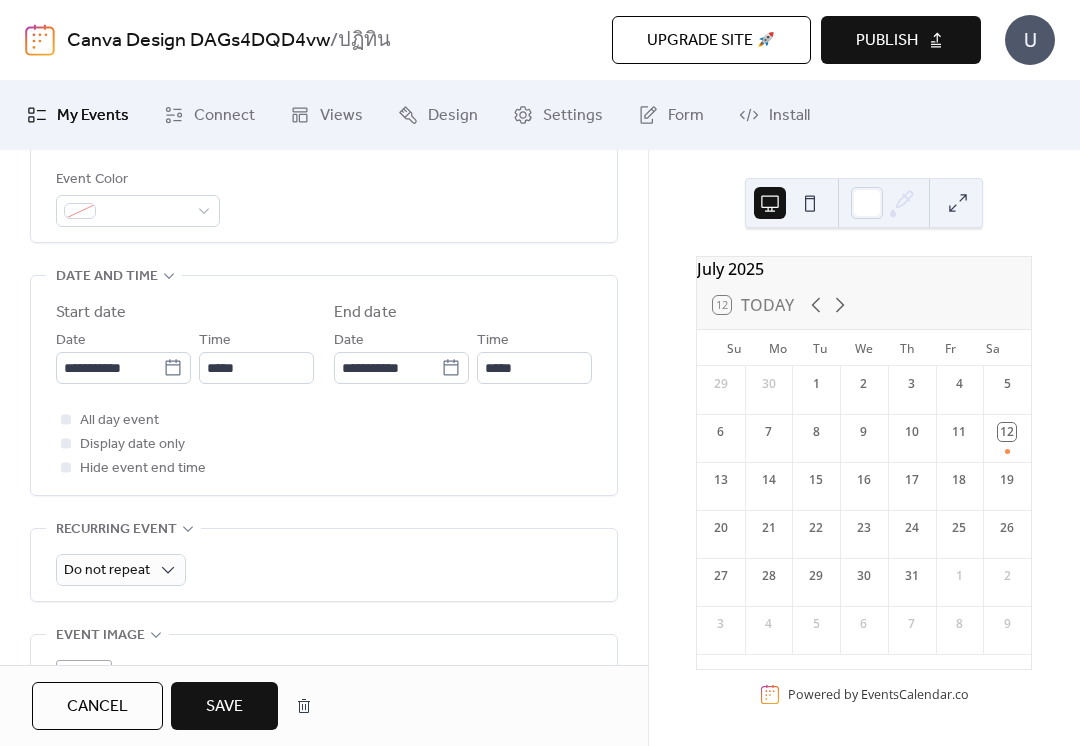 scroll, scrollTop: 570, scrollLeft: 0, axis: vertical 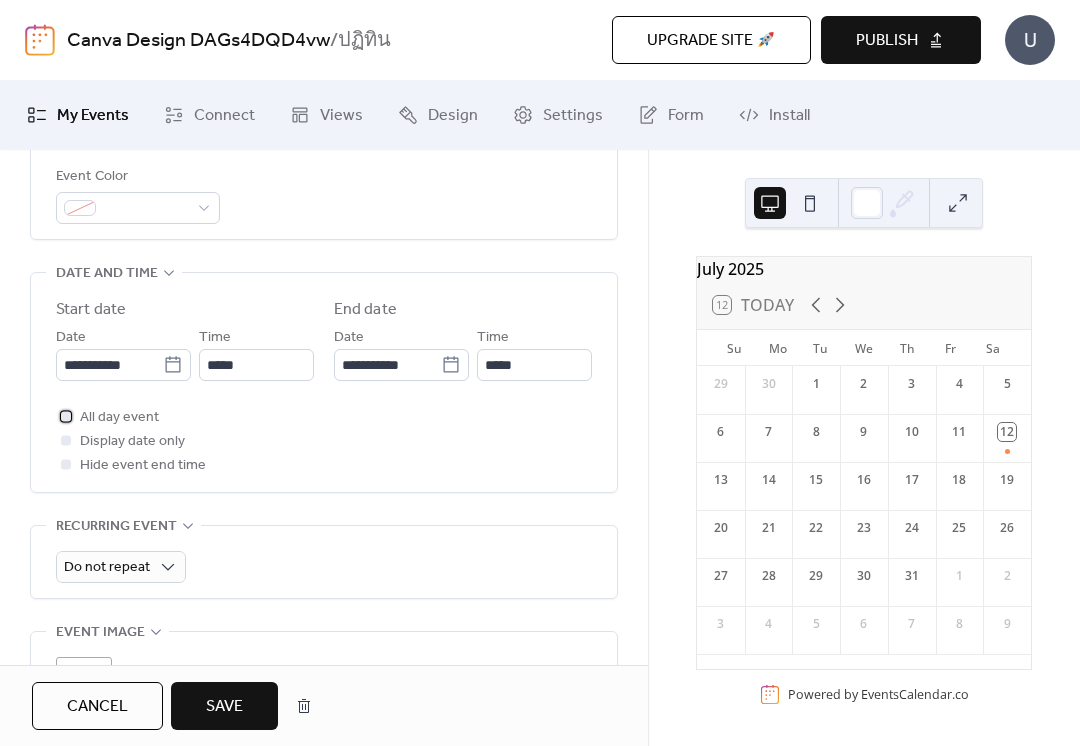 click at bounding box center (66, 416) 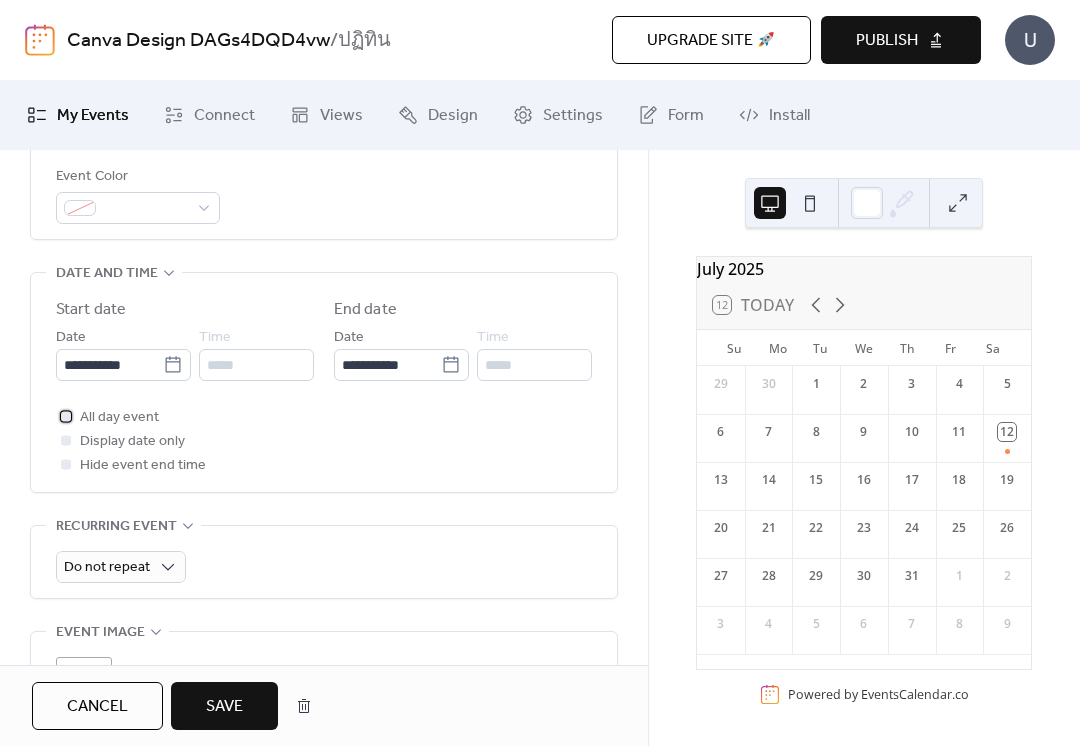 click at bounding box center (66, 416) 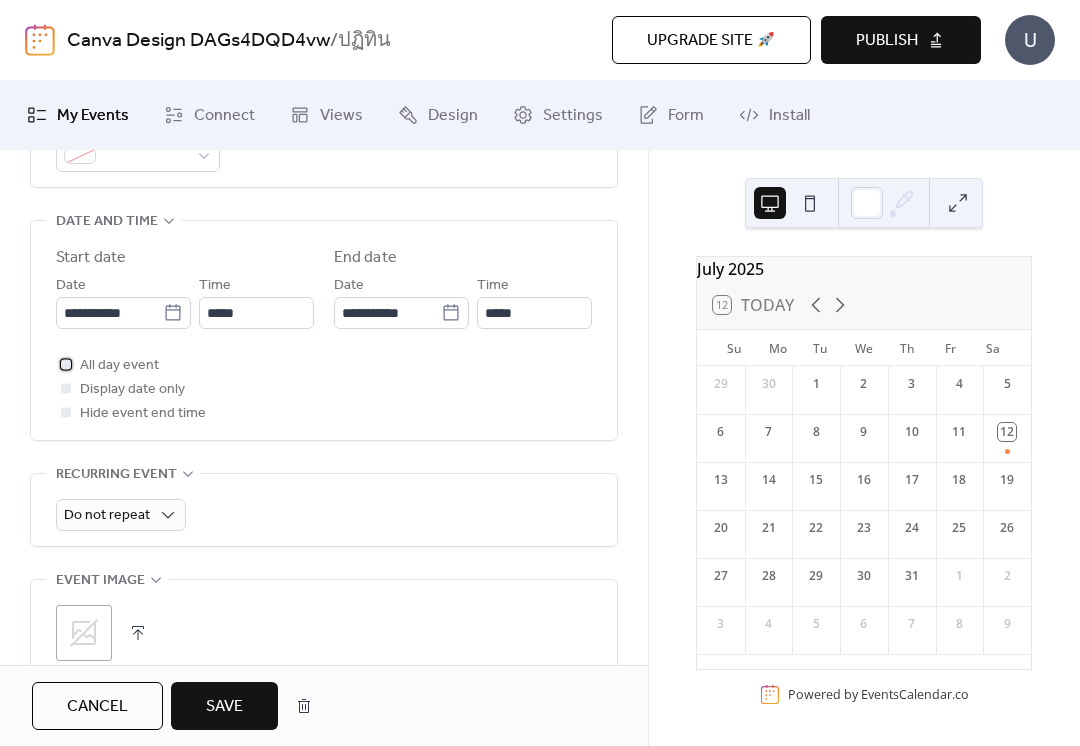 scroll, scrollTop: 623, scrollLeft: 0, axis: vertical 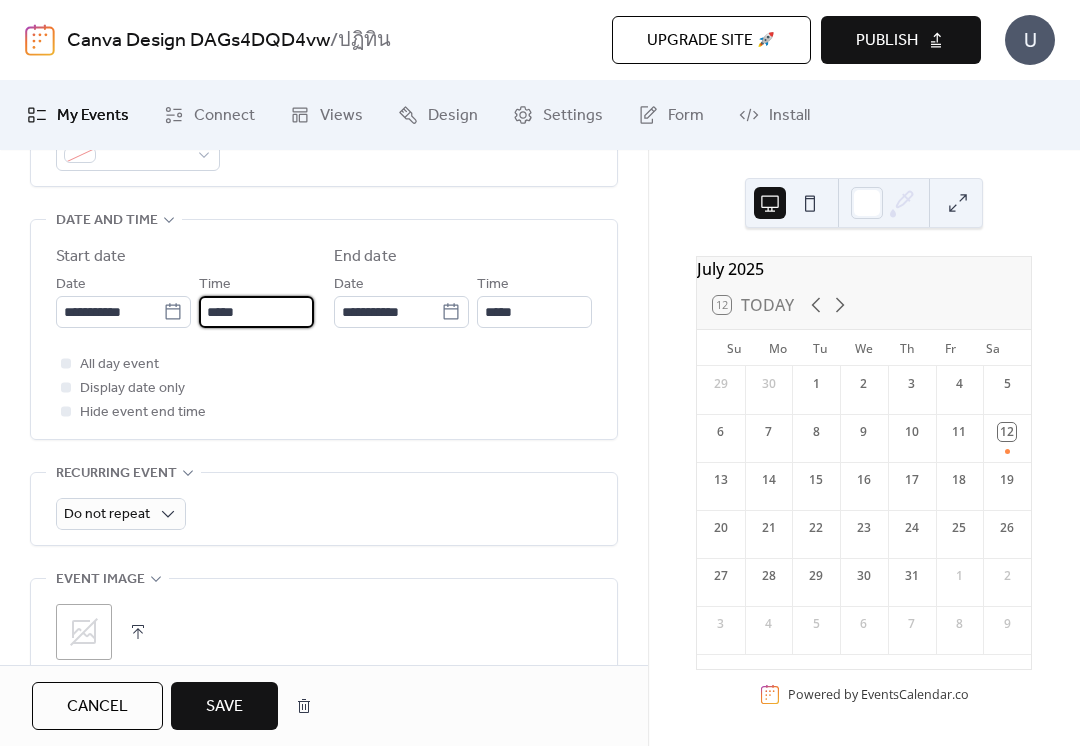 click on "*****" at bounding box center [256, 312] 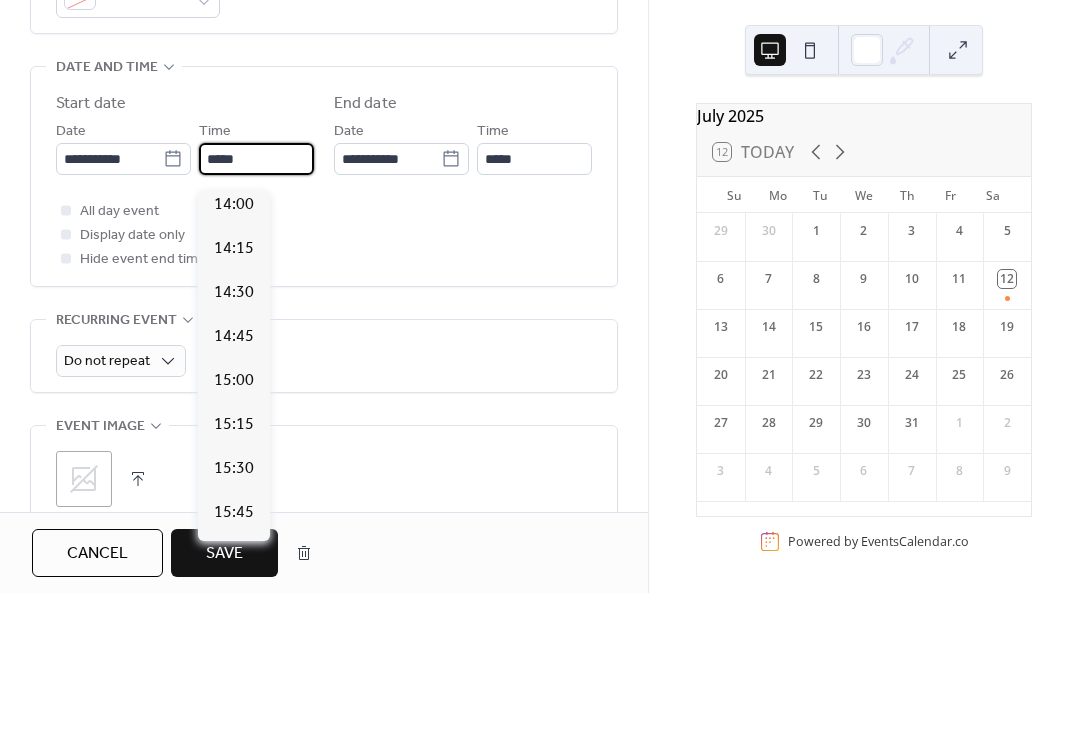 scroll, scrollTop: 2472, scrollLeft: 0, axis: vertical 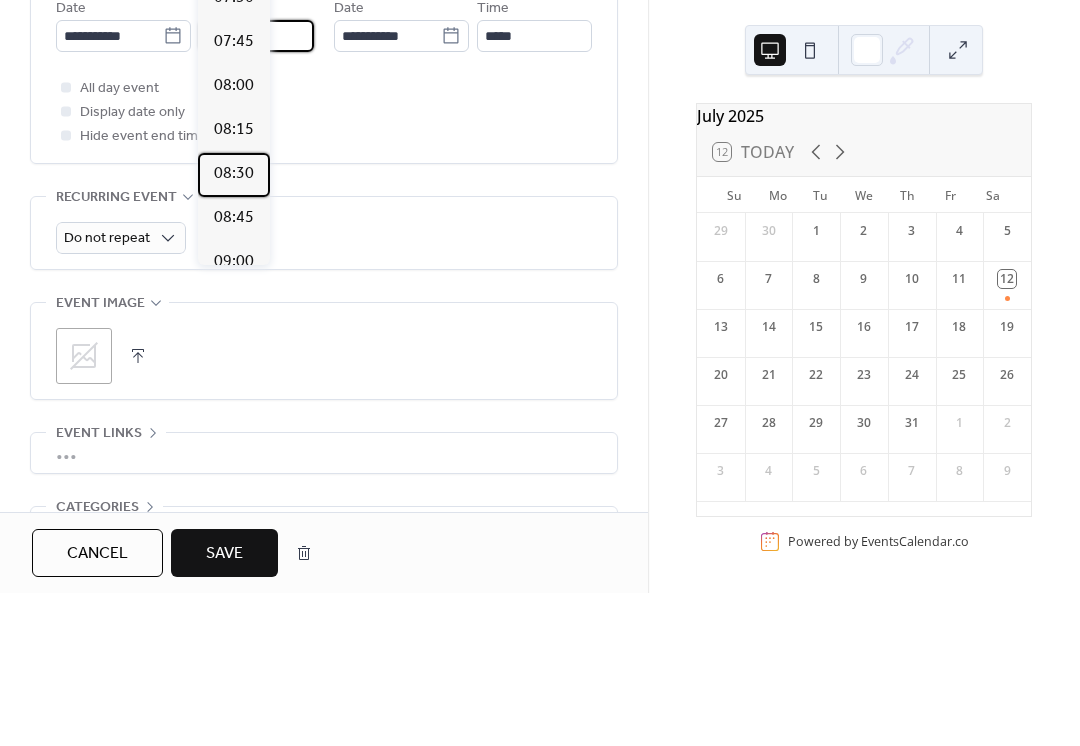 click on "08:30" at bounding box center [234, 327] 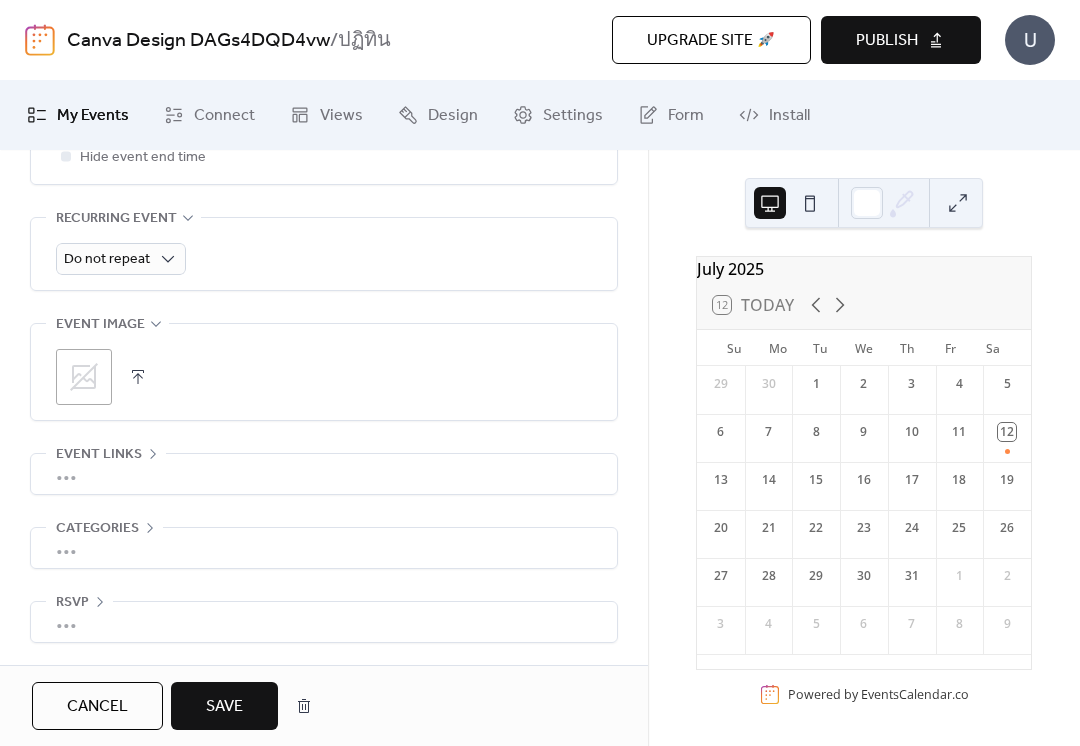 scroll, scrollTop: 894, scrollLeft: 0, axis: vertical 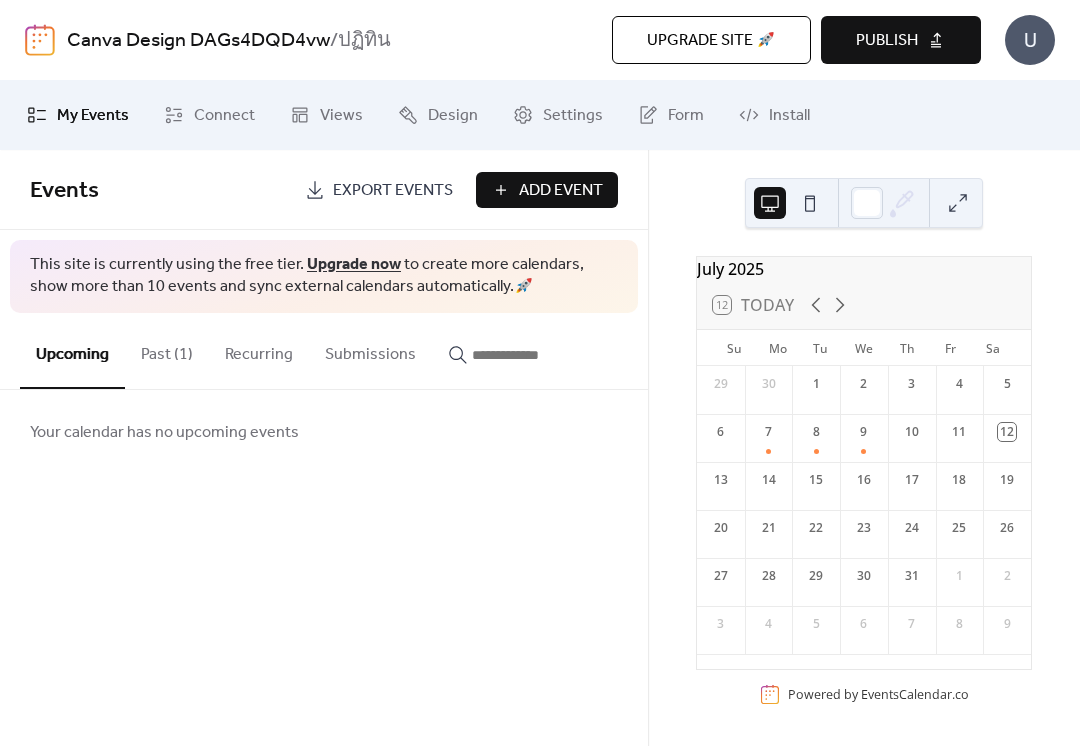 click on "My Events" at bounding box center (93, 116) 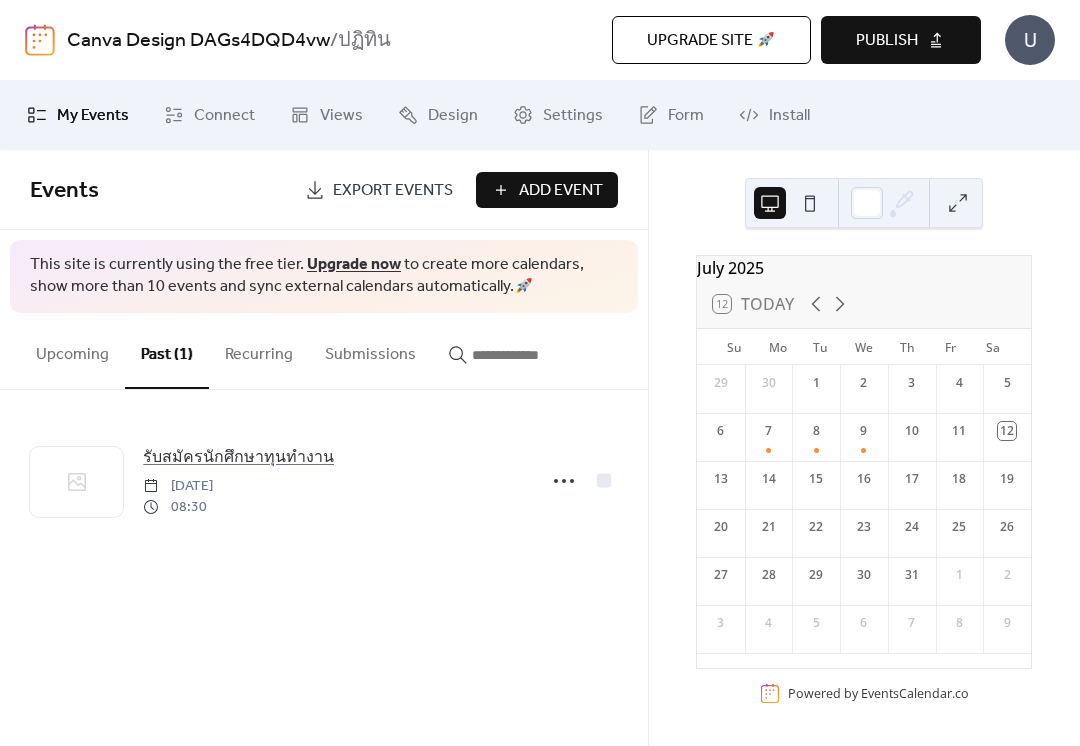 scroll, scrollTop: 13, scrollLeft: 0, axis: vertical 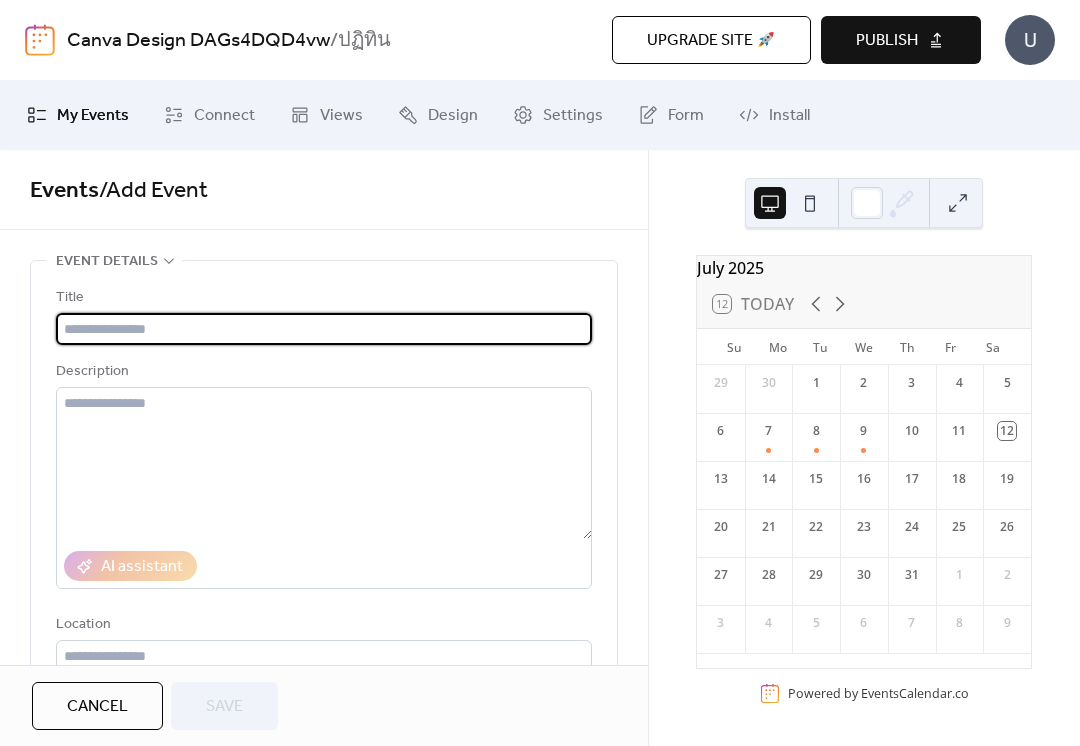 click at bounding box center [324, 329] 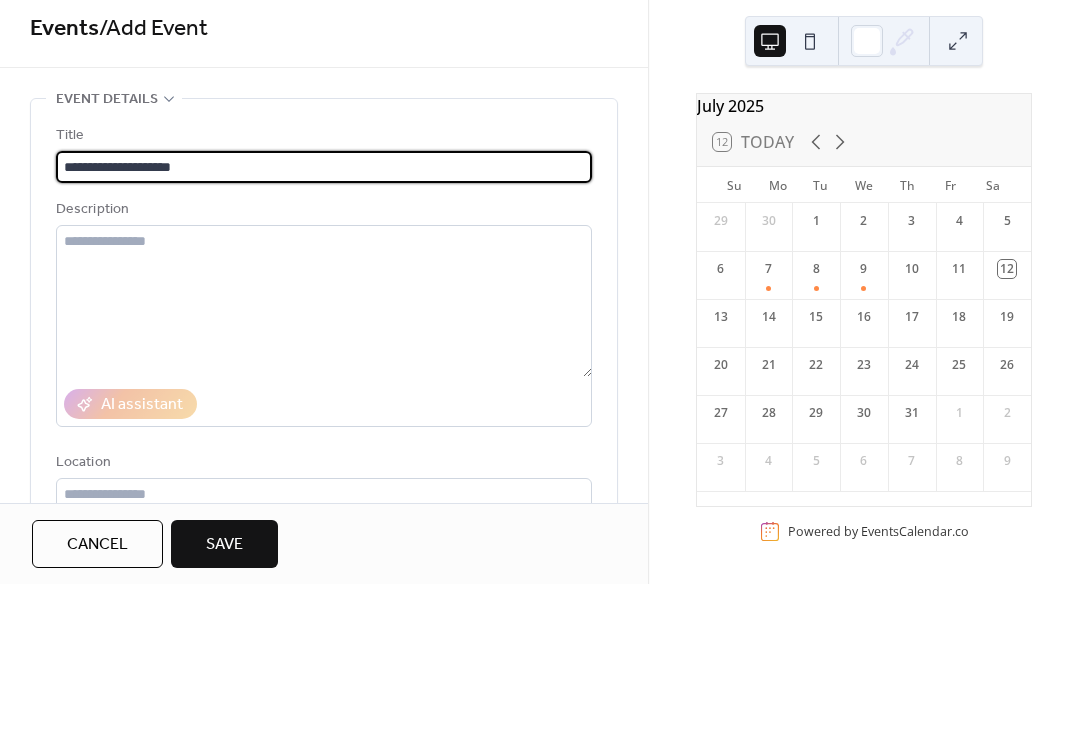 type on "**********" 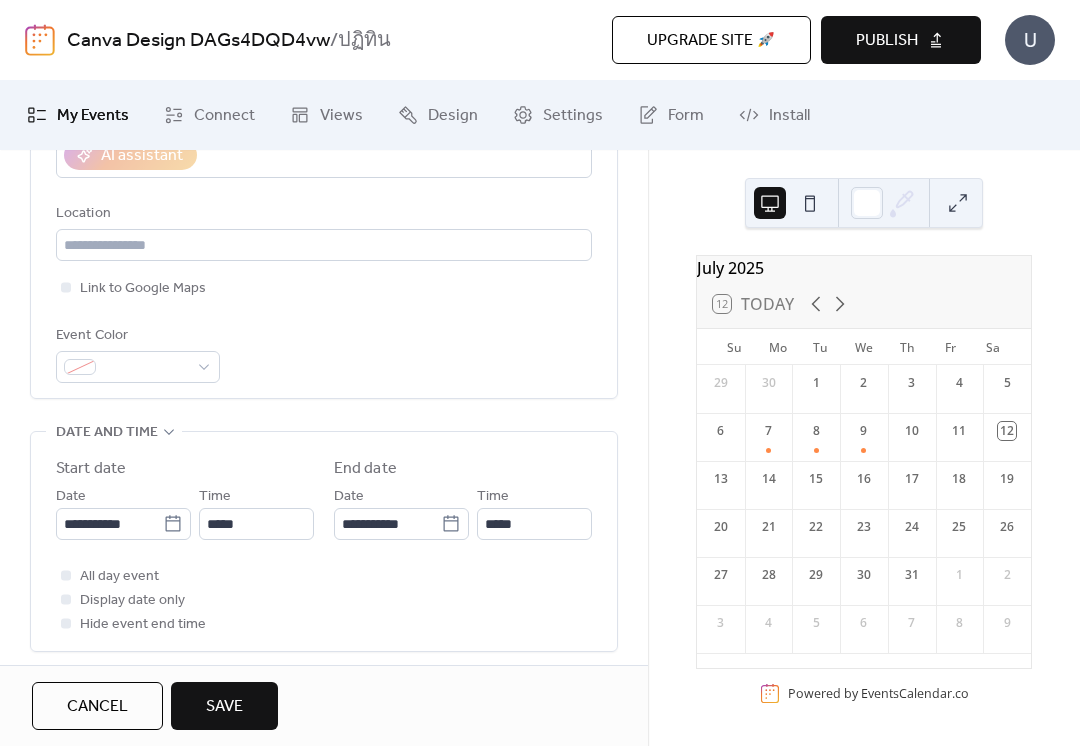 scroll, scrollTop: 415, scrollLeft: 0, axis: vertical 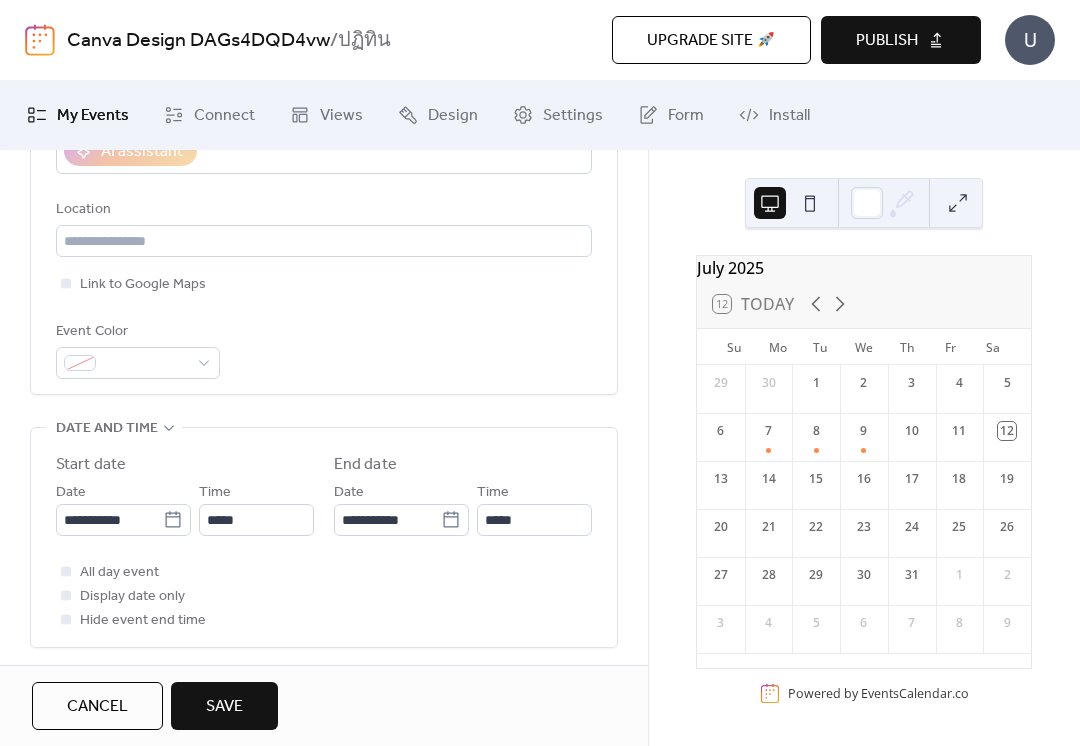 click 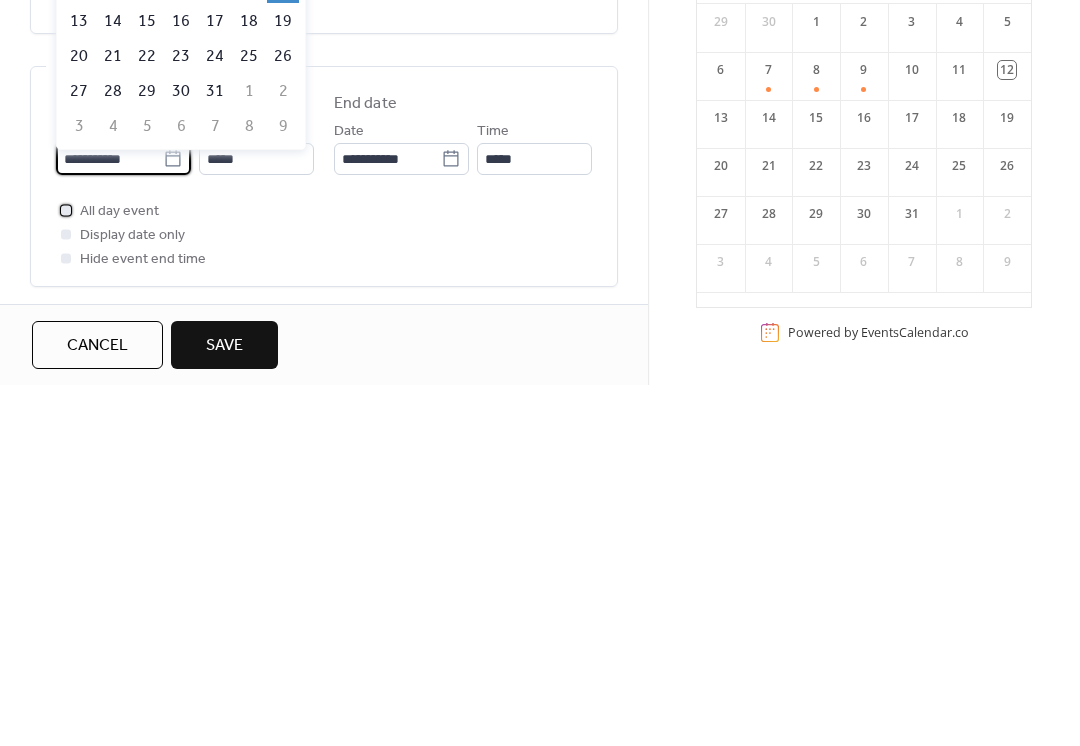 click at bounding box center [66, 571] 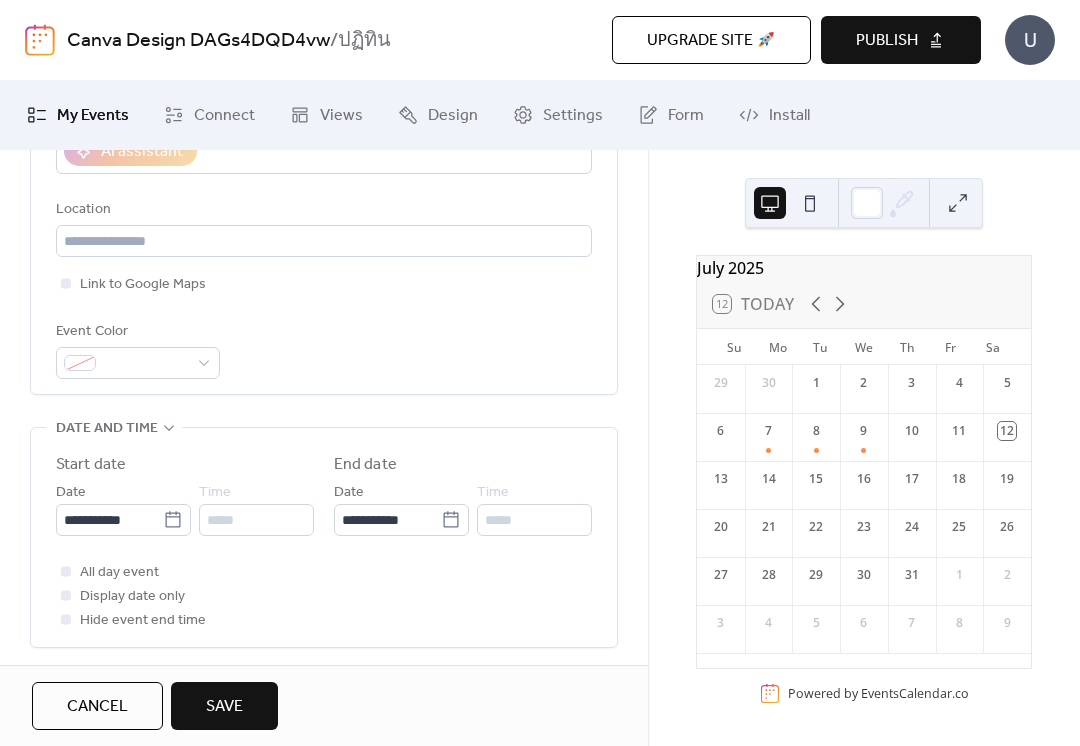 click 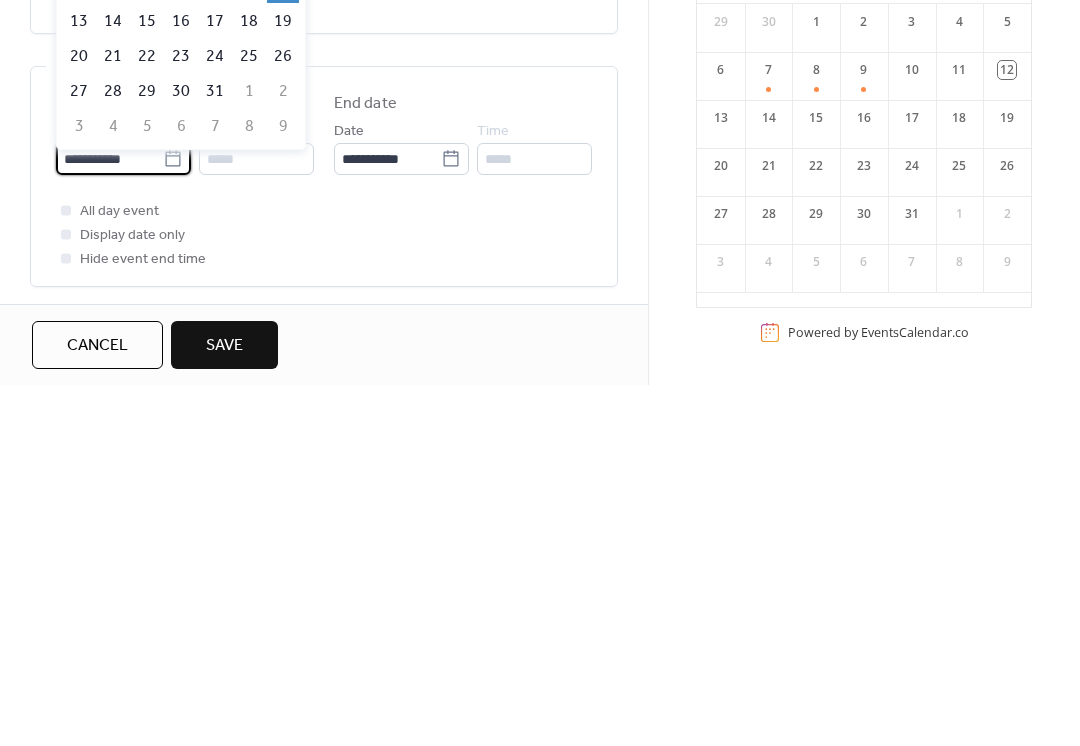 click on "16" at bounding box center (181, 382) 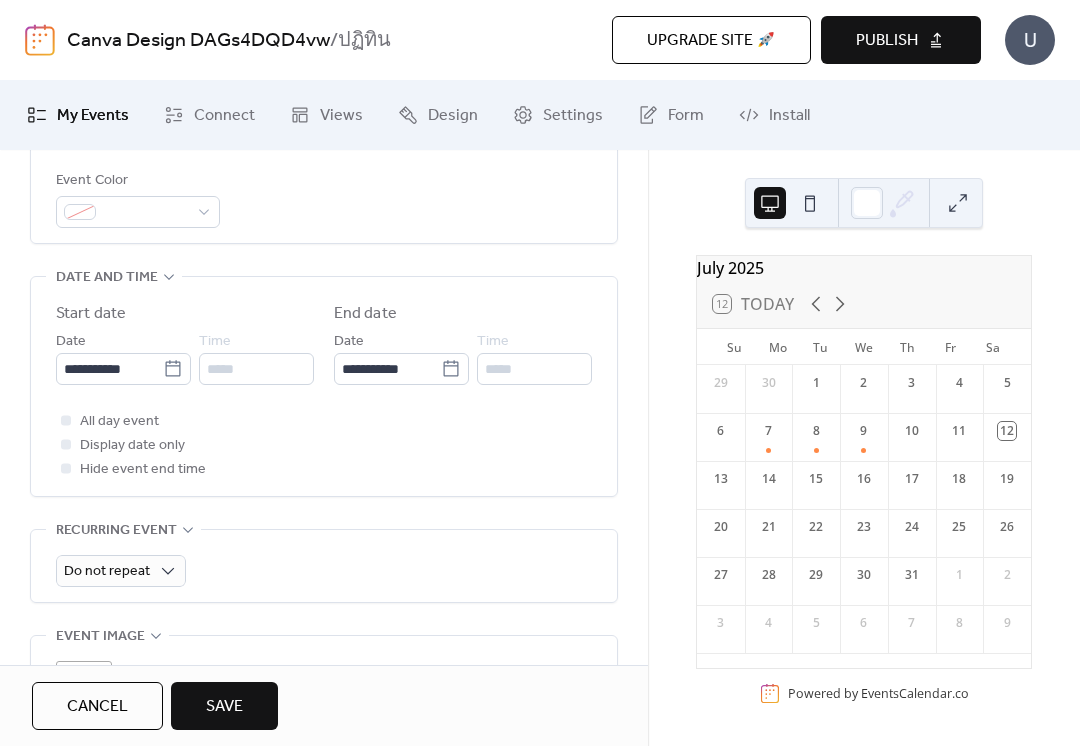 click on "**********" at bounding box center [324, 335] 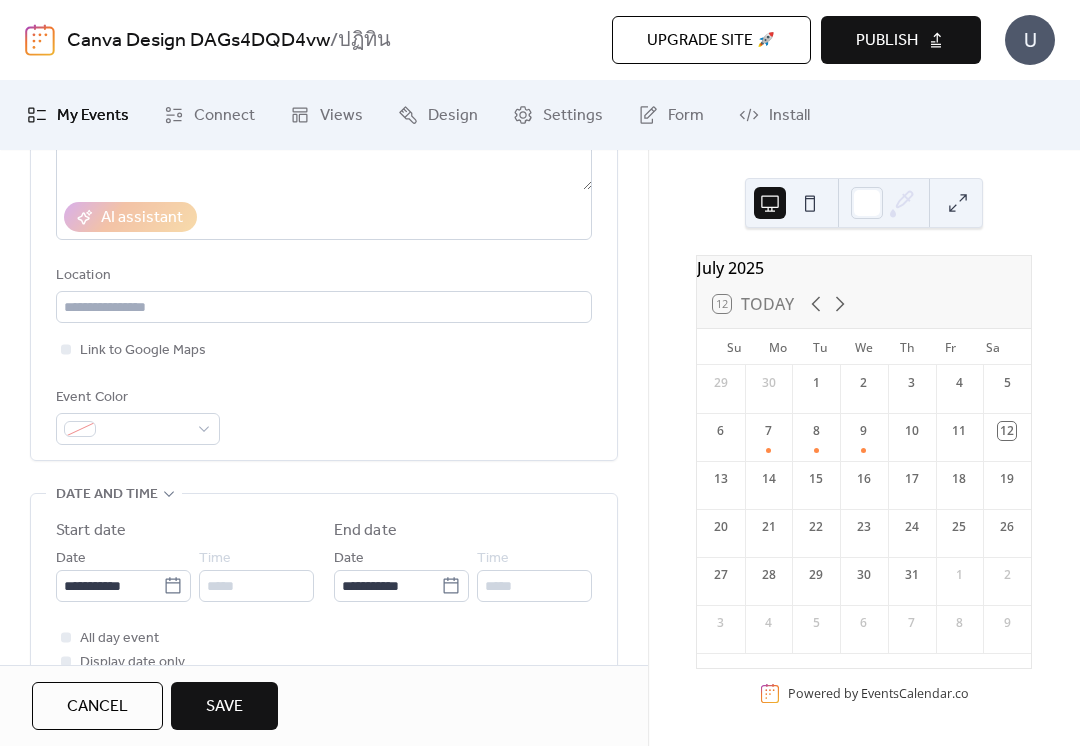 scroll, scrollTop: 377, scrollLeft: 0, axis: vertical 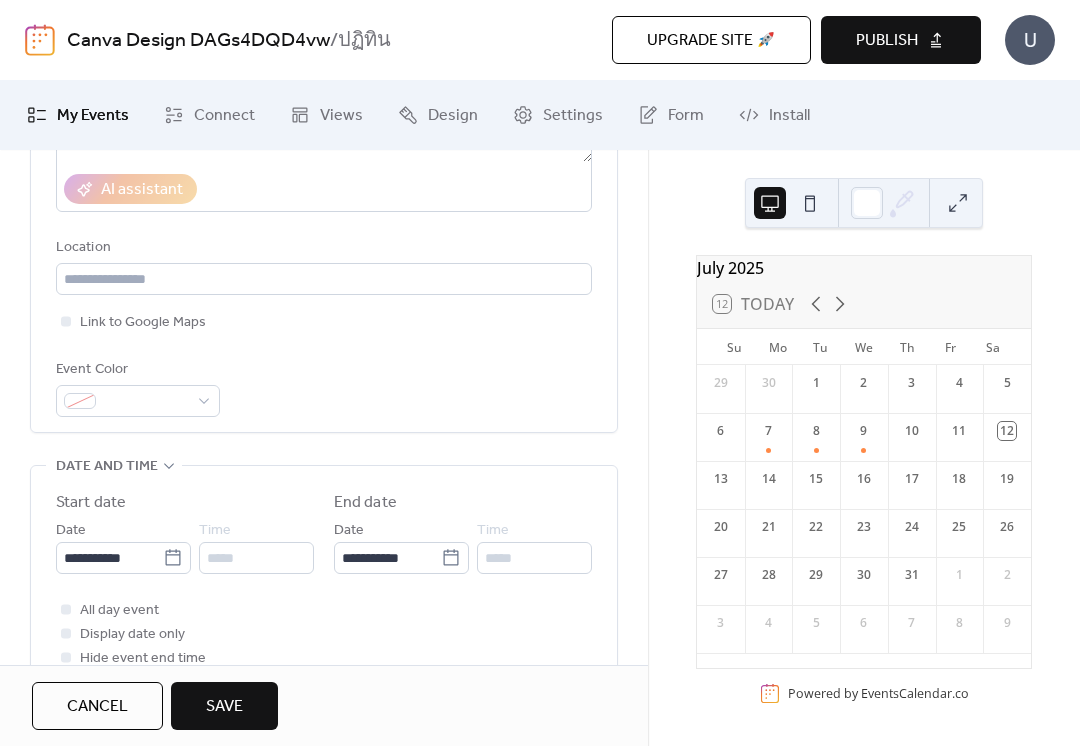click on "**********" at bounding box center (324, 524) 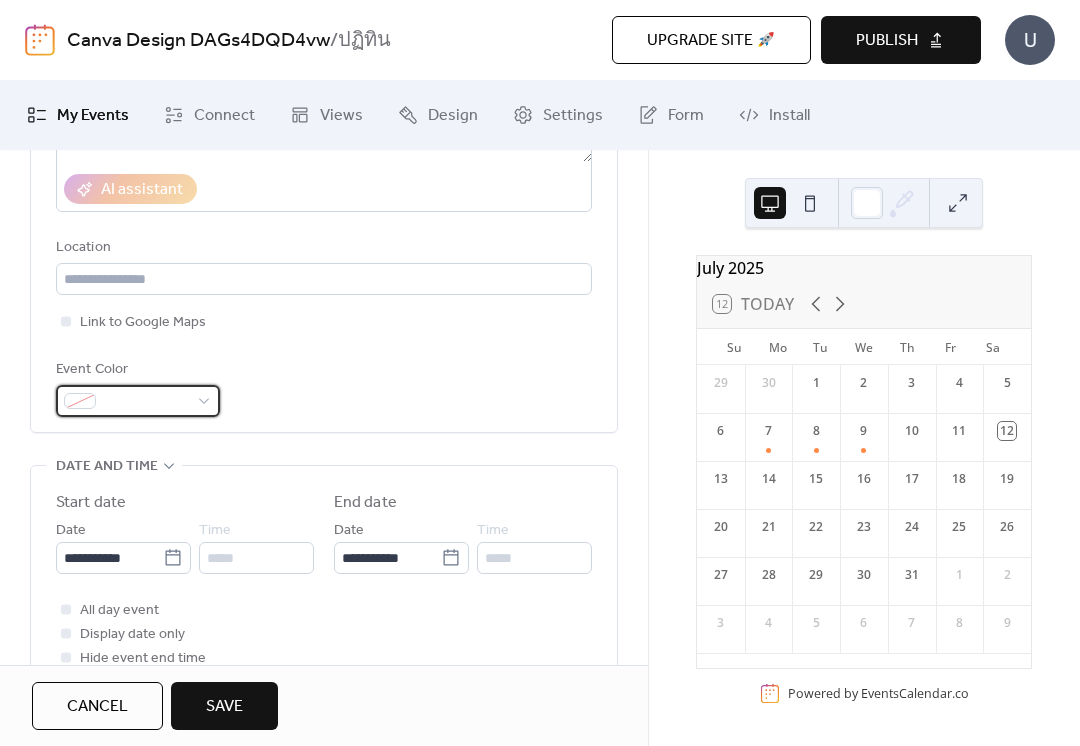 click at bounding box center [138, 401] 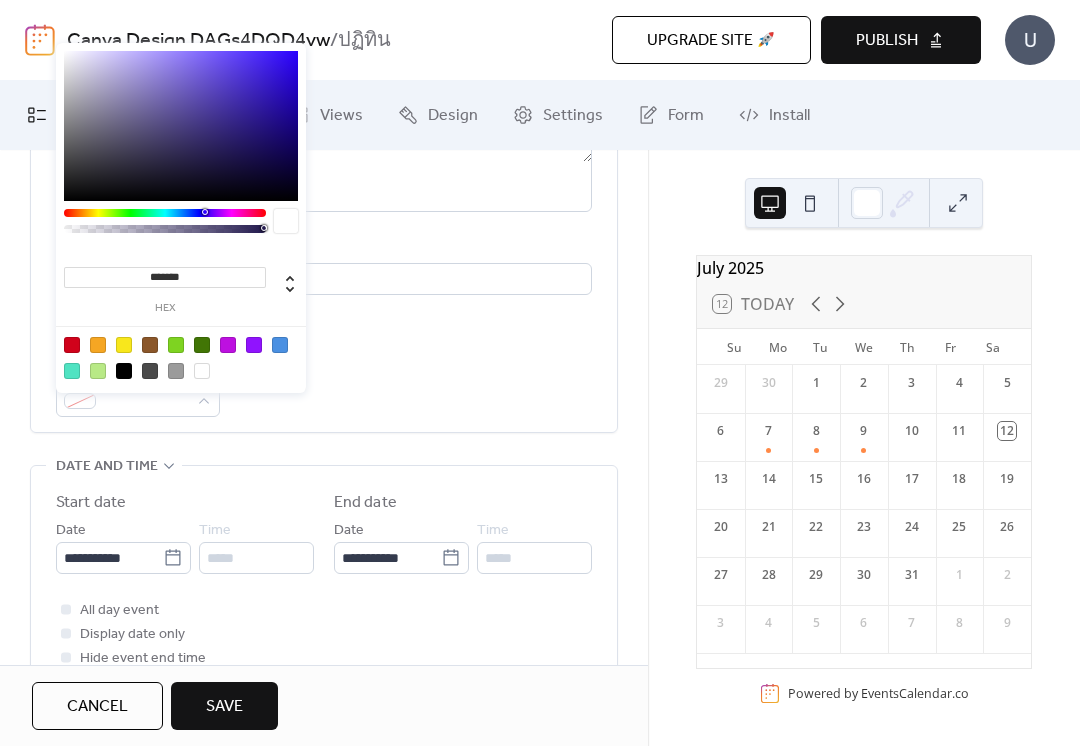 click at bounding box center [280, 345] 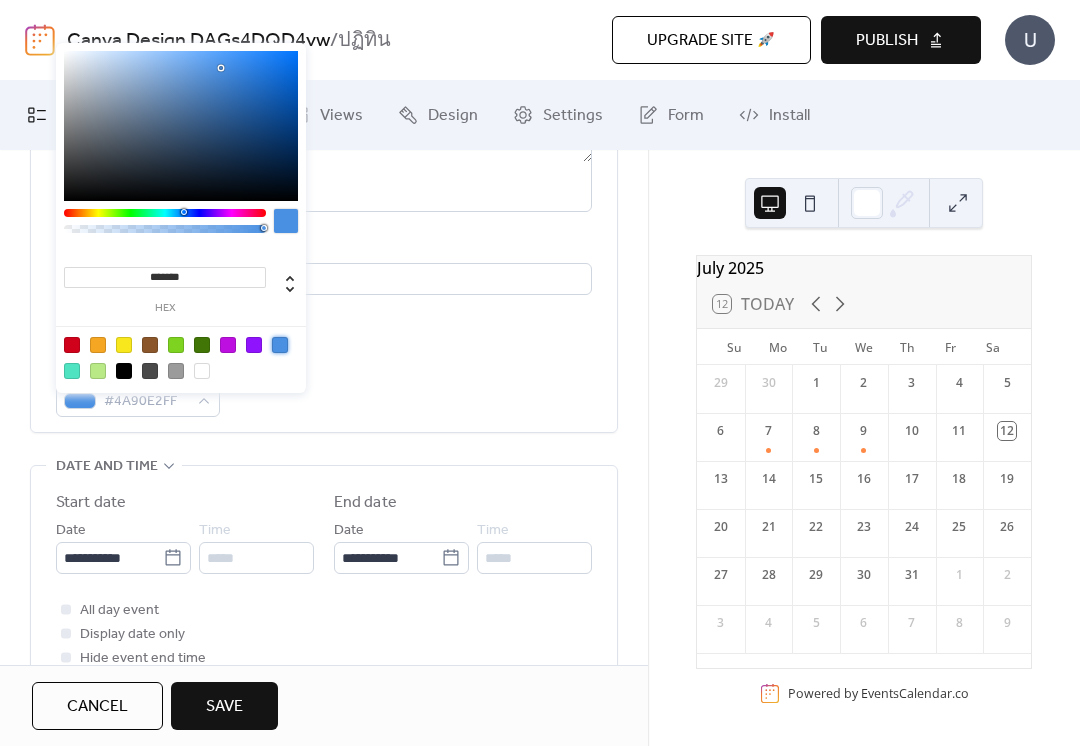 click on "**********" at bounding box center [324, 524] 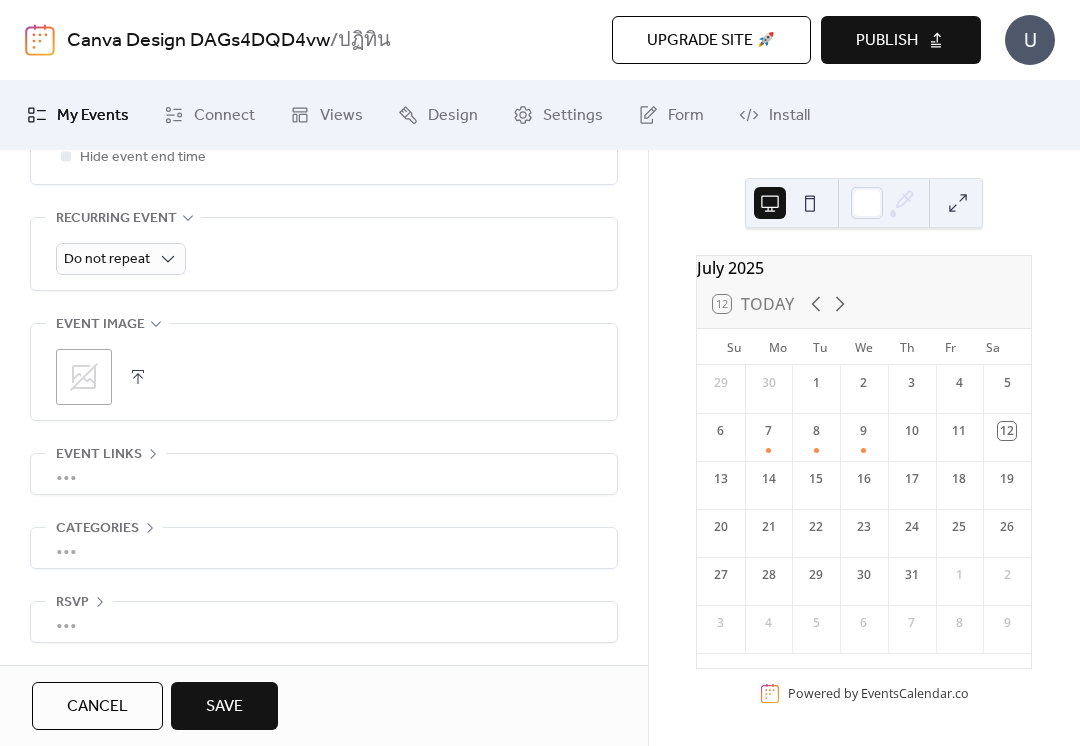 click on "Save" at bounding box center (224, 707) 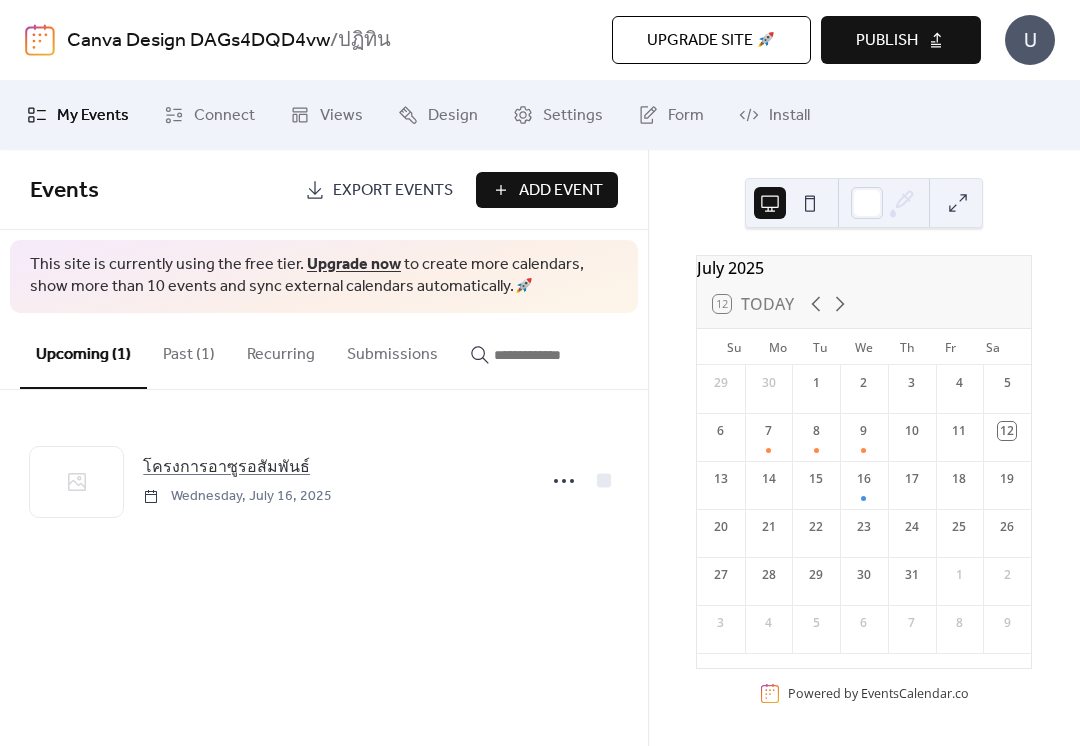 click on "Add Event" at bounding box center (561, 191) 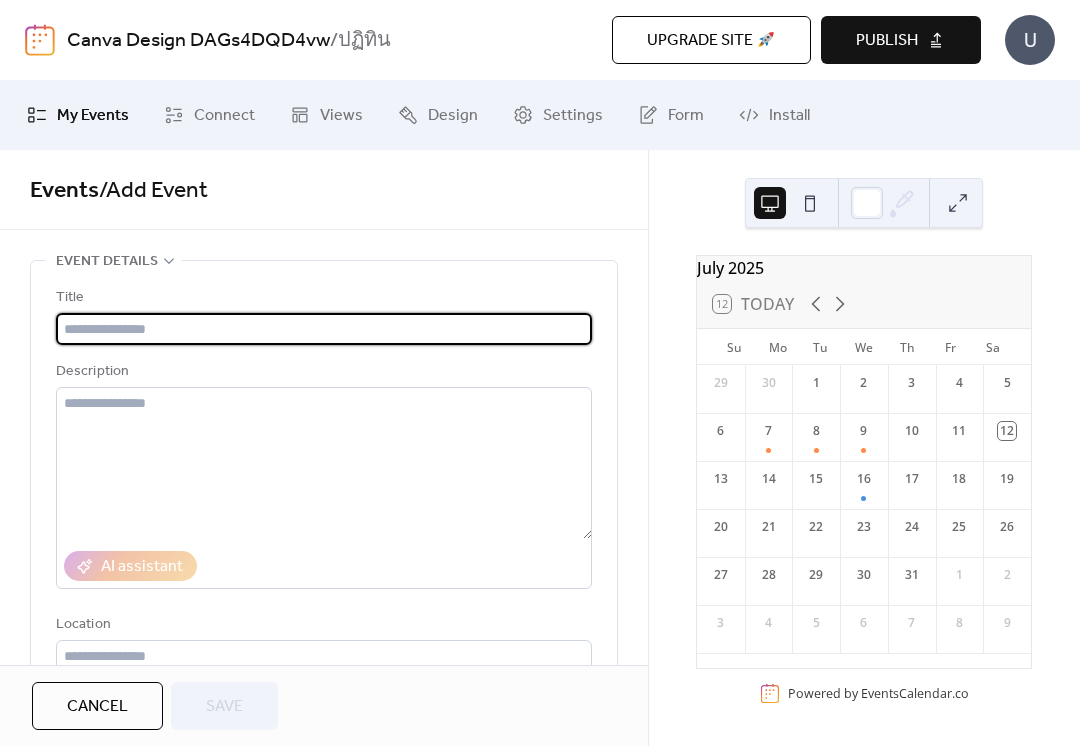 click at bounding box center [324, 329] 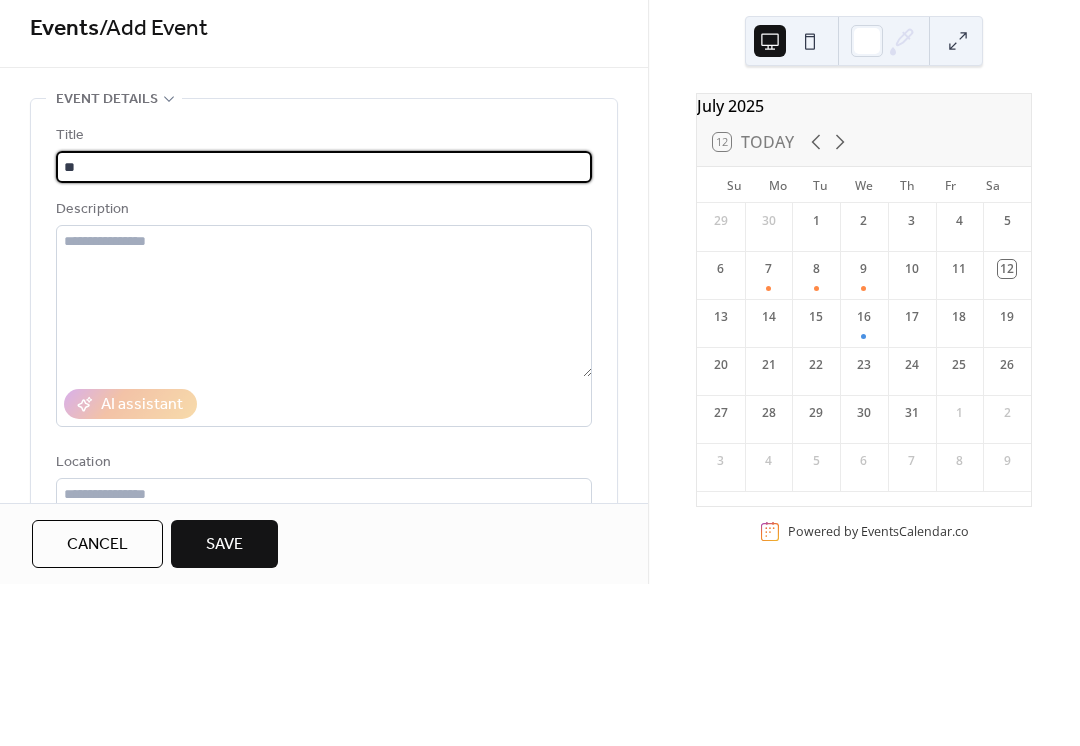 type on "*" 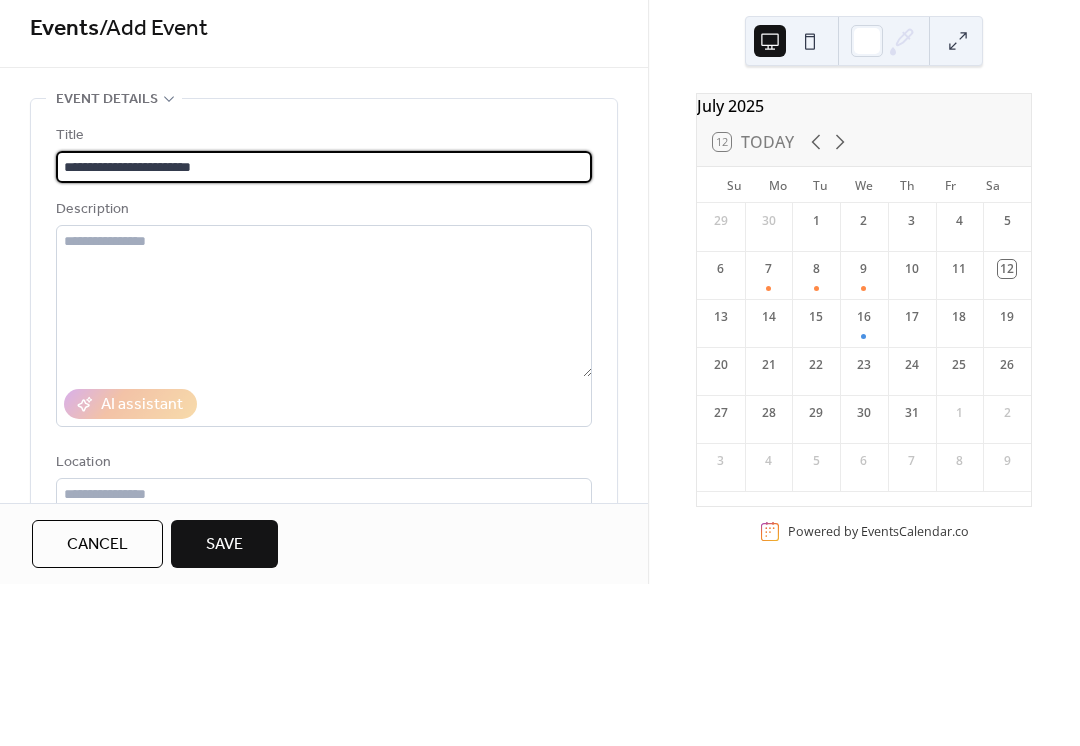 type on "**********" 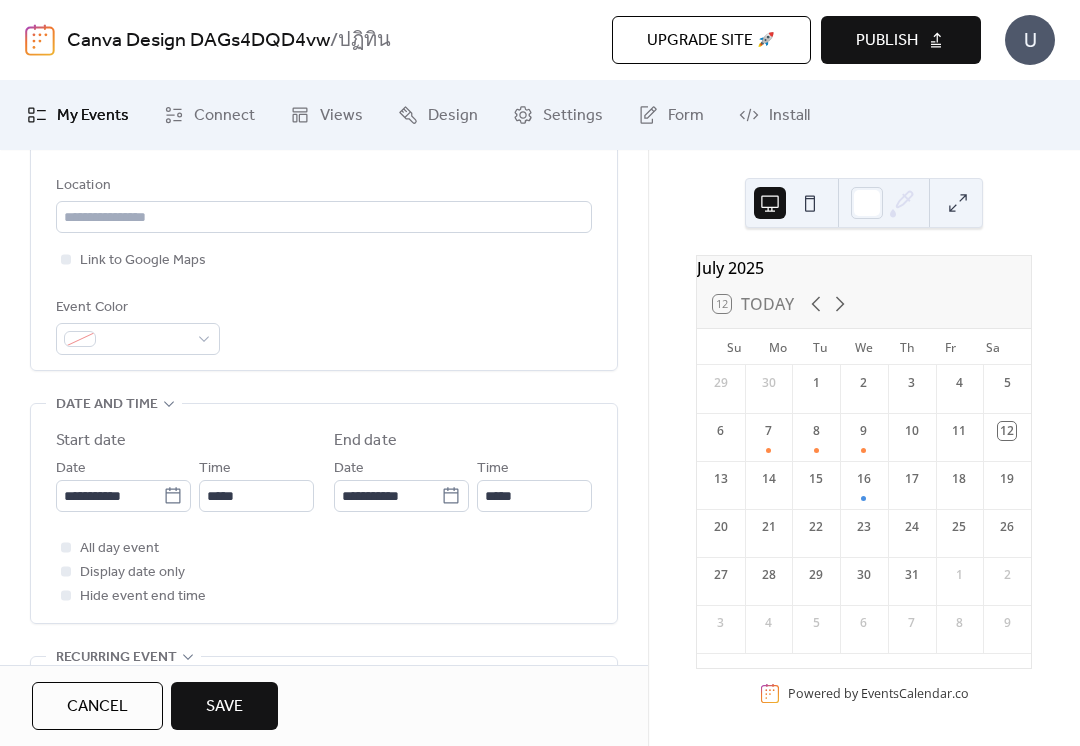 scroll, scrollTop: 509, scrollLeft: 0, axis: vertical 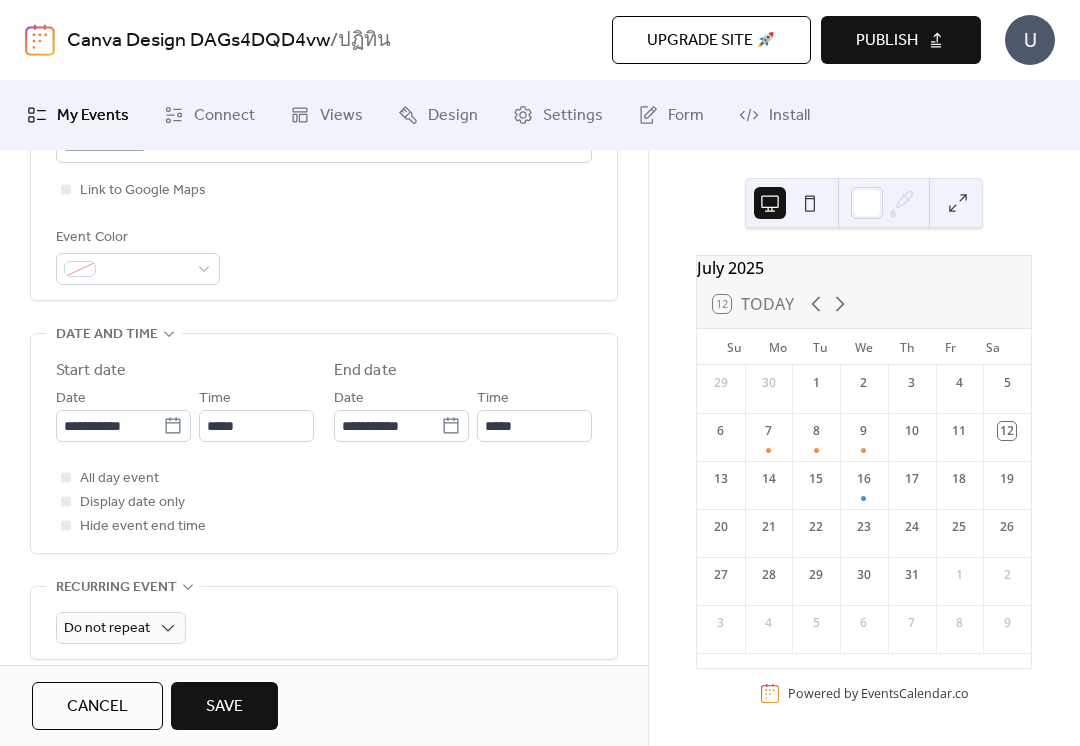 click 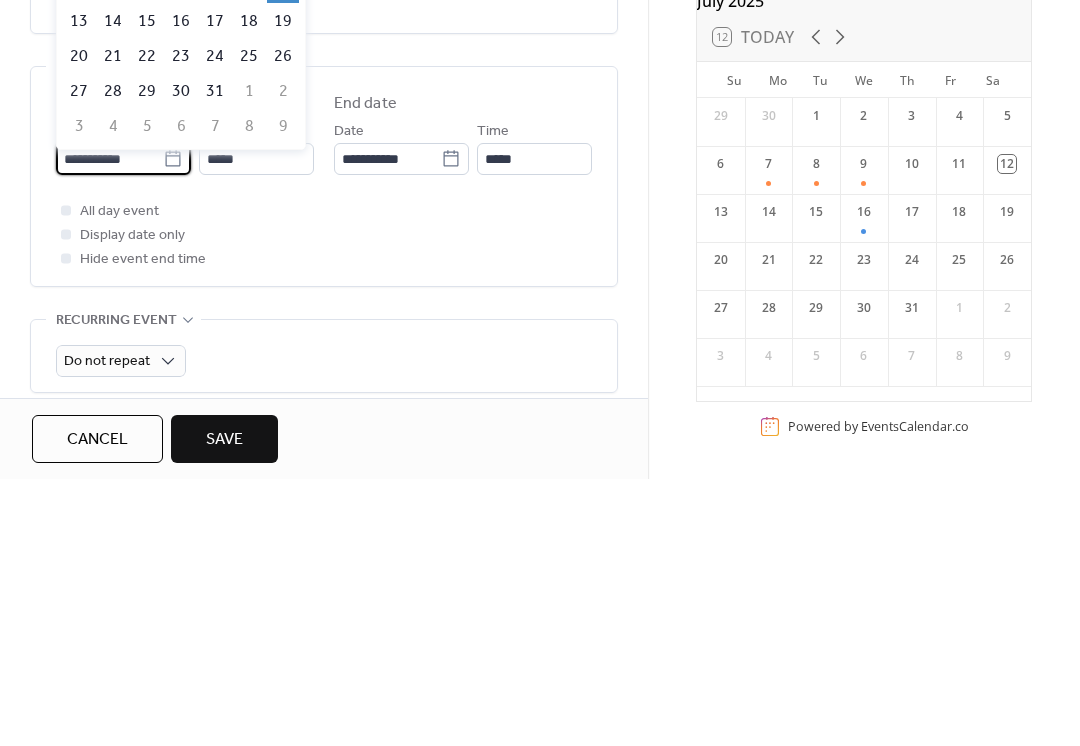 click on "27" at bounding box center (79, 358) 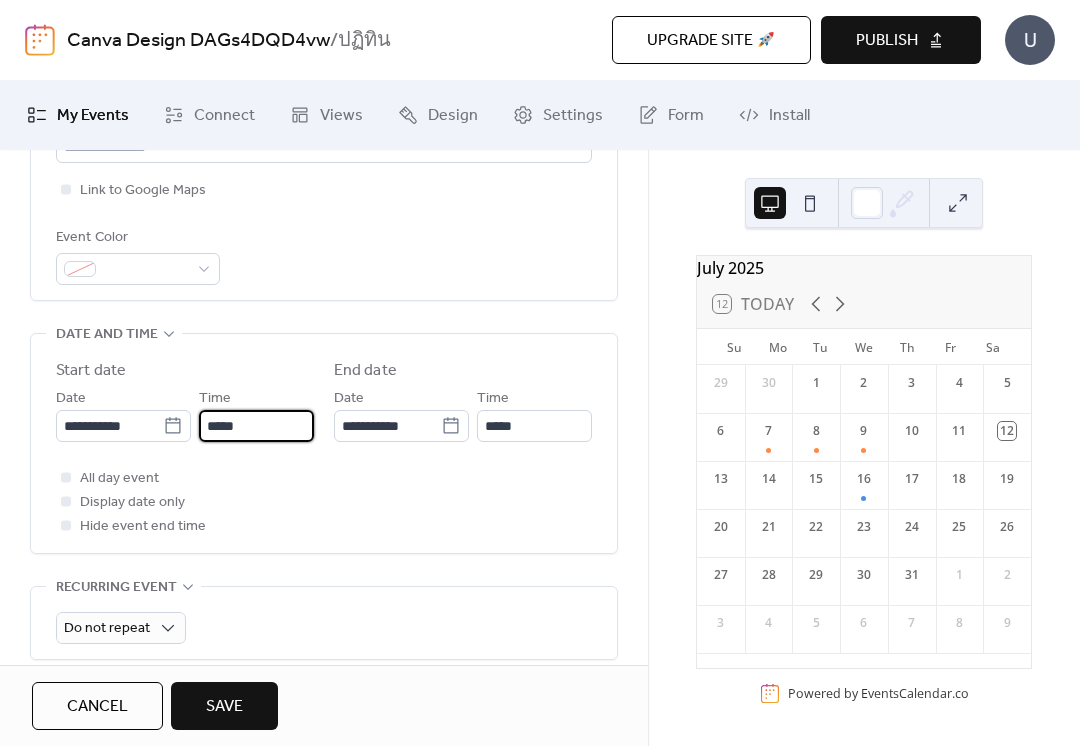 click on "*****" at bounding box center [256, 426] 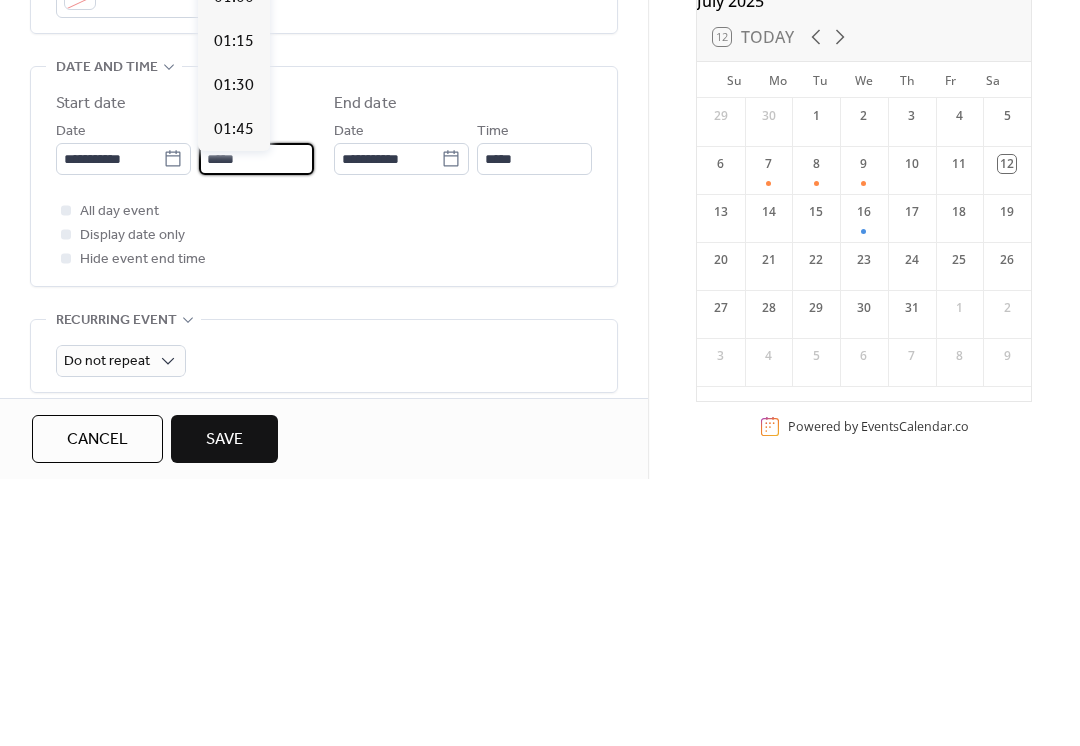 scroll, scrollTop: 2112, scrollLeft: 0, axis: vertical 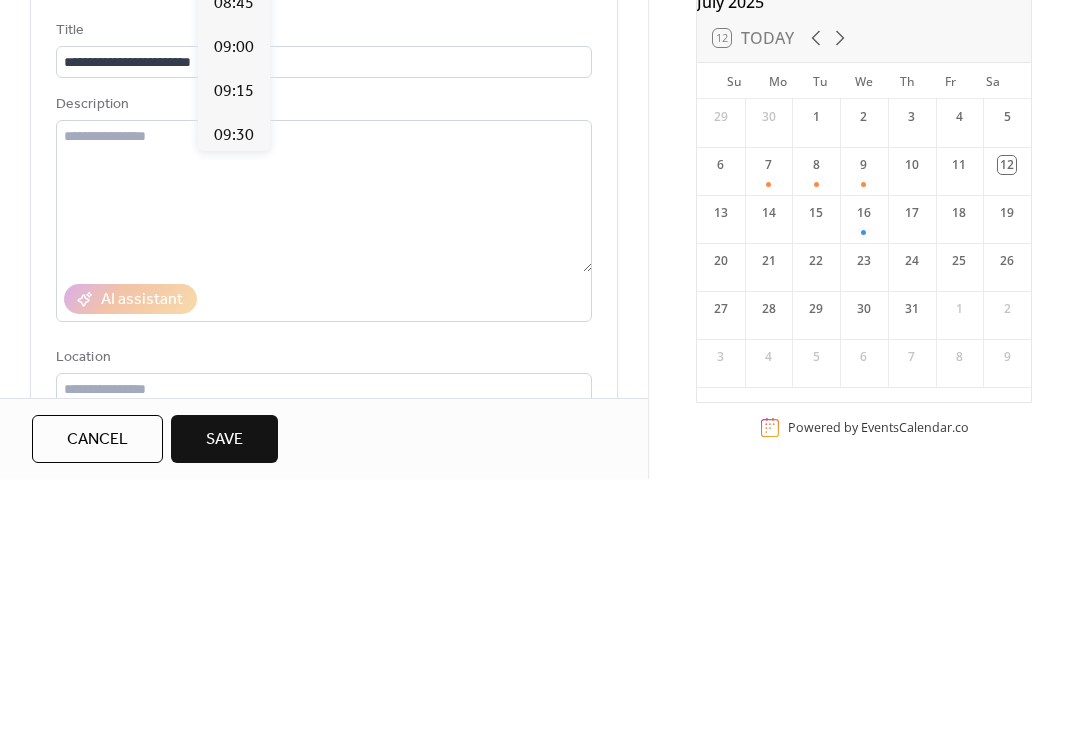 click on "[MONTH] 2025 12 Today Su Mo Tu We Th Fr Sa 29 30 1 2 3 4 5 6 7 8 9 10 11 12 13 14 15 16 17 18 19 20 21 22 23 24 25 26 27 28 29 30 31 1 2 3 4 5 6 7 8 9 Powered by   EventsCalendar.co" at bounding box center (864, 448) 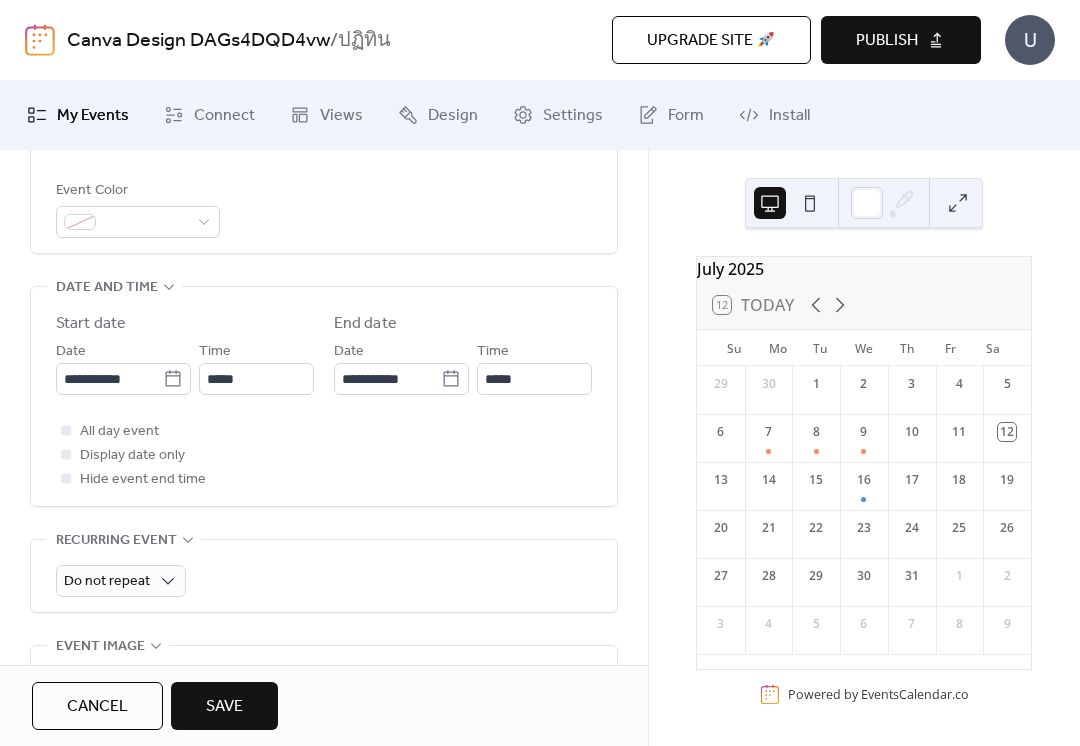 scroll, scrollTop: 549, scrollLeft: 0, axis: vertical 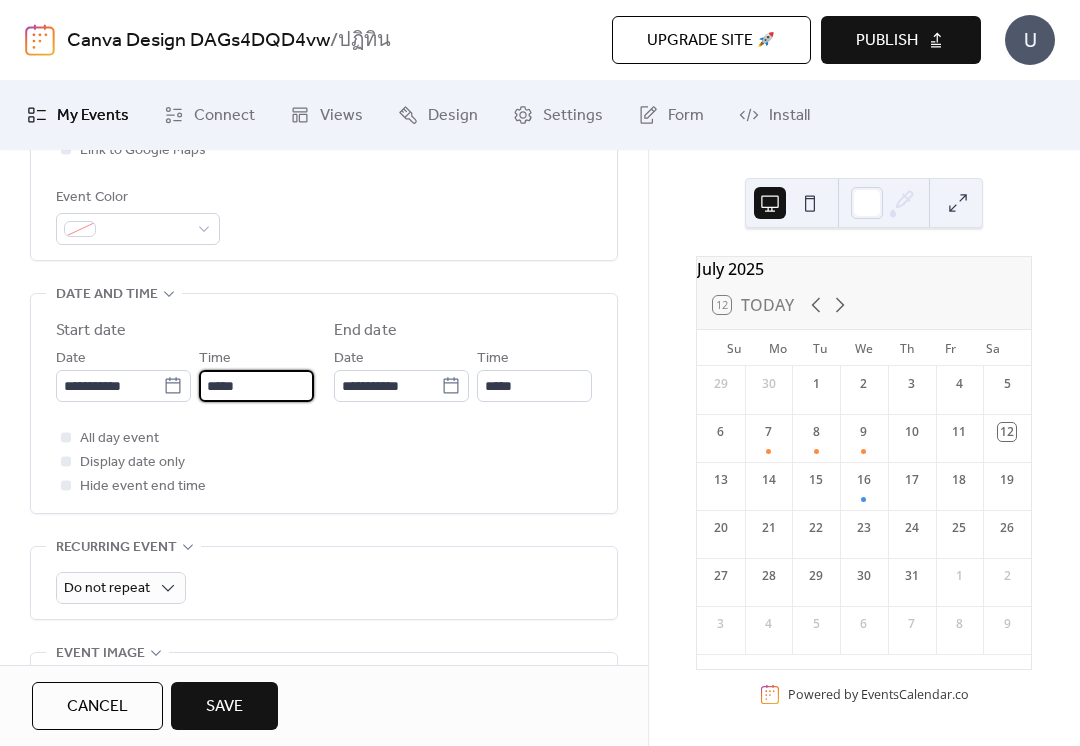 click on "*****" at bounding box center (256, 386) 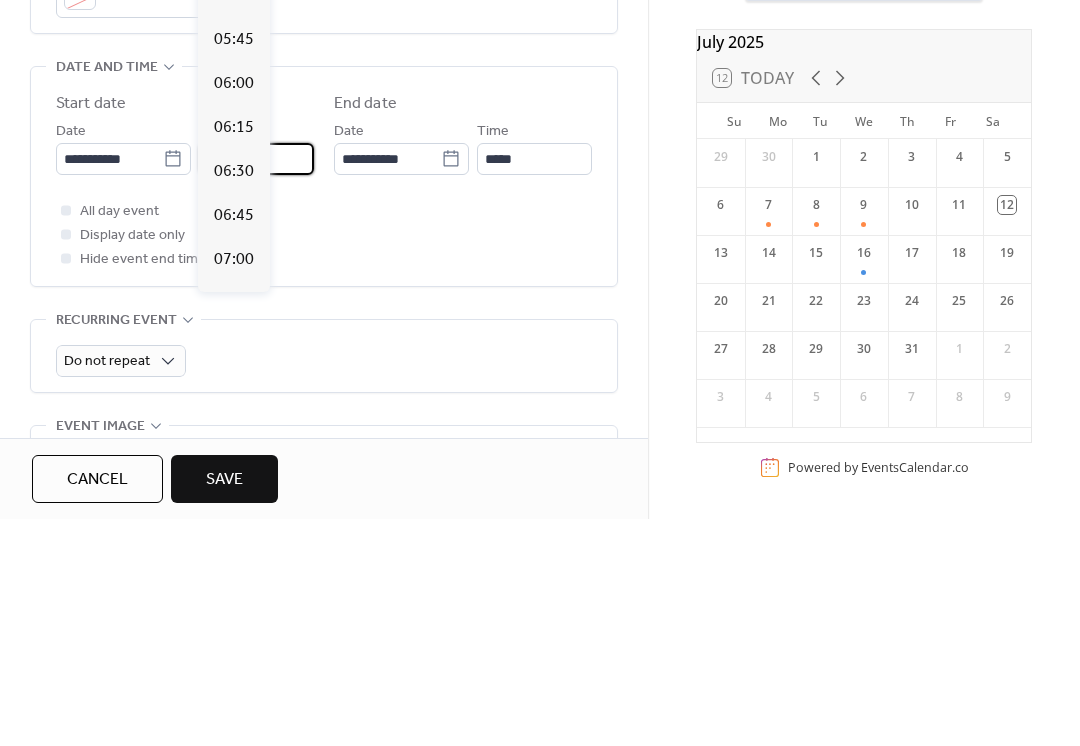 scroll, scrollTop: 955, scrollLeft: 0, axis: vertical 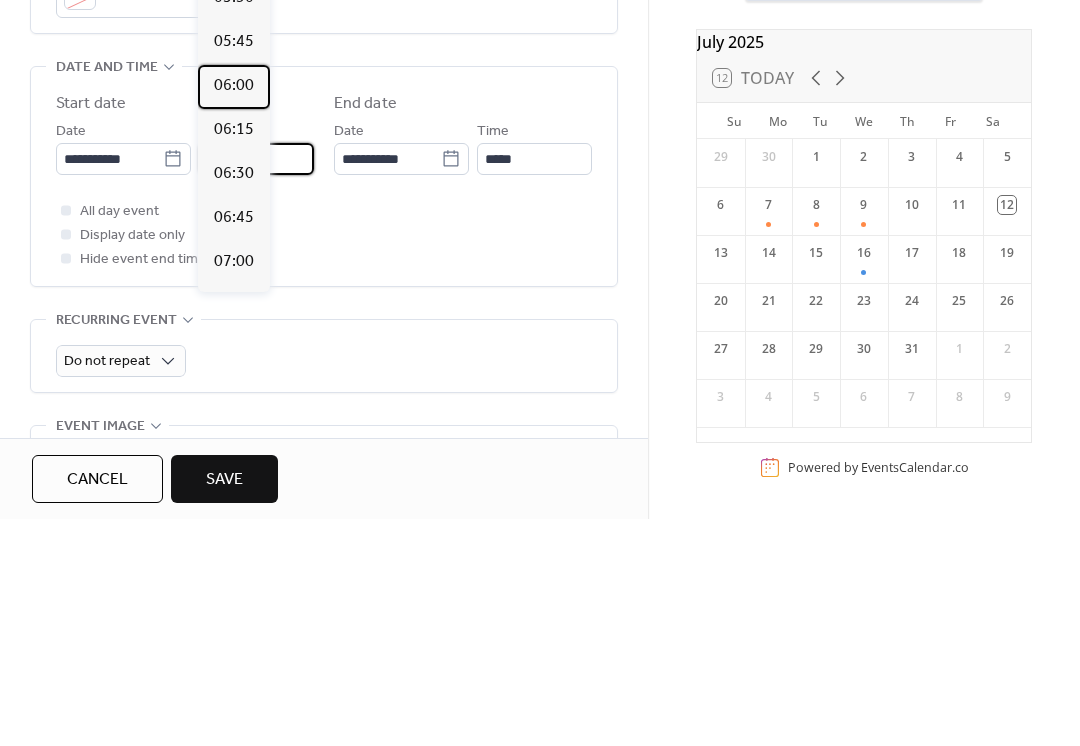 click on "06:00" at bounding box center (234, 313) 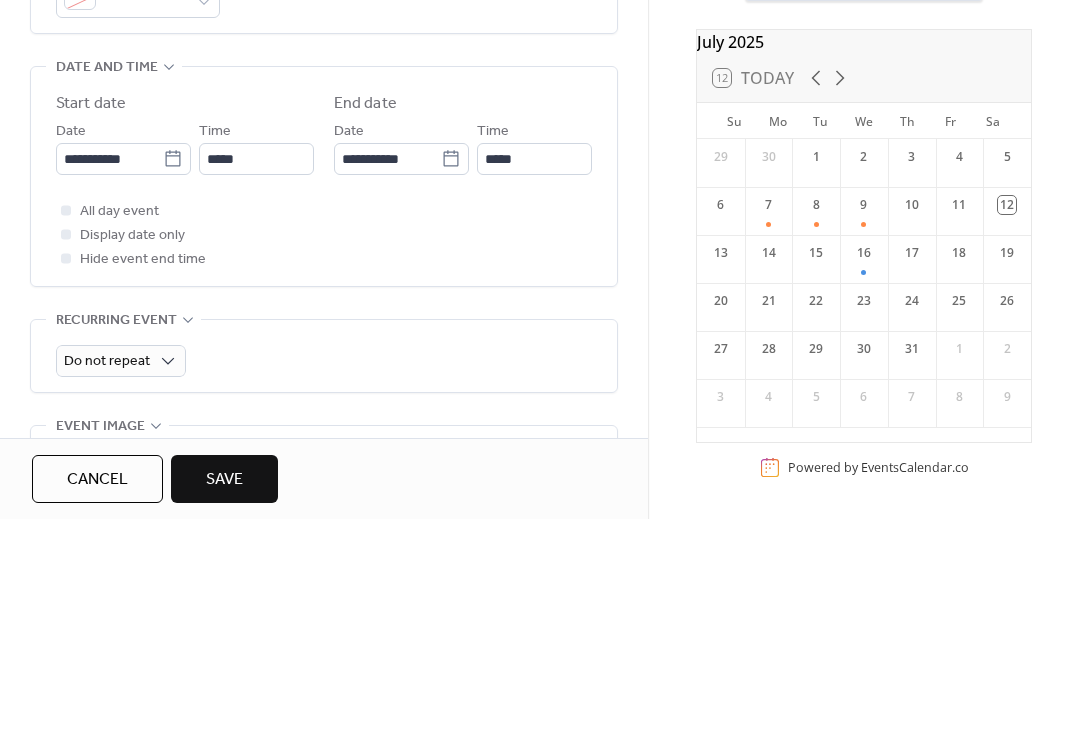 type on "*****" 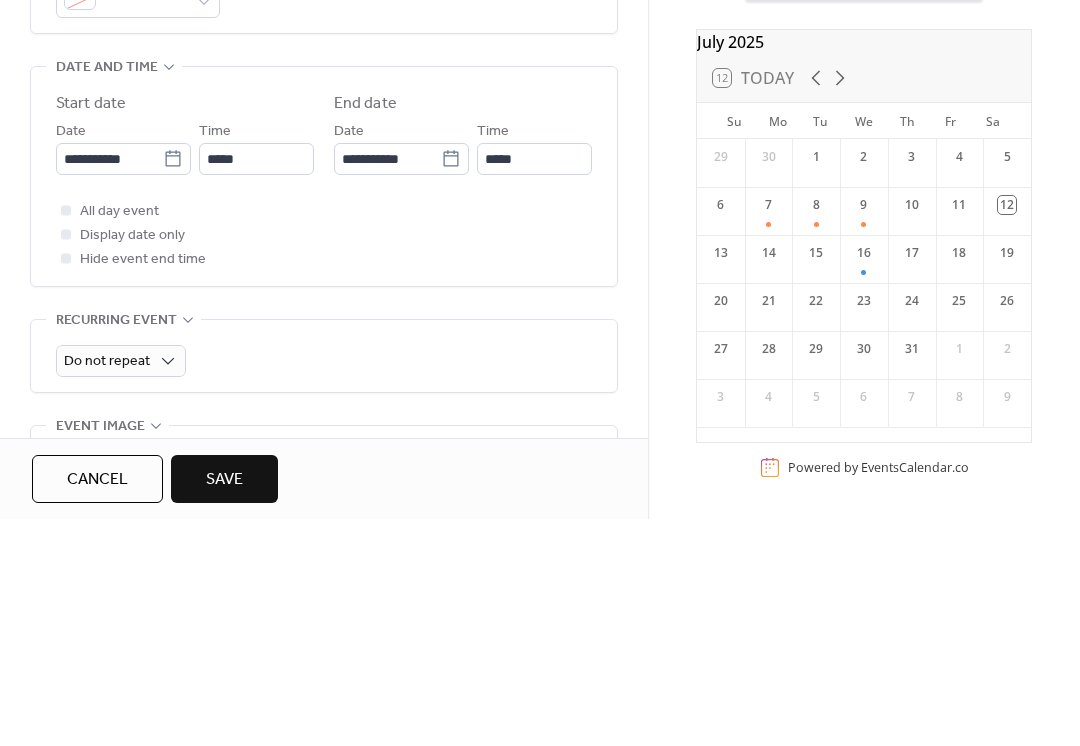 type on "*****" 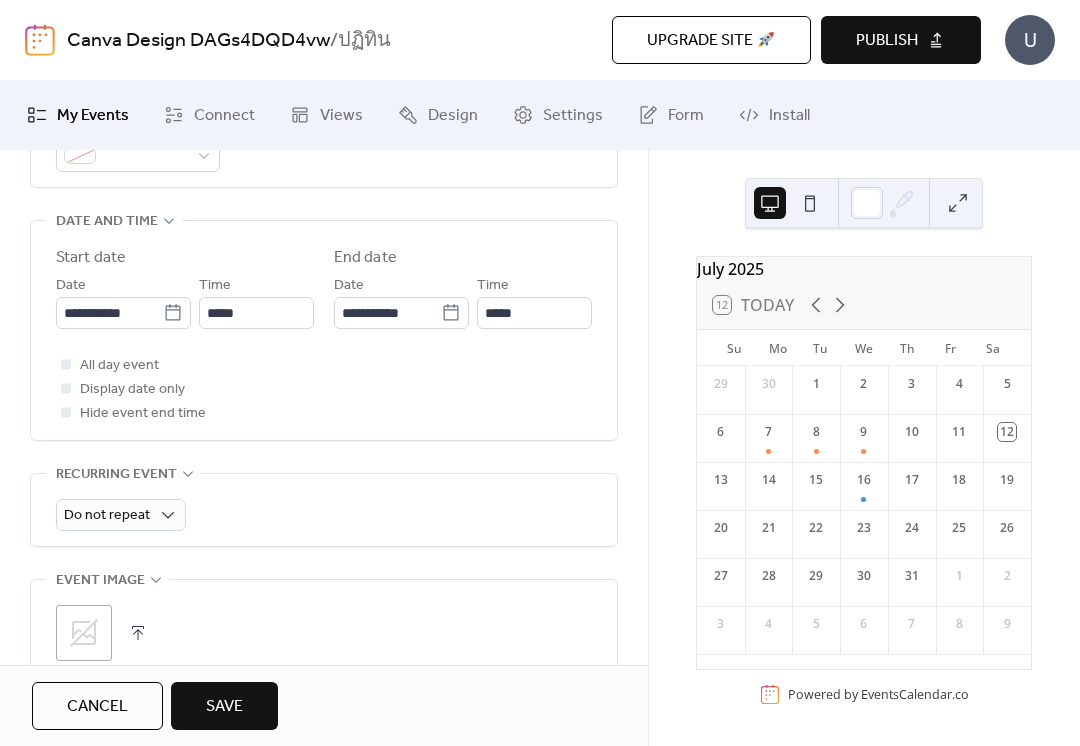 scroll, scrollTop: 616, scrollLeft: 0, axis: vertical 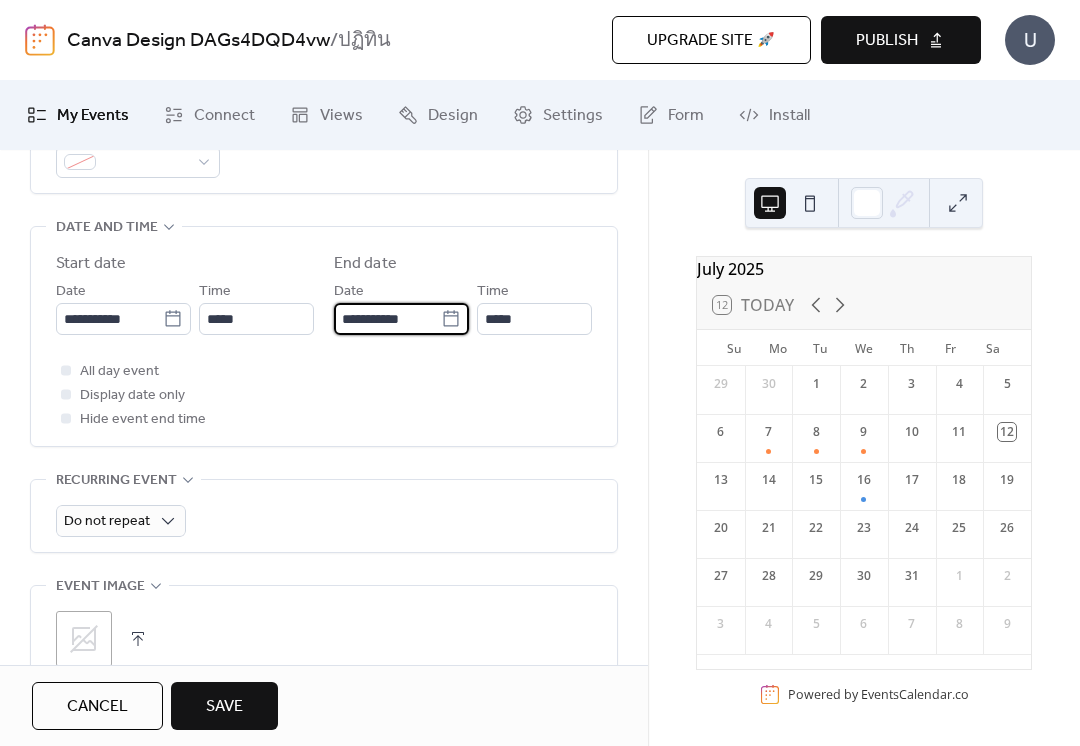 click on "**********" at bounding box center (387, 319) 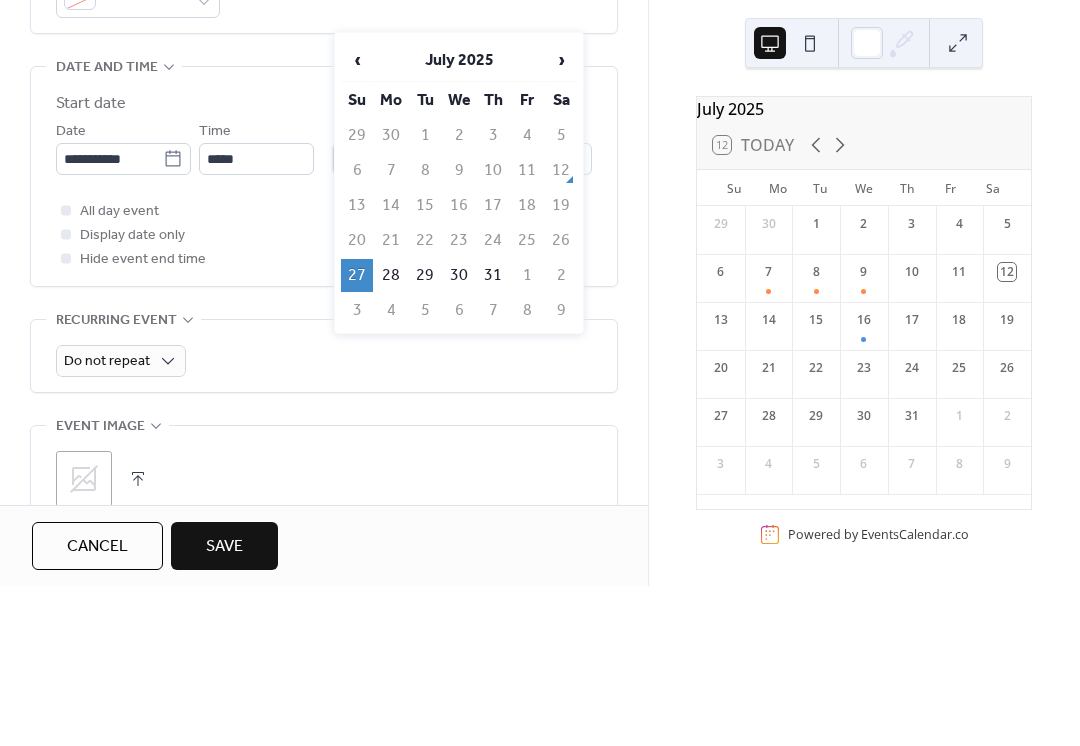 click on "3" at bounding box center [357, 470] 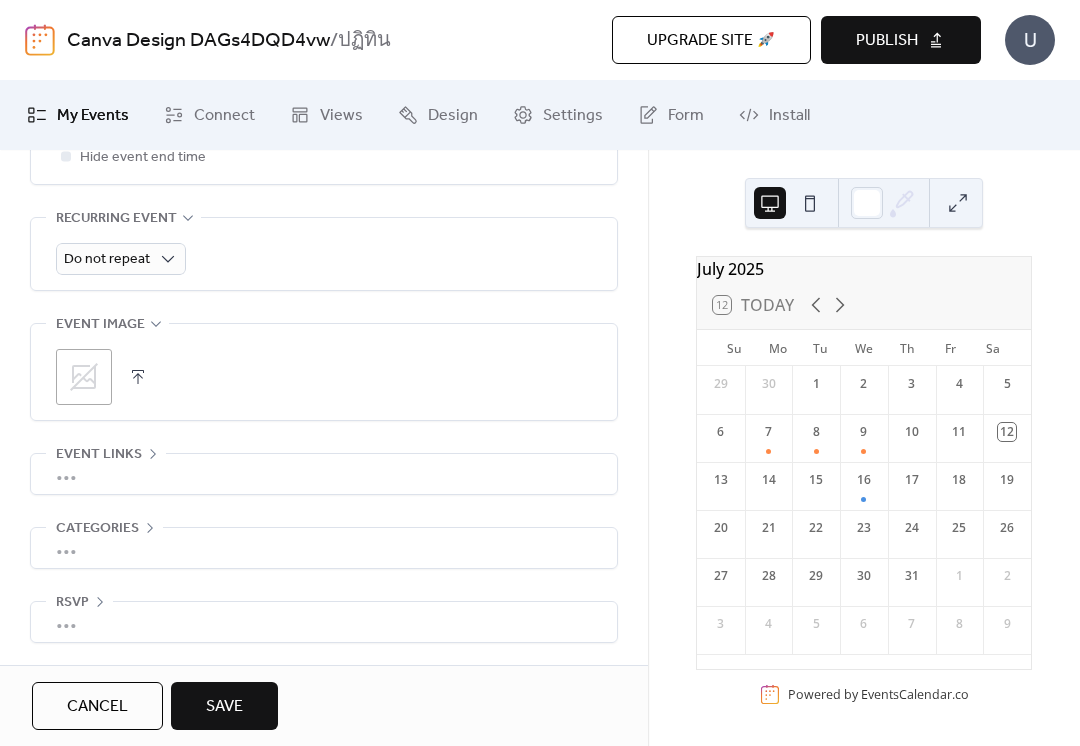 scroll, scrollTop: 894, scrollLeft: 0, axis: vertical 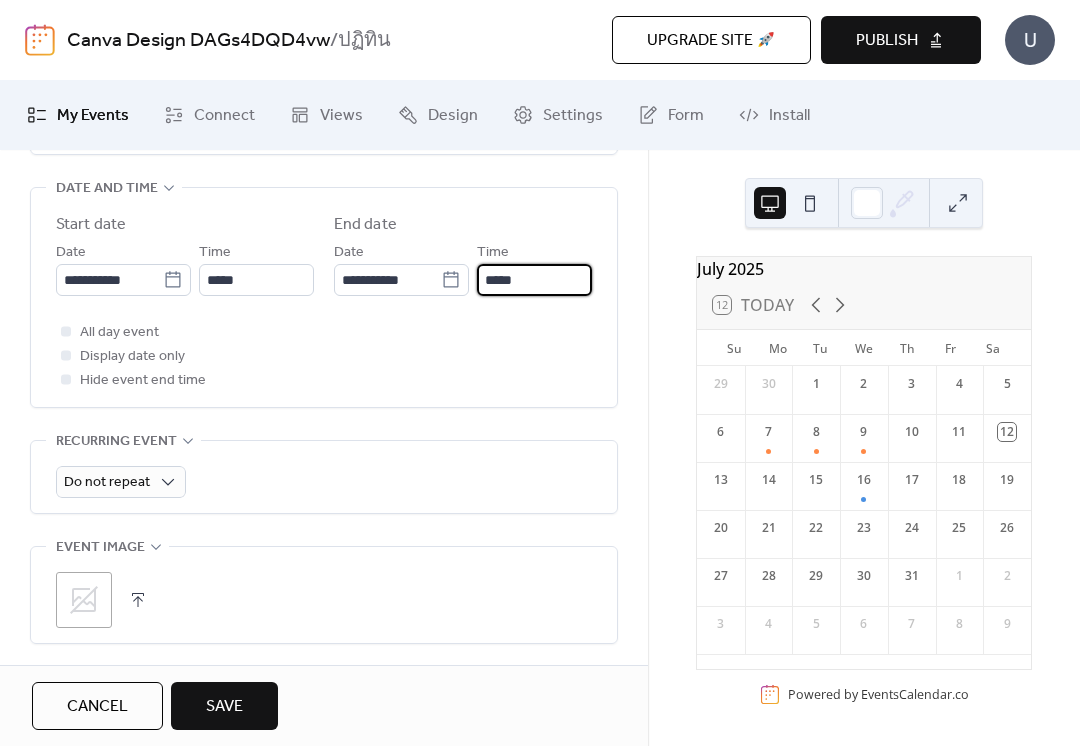 click on "*****" at bounding box center (534, 280) 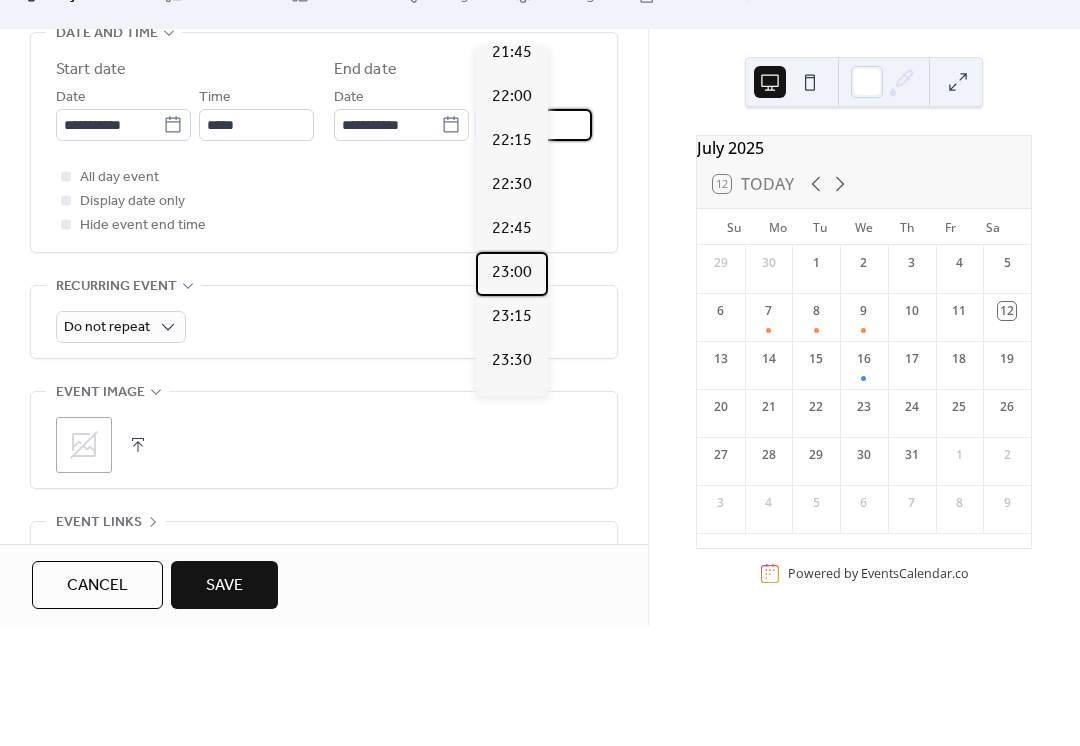 click on "23:00" at bounding box center (512, 394) 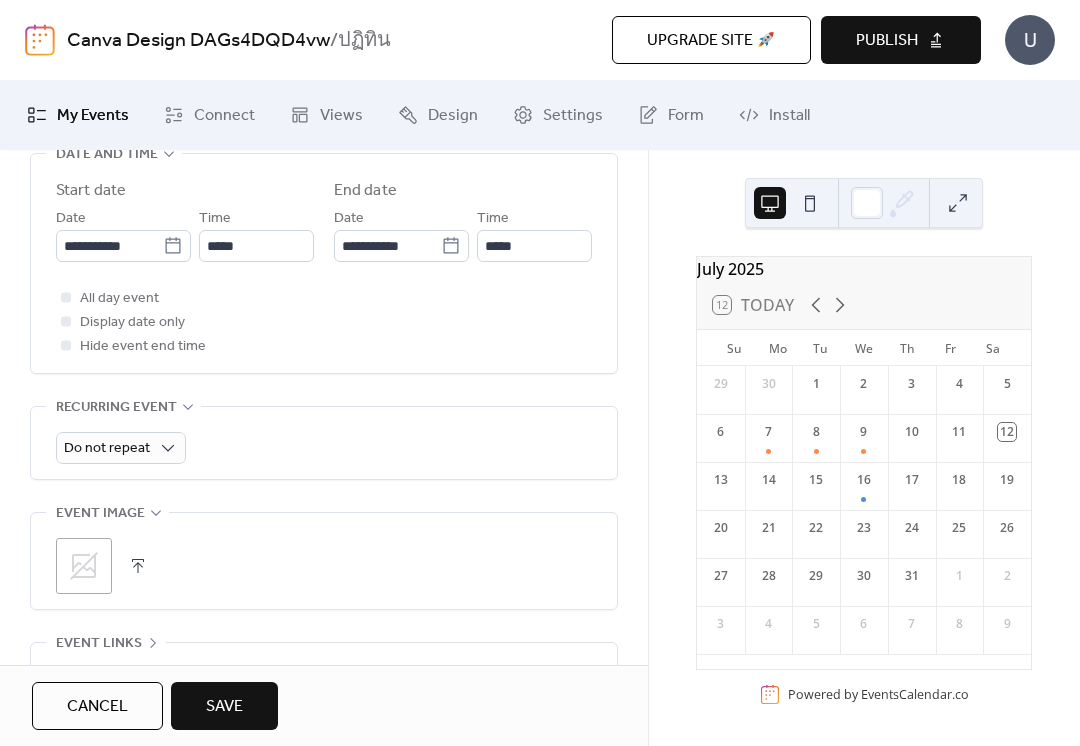 click on "**********" at bounding box center [324, 212] 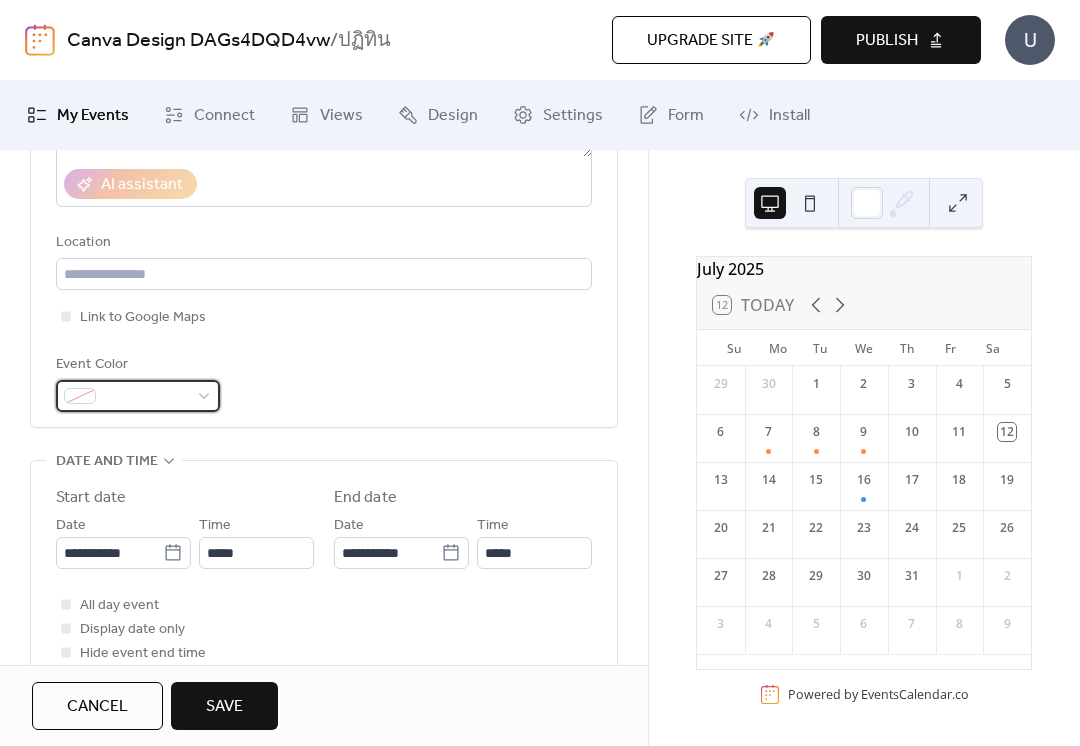 click at bounding box center (146, 397) 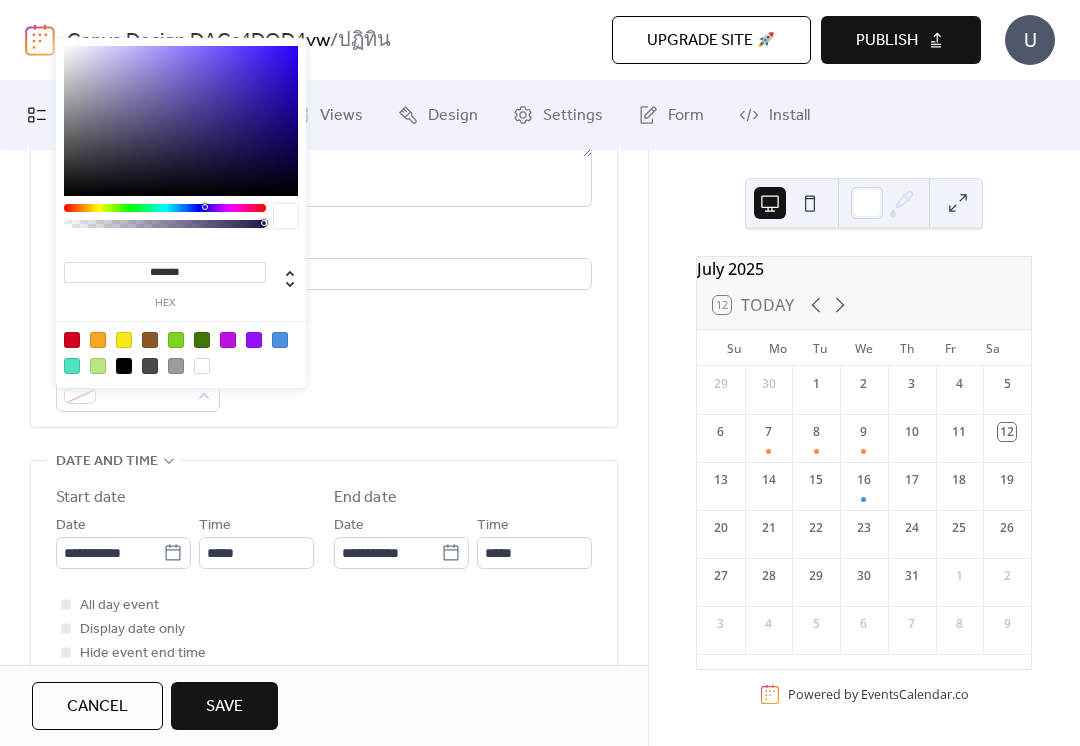 click at bounding box center [98, 340] 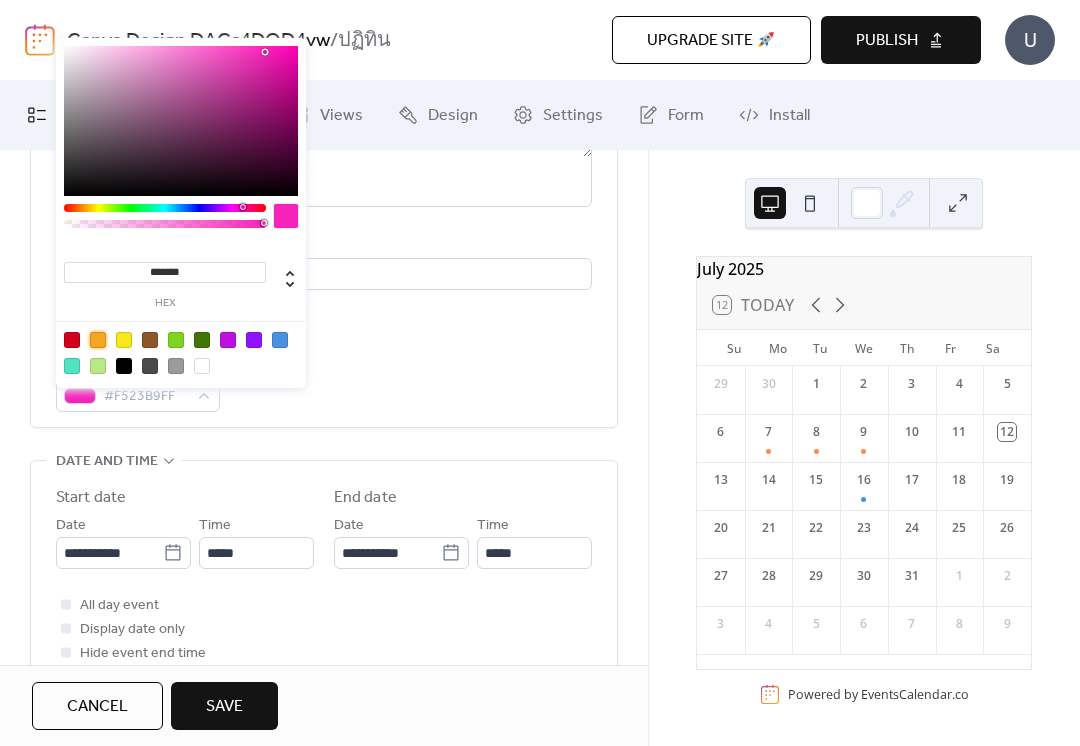 click at bounding box center (165, 208) 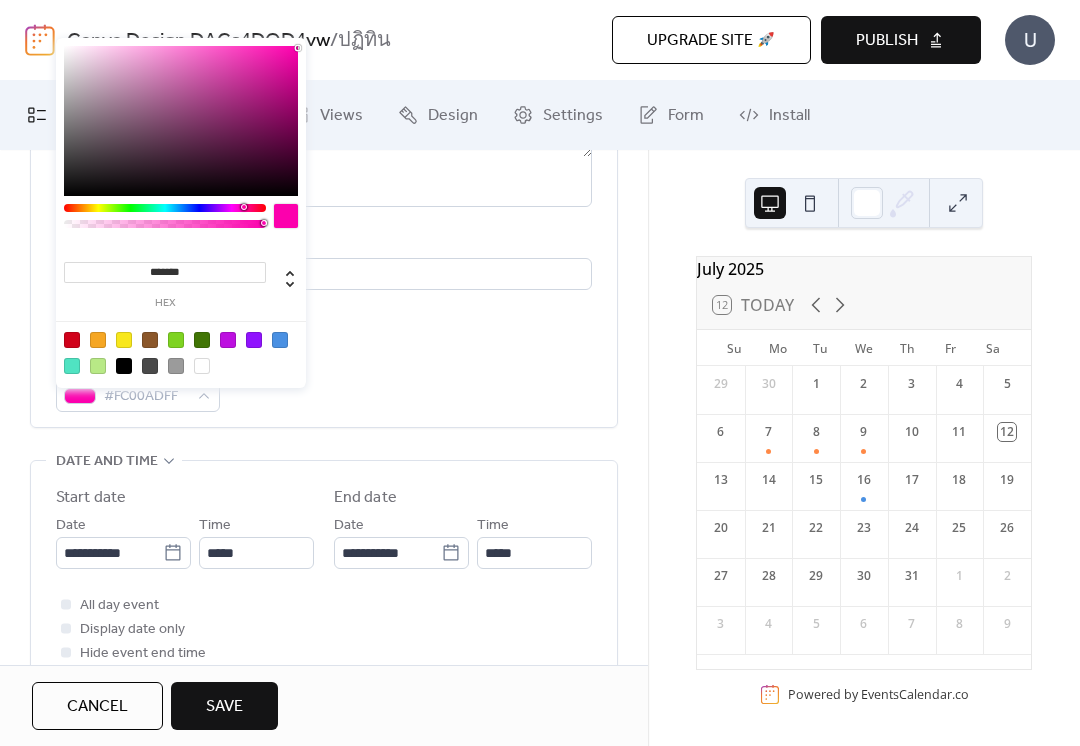 click at bounding box center (181, 121) 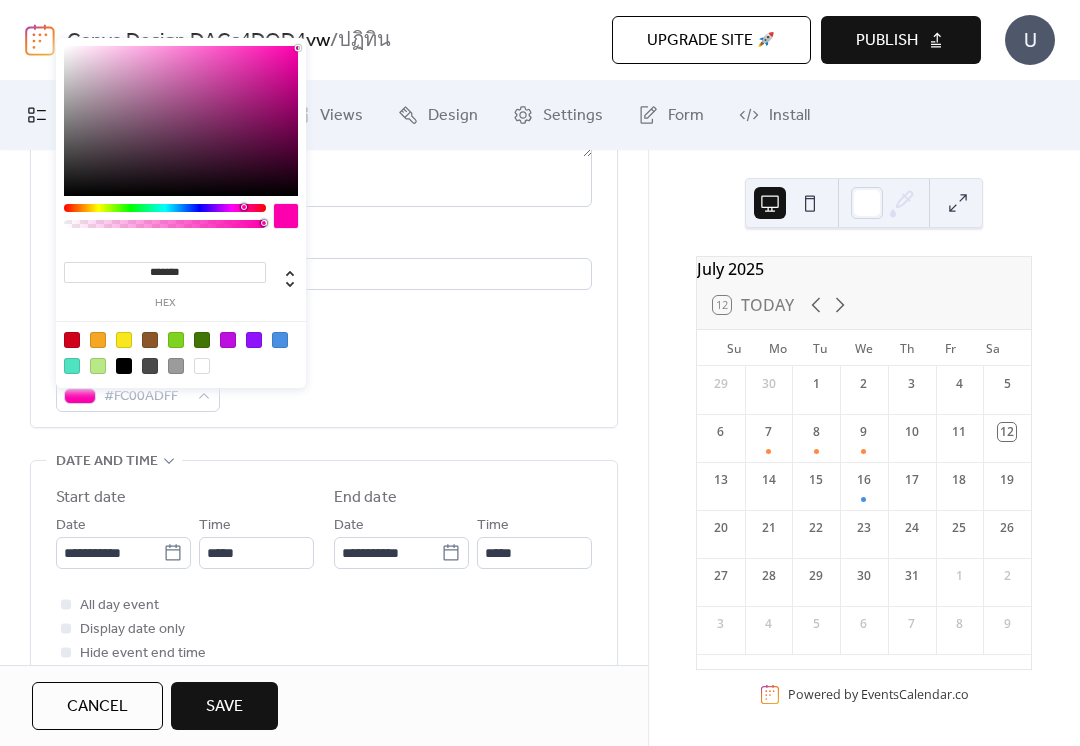 type on "*******" 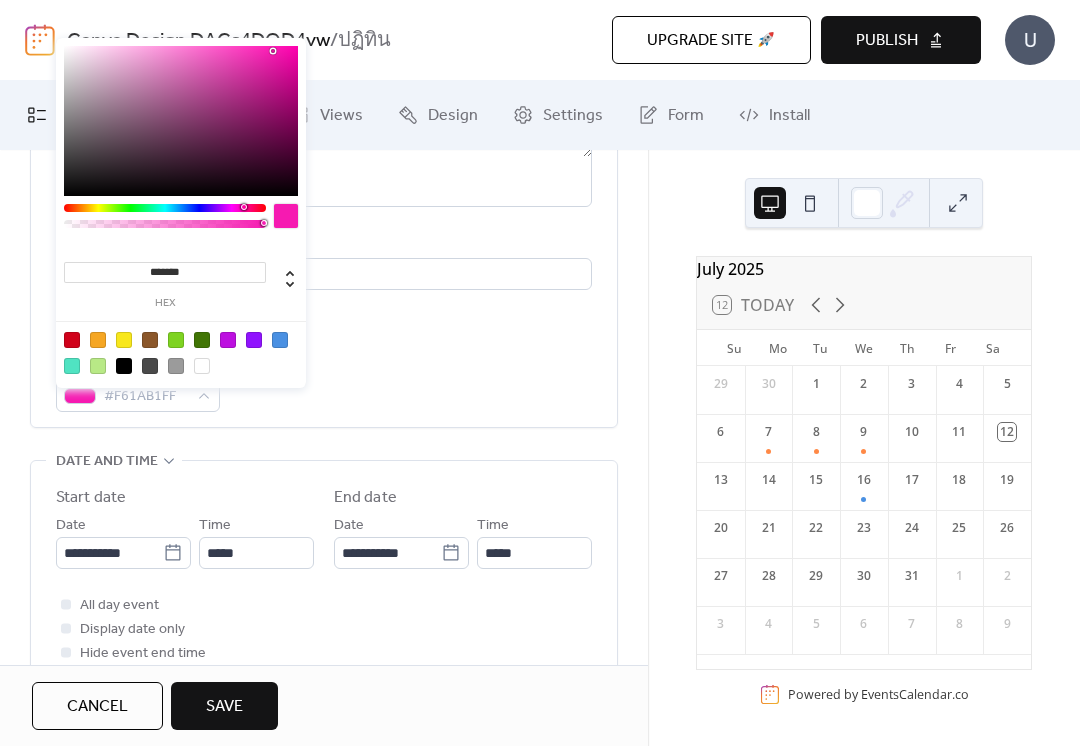 click on "**********" at bounding box center (324, 519) 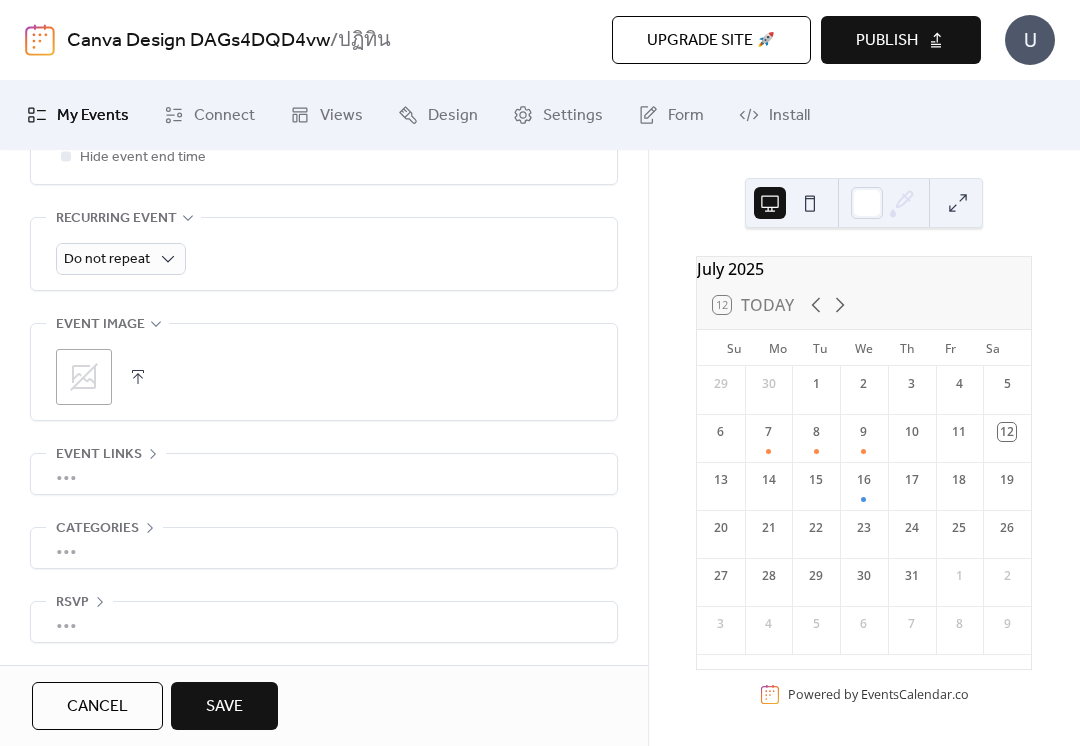 click on "Save" at bounding box center [224, 706] 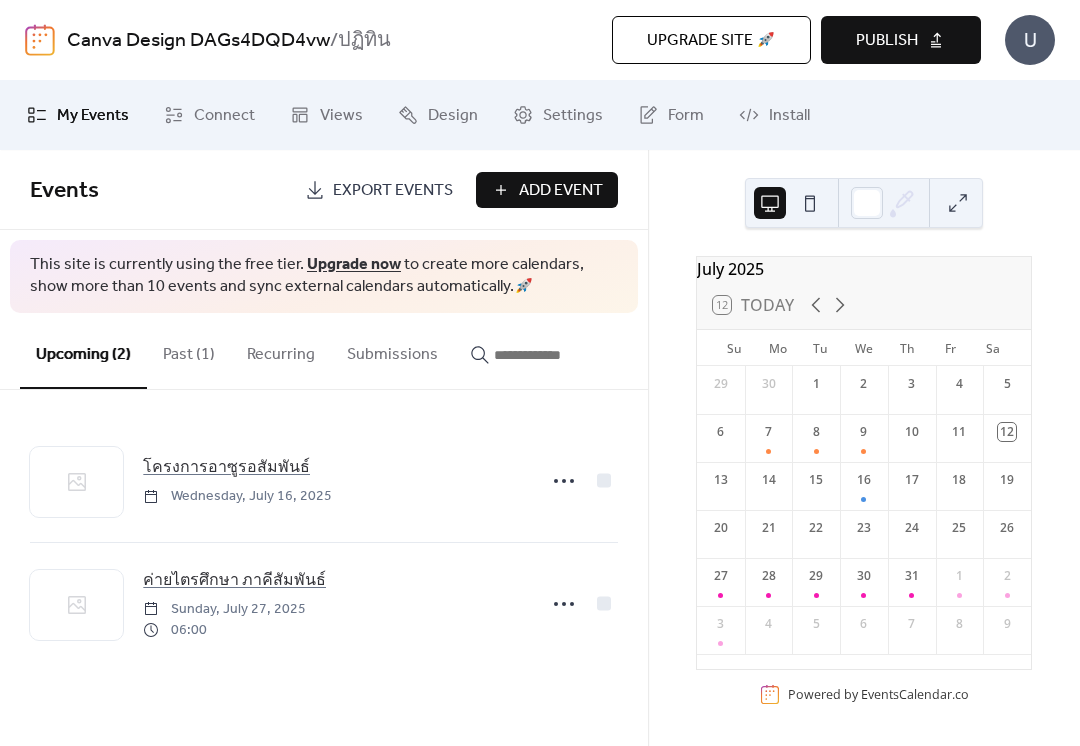 click on "Publish" at bounding box center [887, 41] 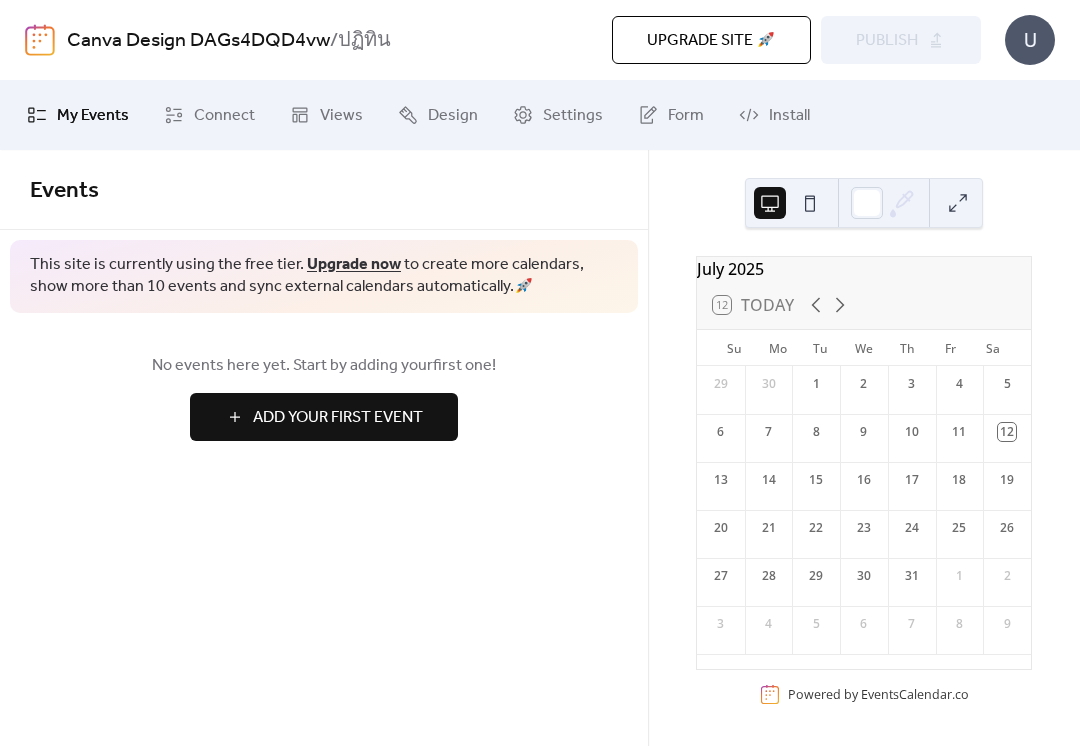 scroll, scrollTop: 0, scrollLeft: 0, axis: both 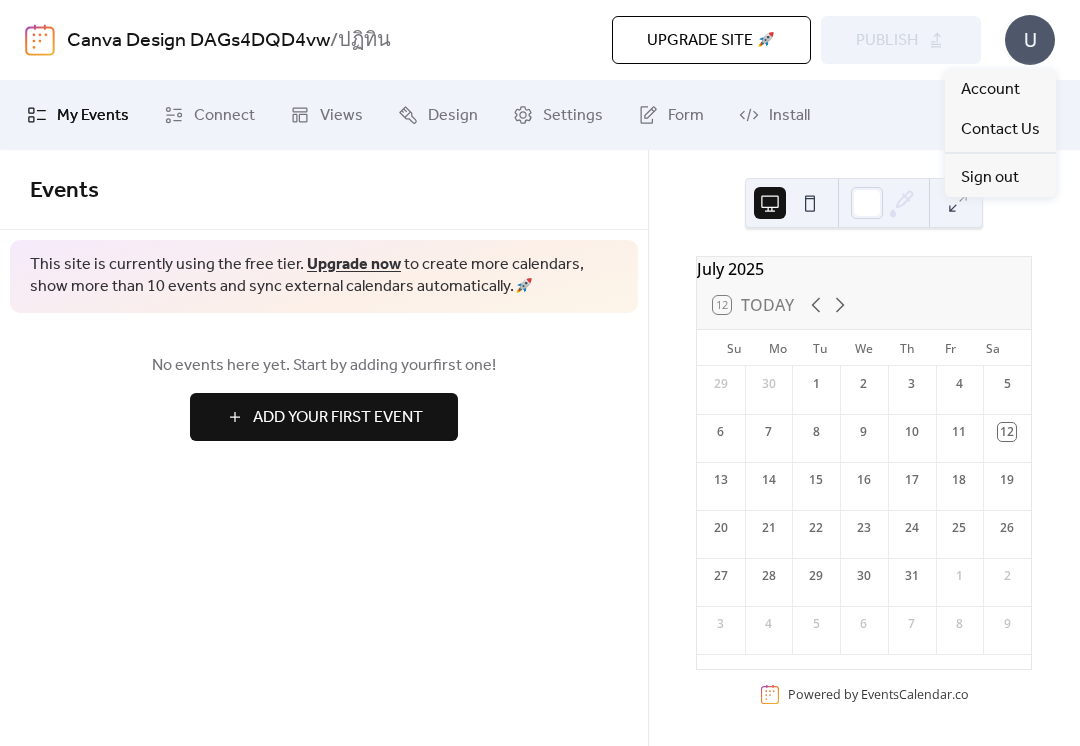 click on "U" at bounding box center (1030, 40) 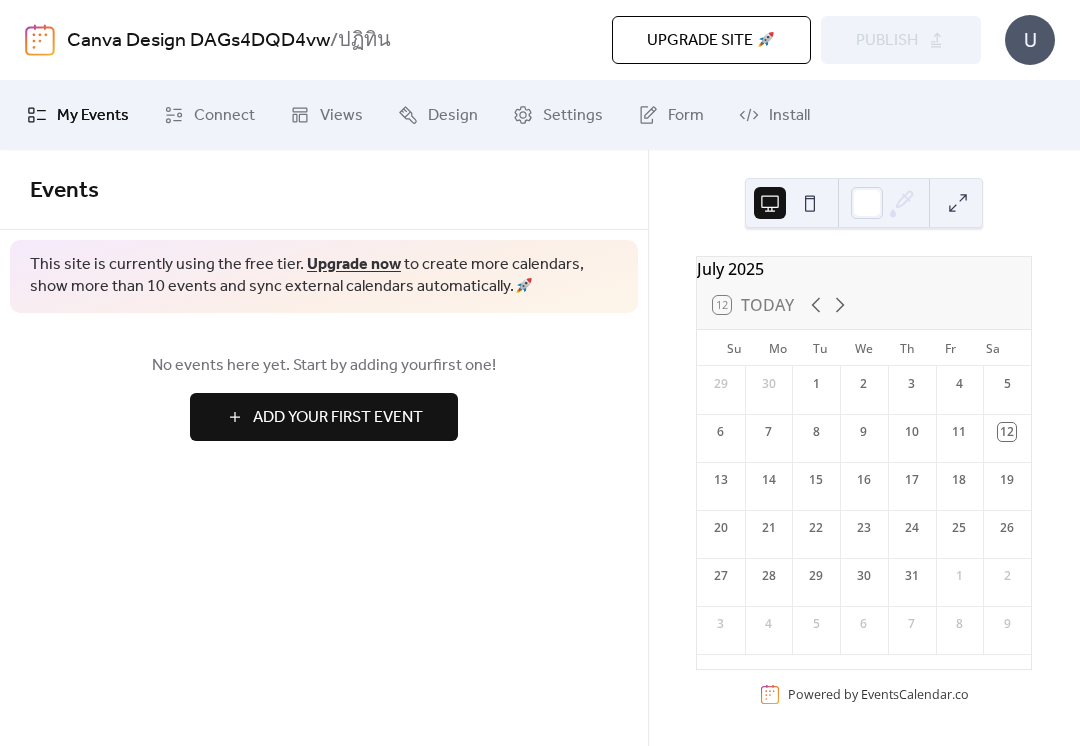 click on "Add Your First Event" at bounding box center (324, 417) 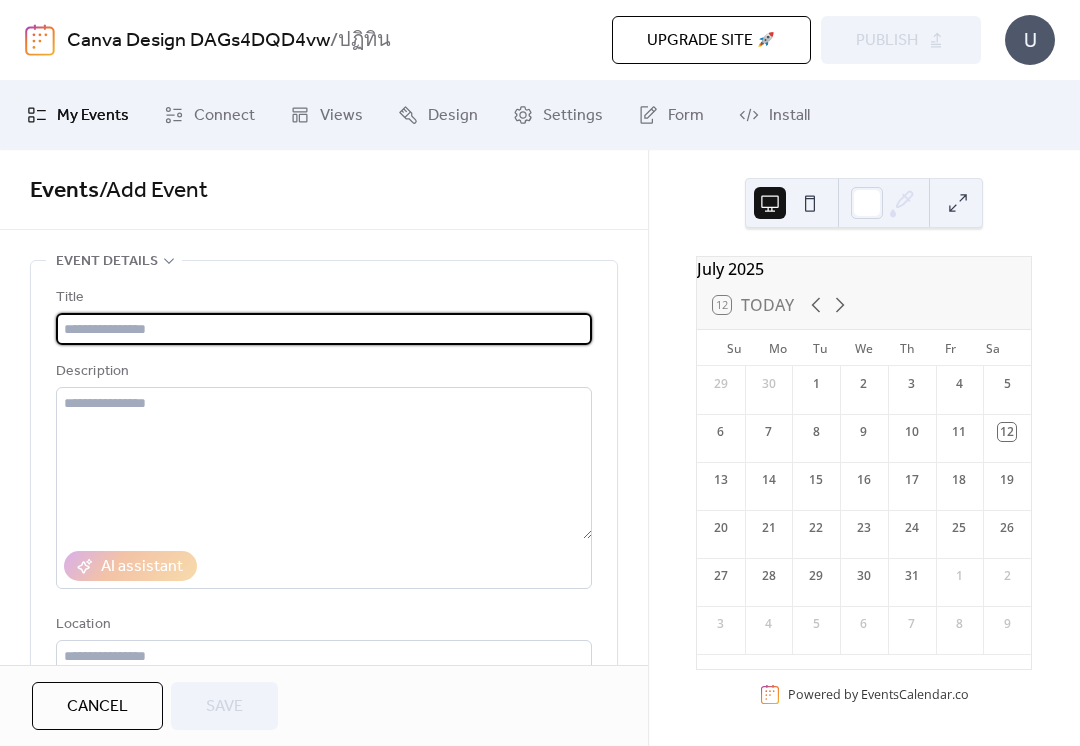 click on "My Events" at bounding box center (93, 116) 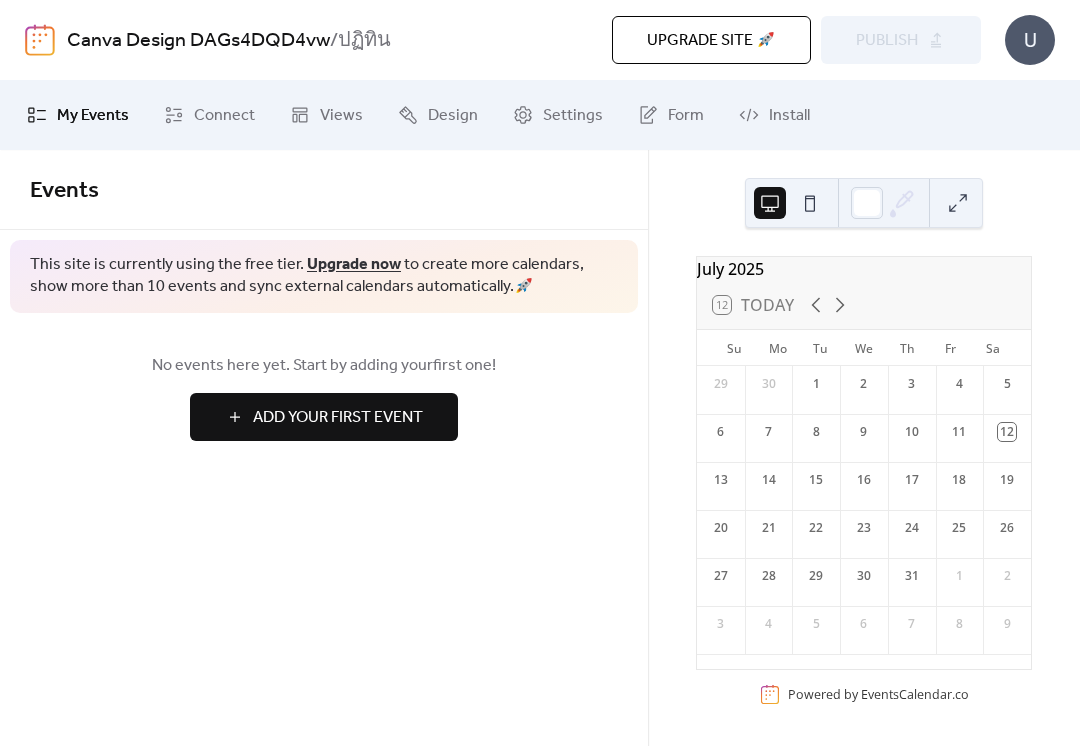 click at bounding box center (40, 40) 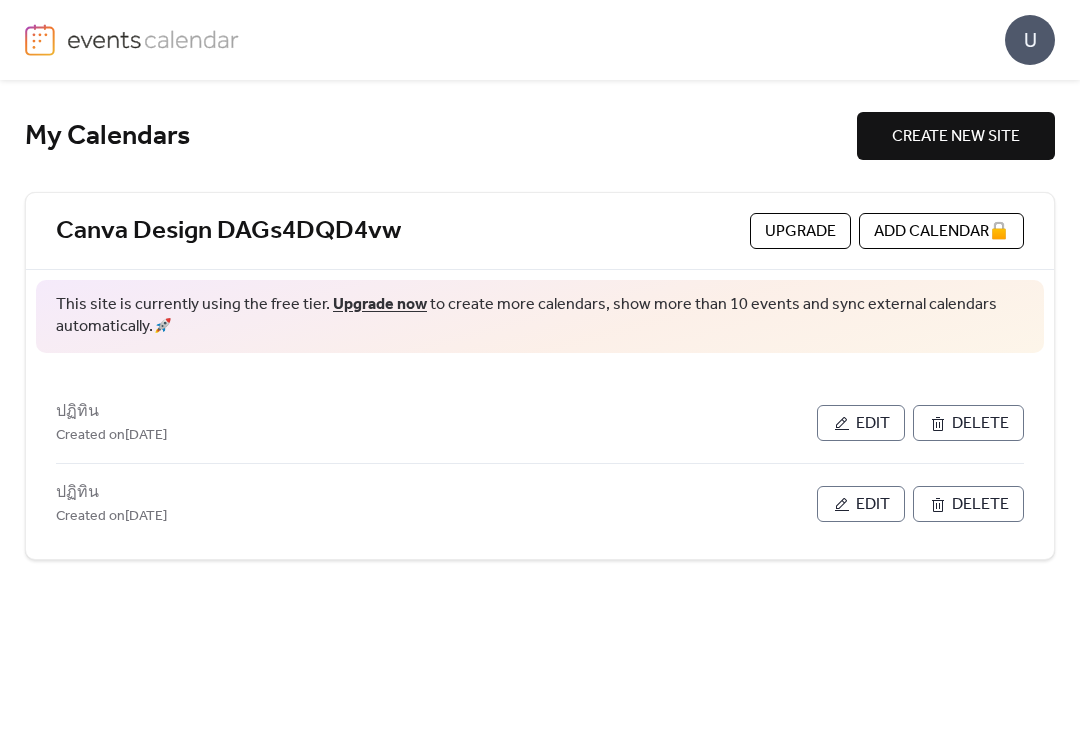 click on "Edit" at bounding box center [873, 424] 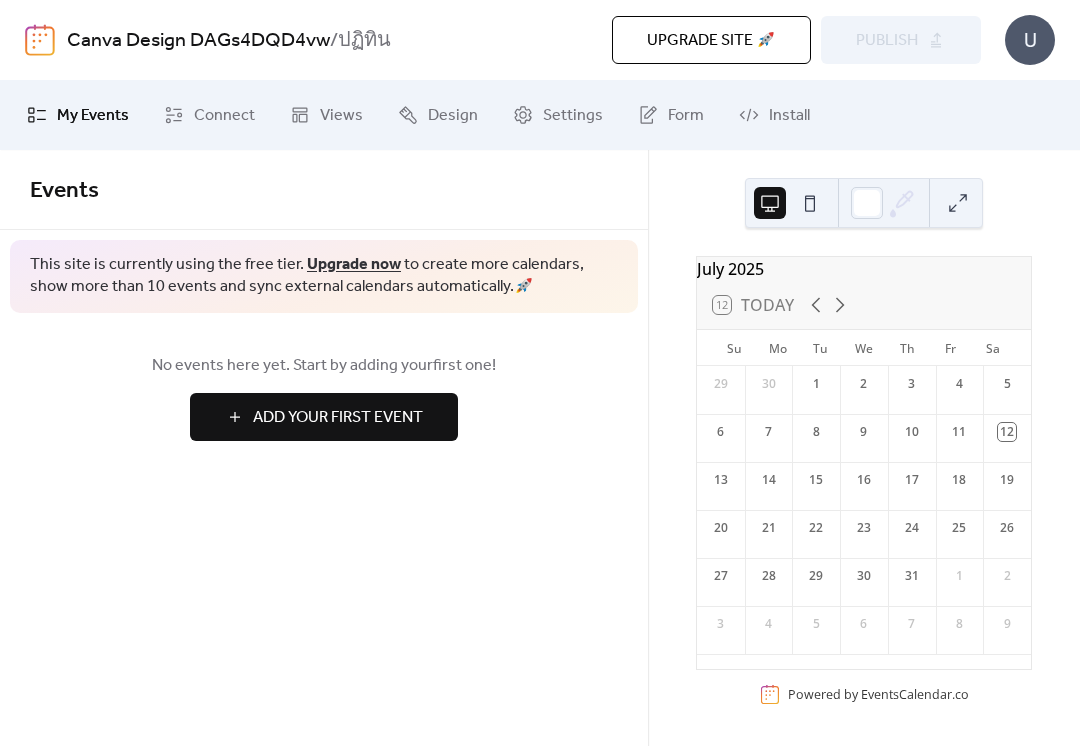 click on "My Events" at bounding box center (78, 115) 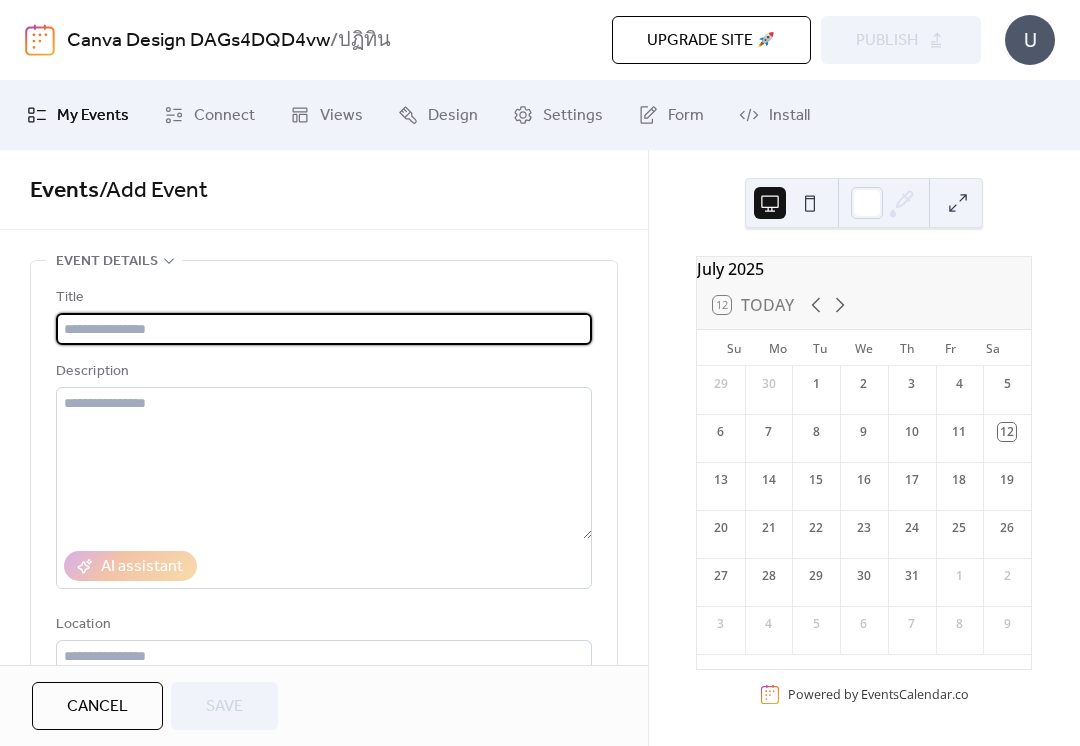 click at bounding box center (324, 329) 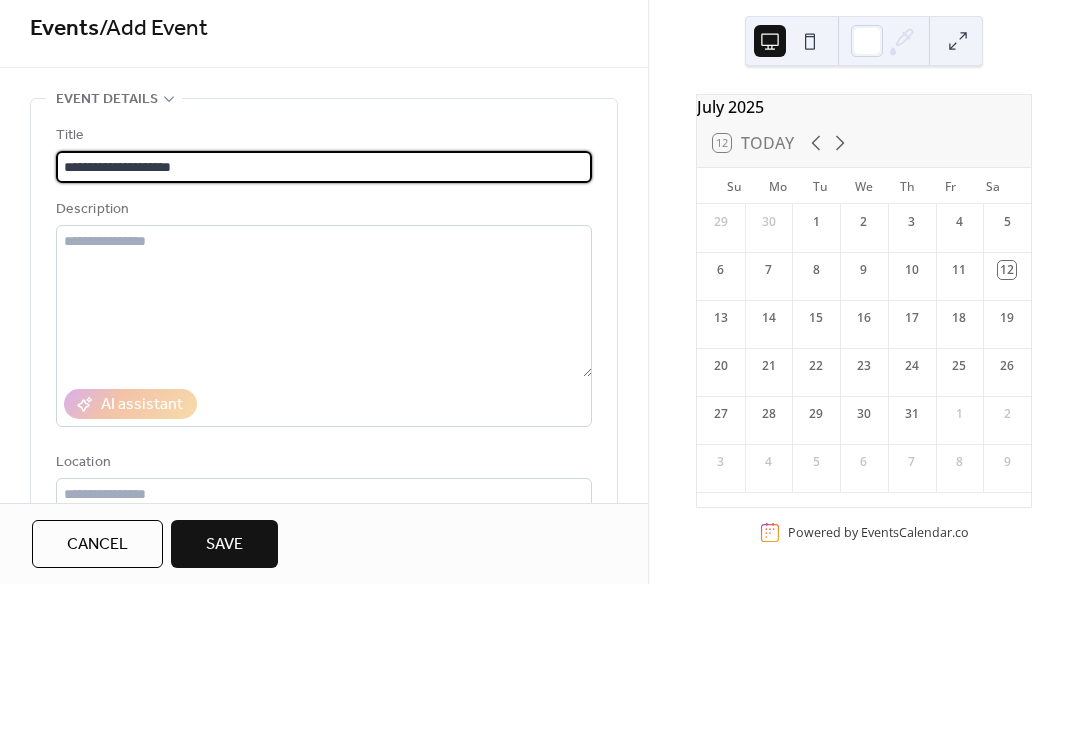 type on "**********" 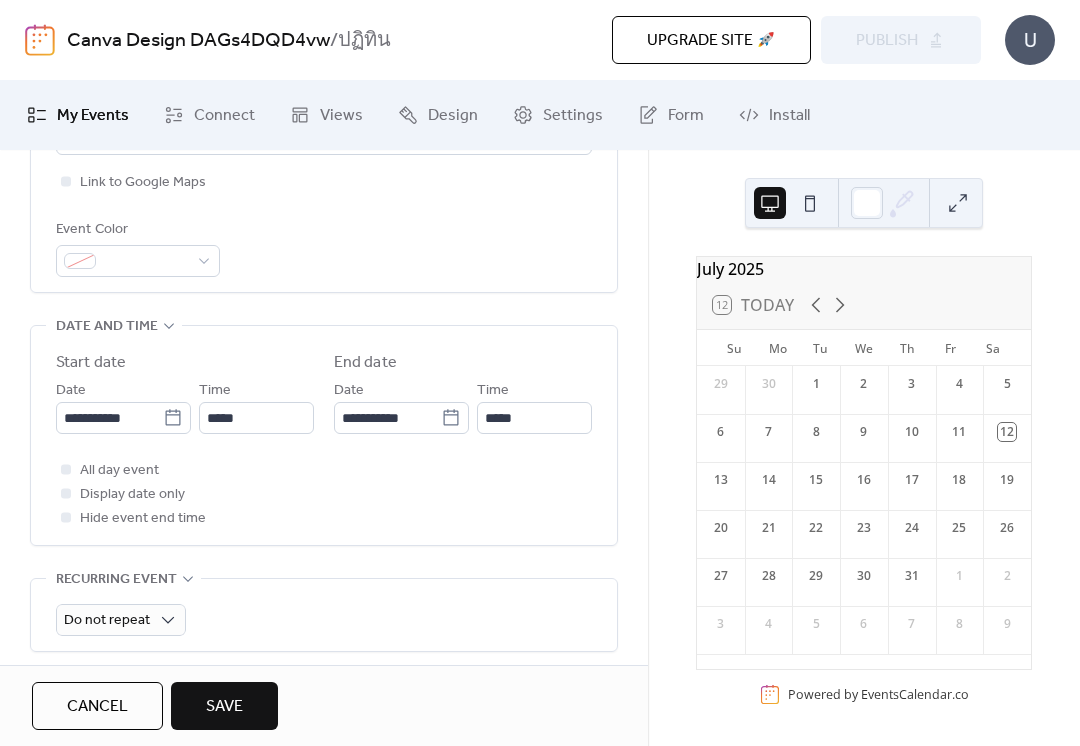 scroll, scrollTop: 515, scrollLeft: 0, axis: vertical 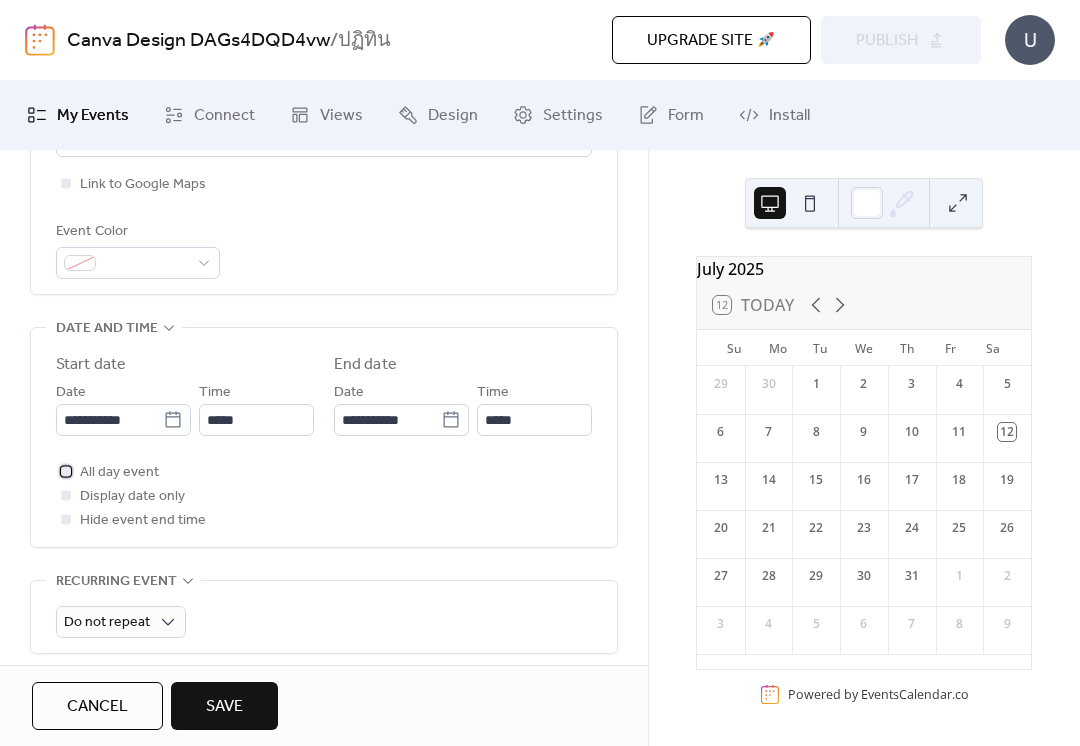 click at bounding box center [66, 471] 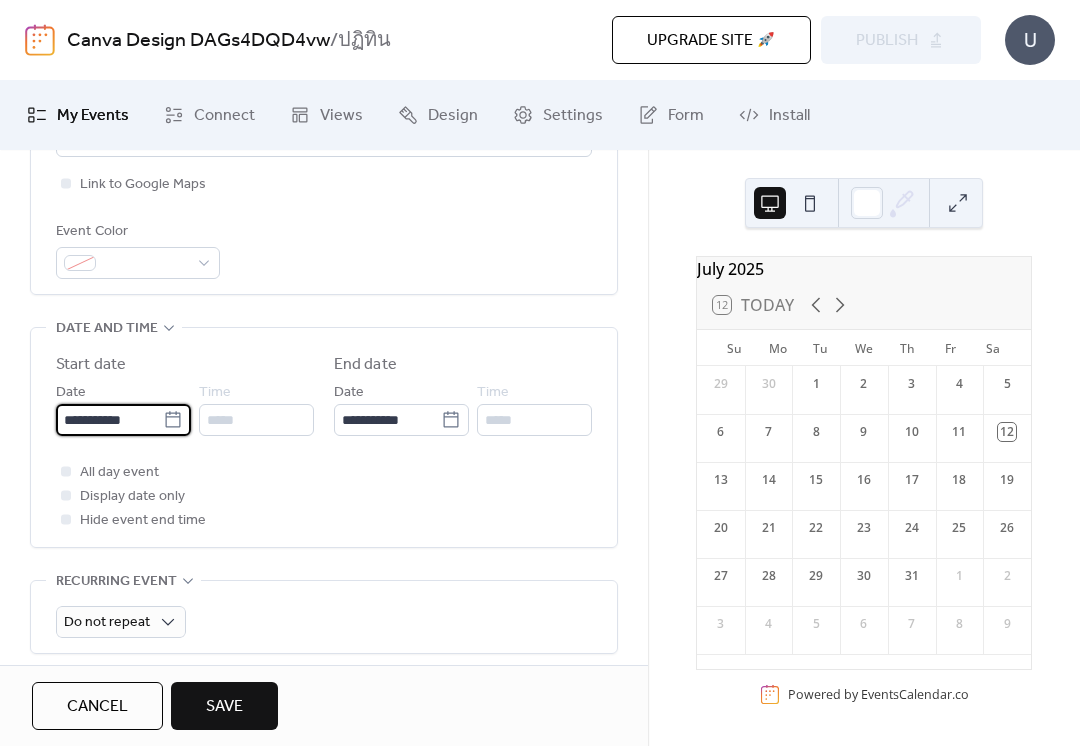 click on "**********" at bounding box center (109, 420) 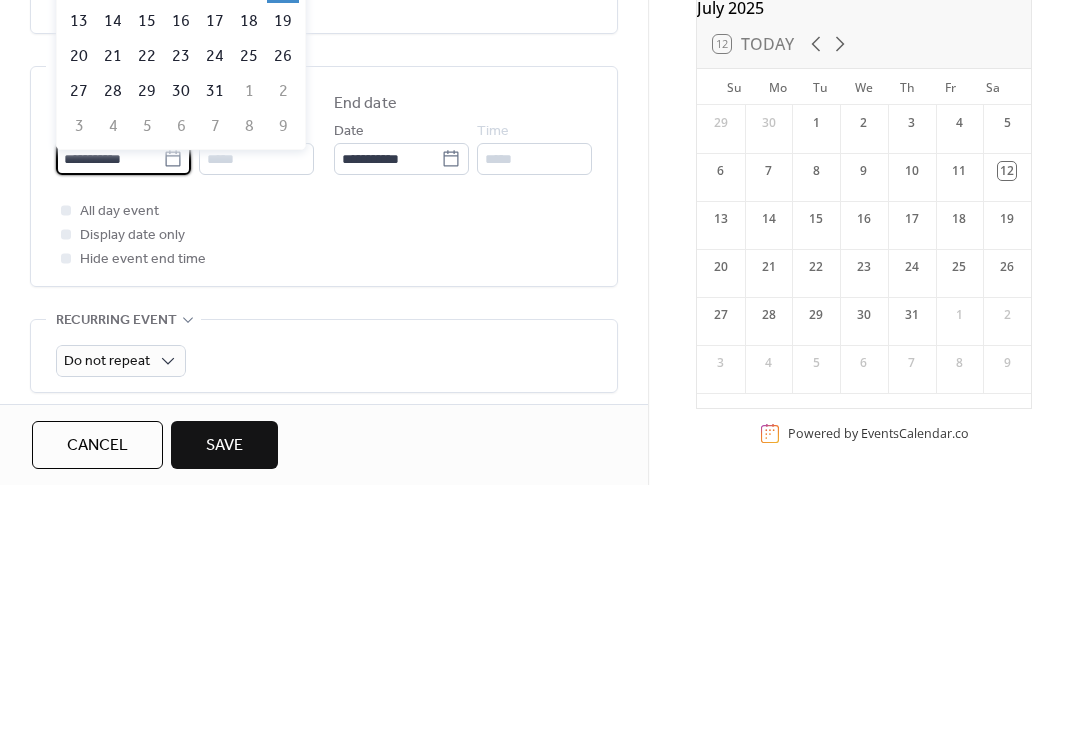 click on "16" at bounding box center [181, 282] 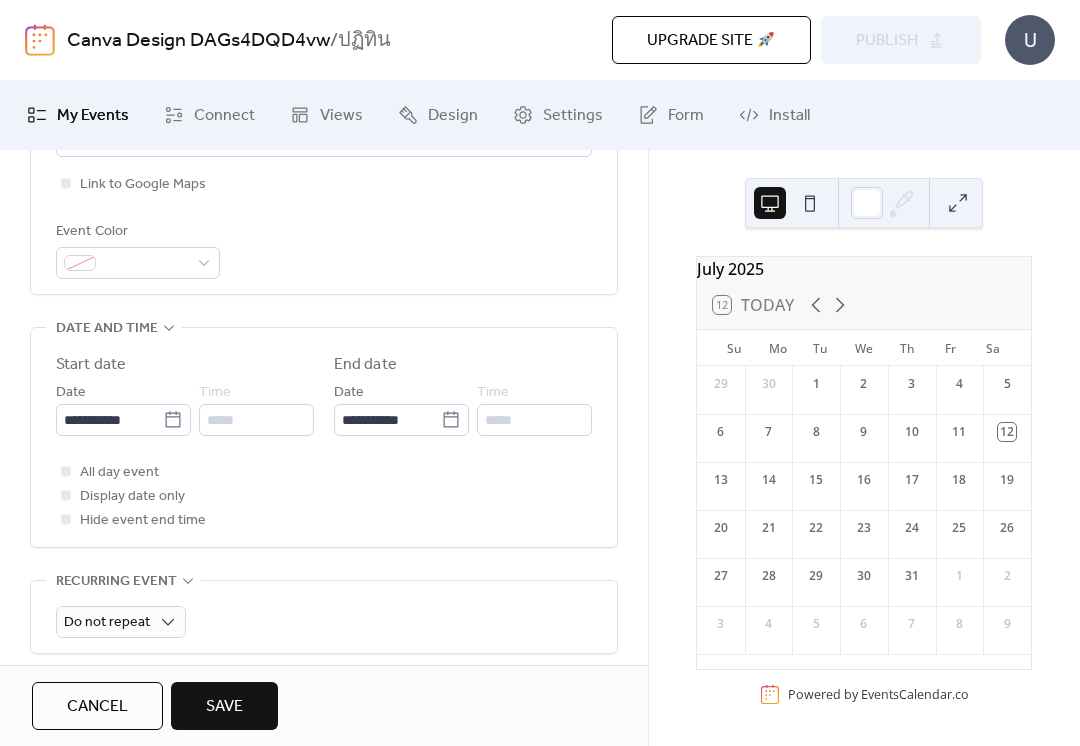 click on "Save" at bounding box center [224, 706] 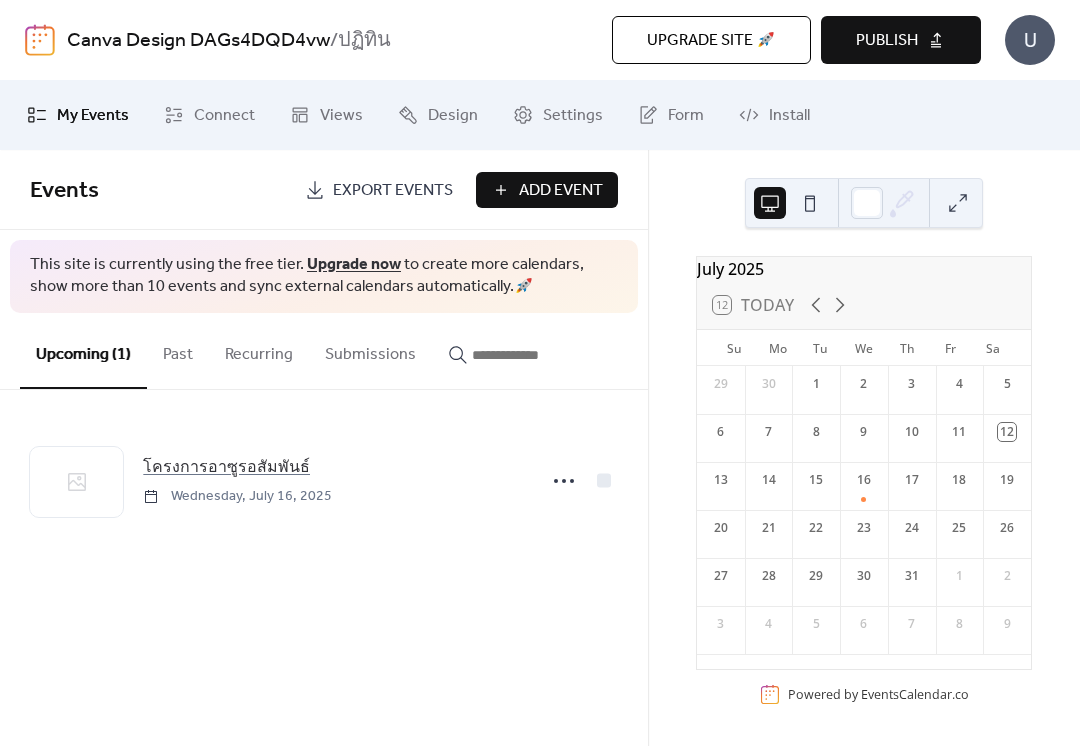click on "Export Events" at bounding box center [379, 190] 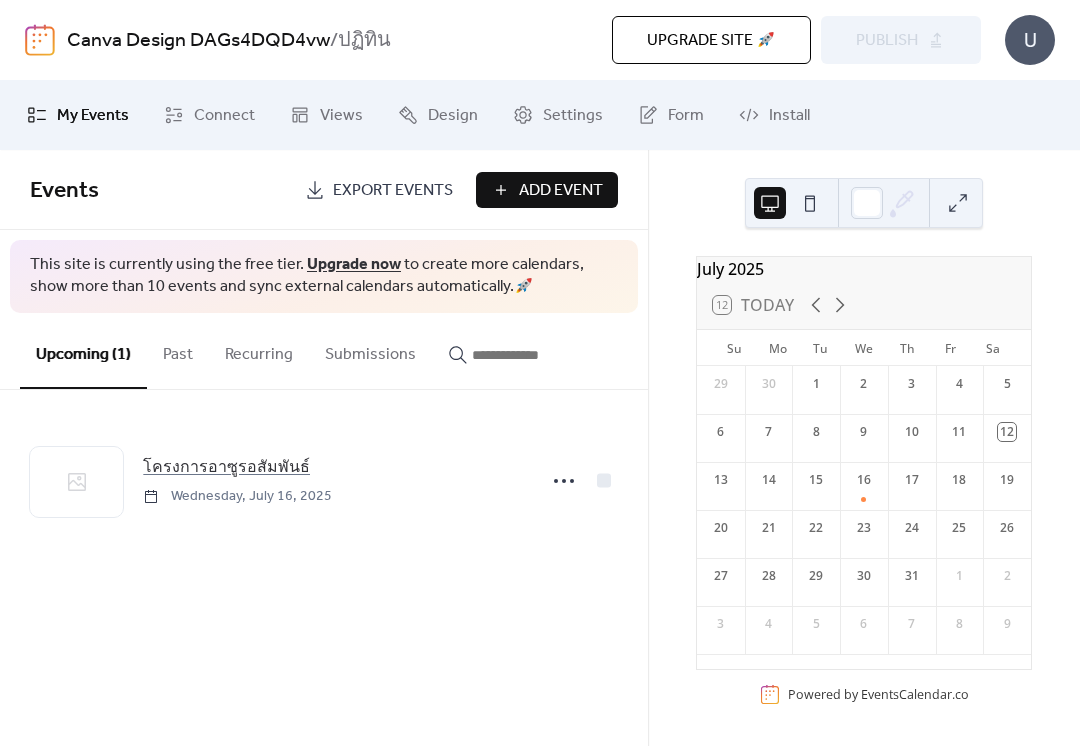 scroll, scrollTop: 0, scrollLeft: 0, axis: both 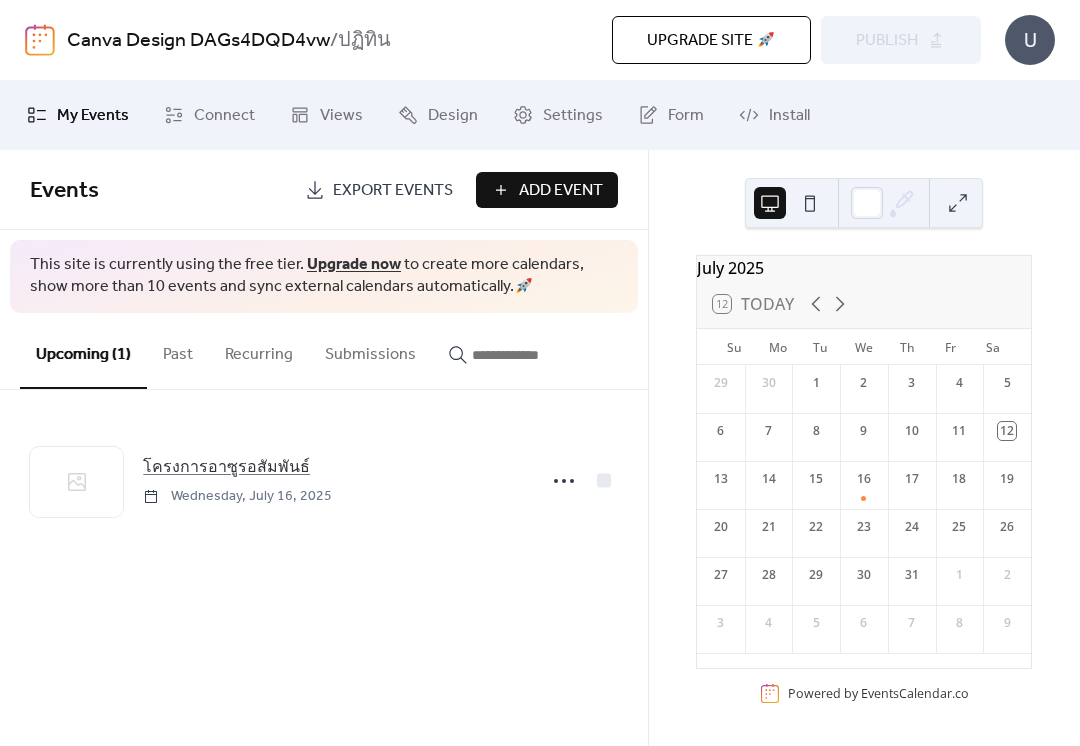click at bounding box center (958, 203) 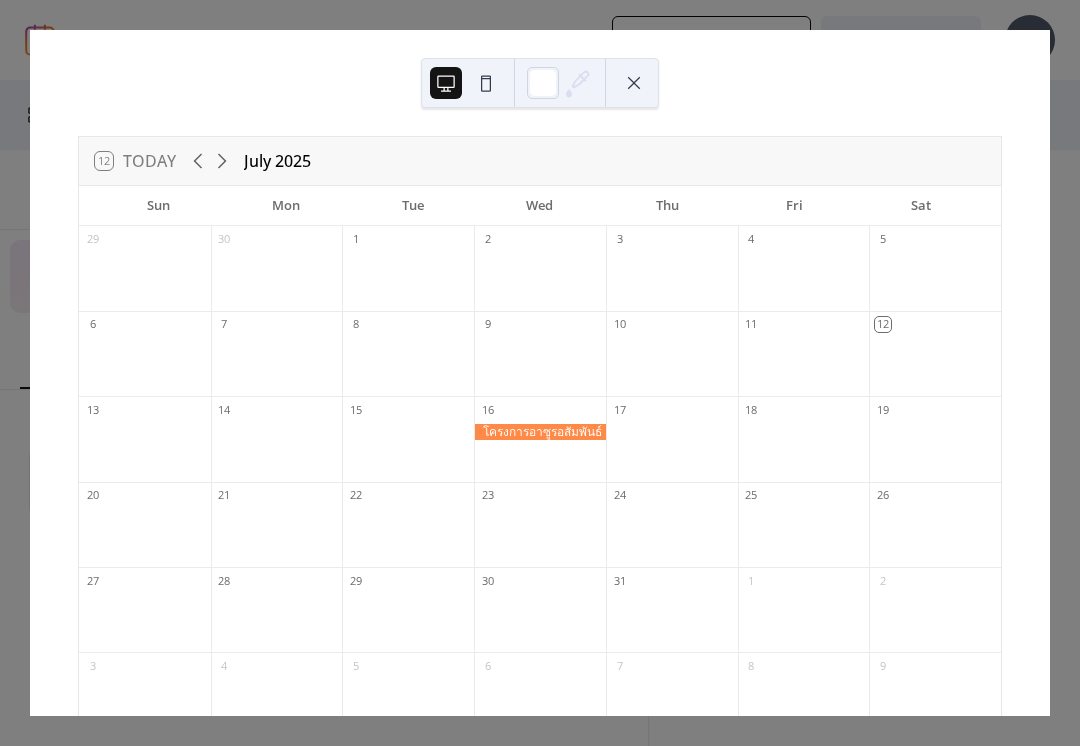 click at bounding box center [634, 83] 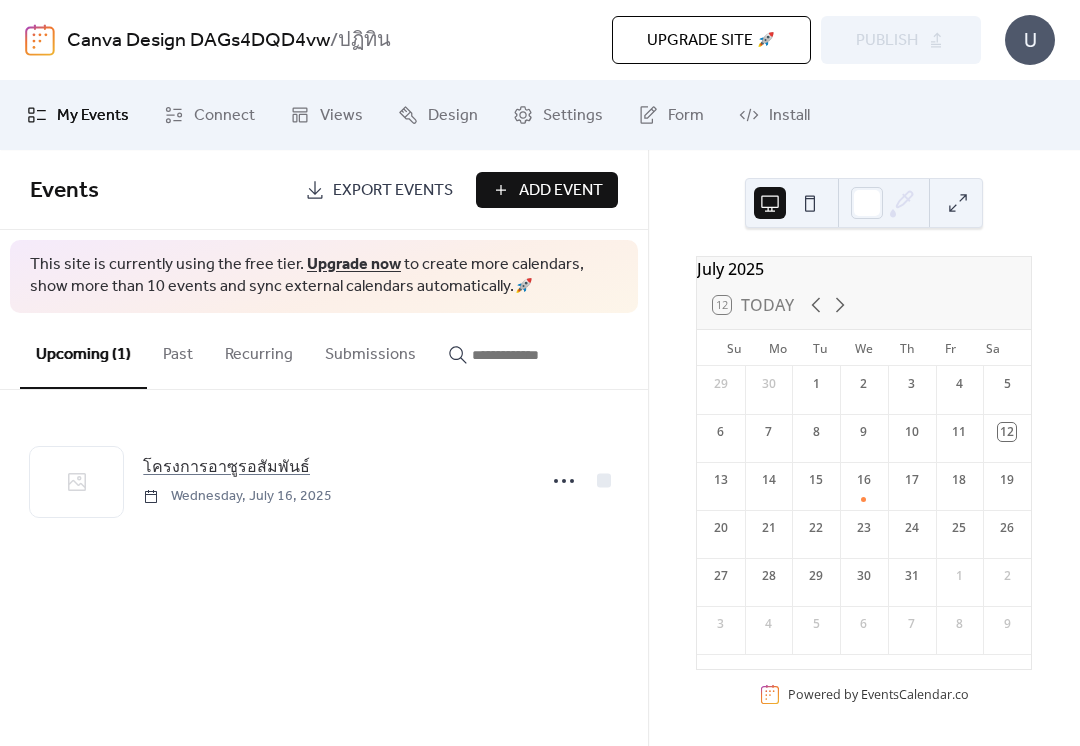 click on "โครงการอาซูรอสัมพันธ์ Wednesday, [MONTH] [DAY], [YEAR]" at bounding box center [333, 480] 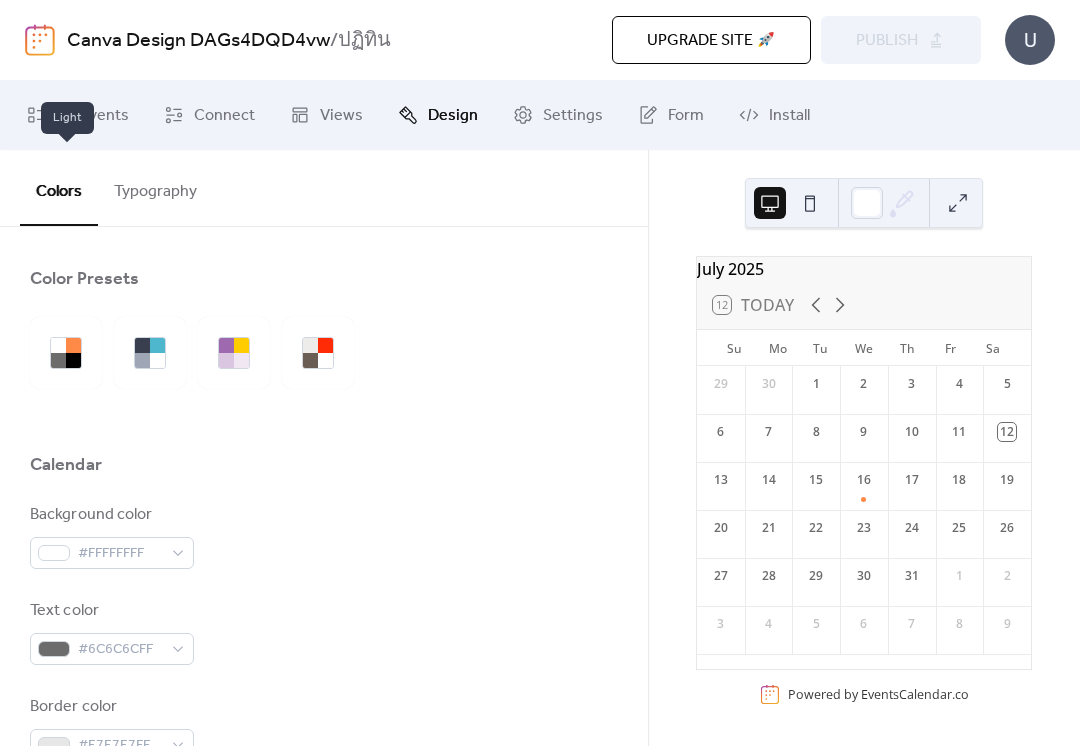 scroll, scrollTop: 0, scrollLeft: 0, axis: both 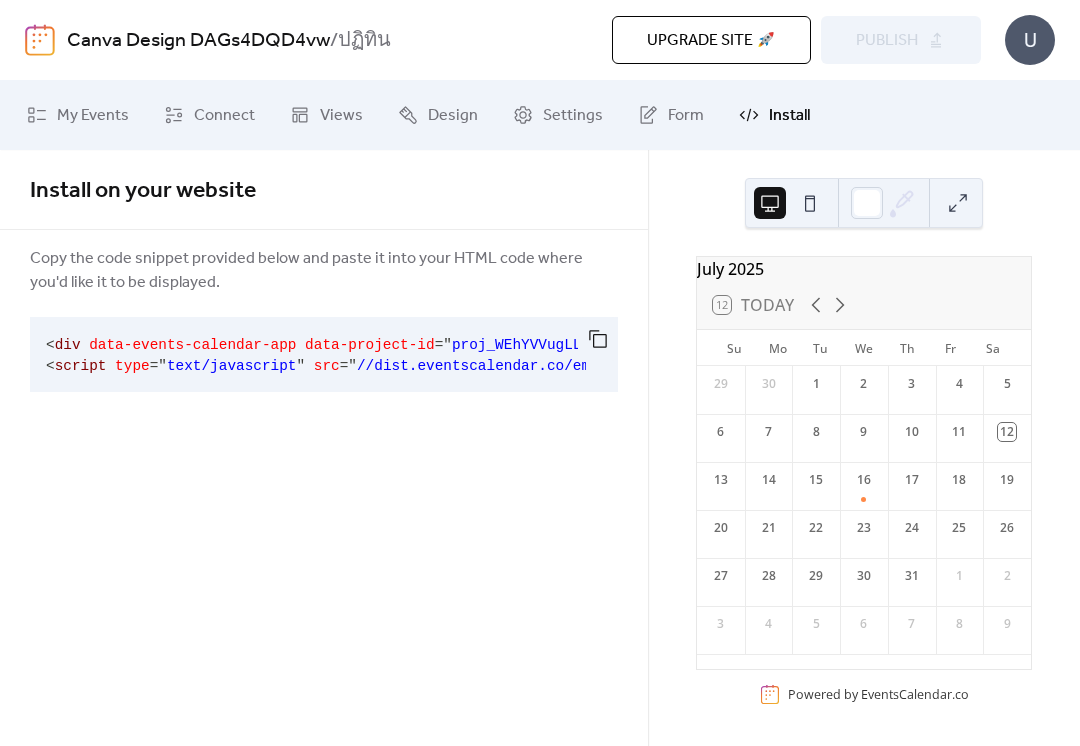click at bounding box center [598, 339] 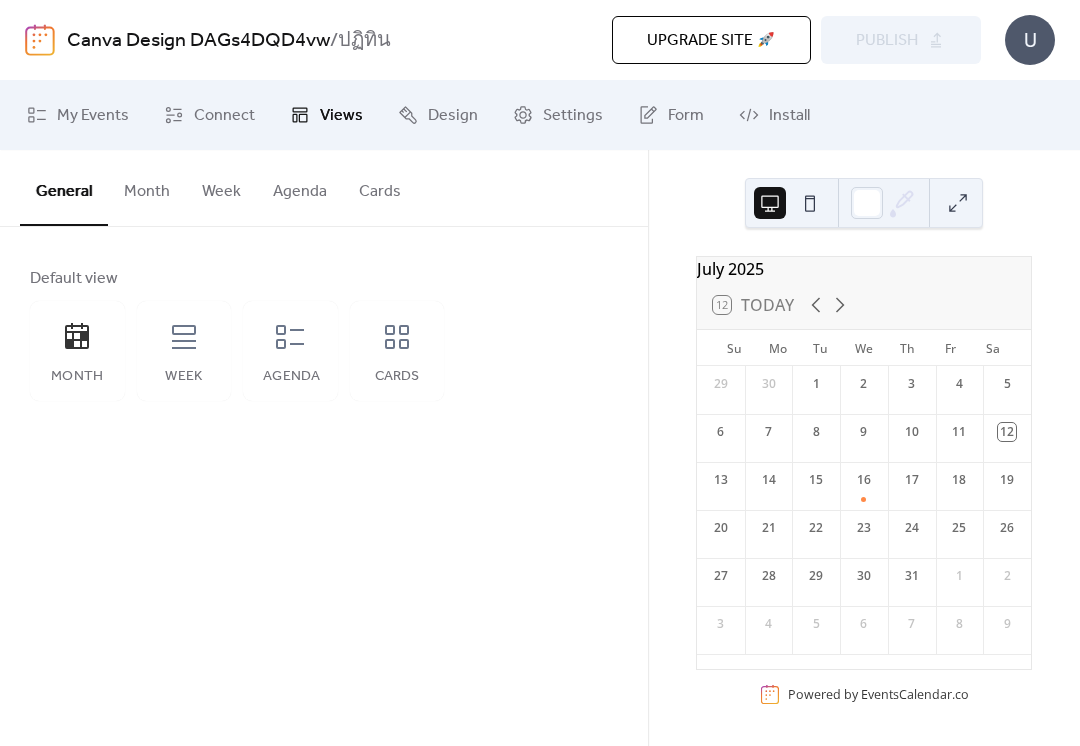 click on "Connect" at bounding box center [224, 116] 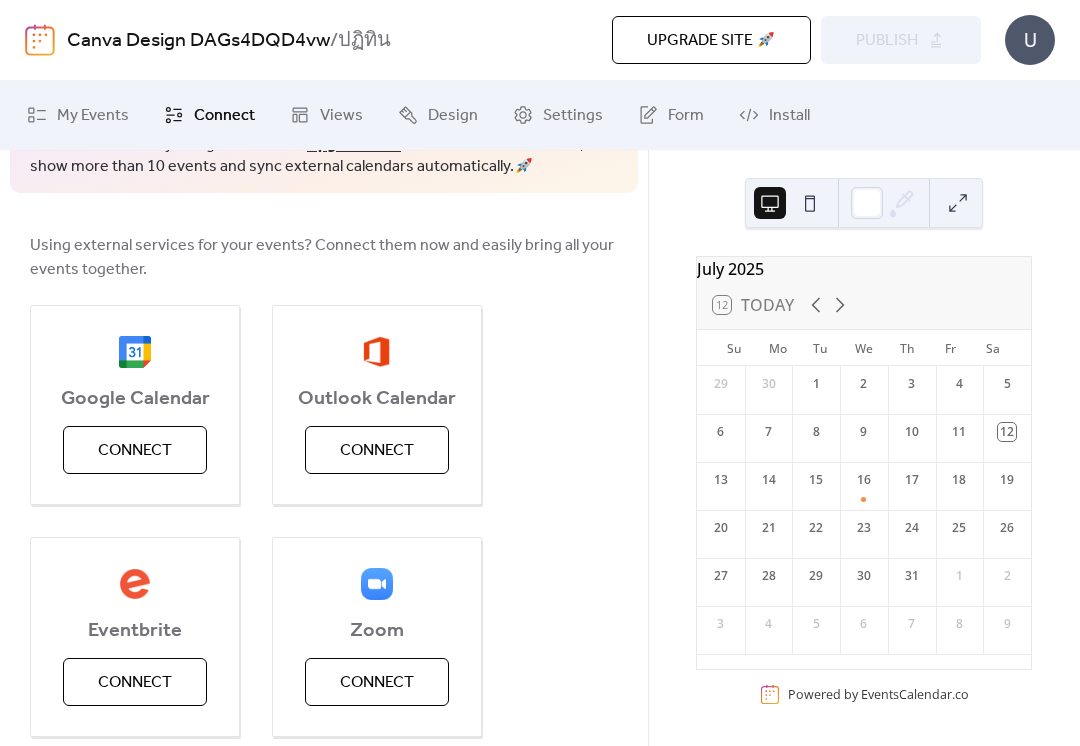 scroll, scrollTop: 124, scrollLeft: 0, axis: vertical 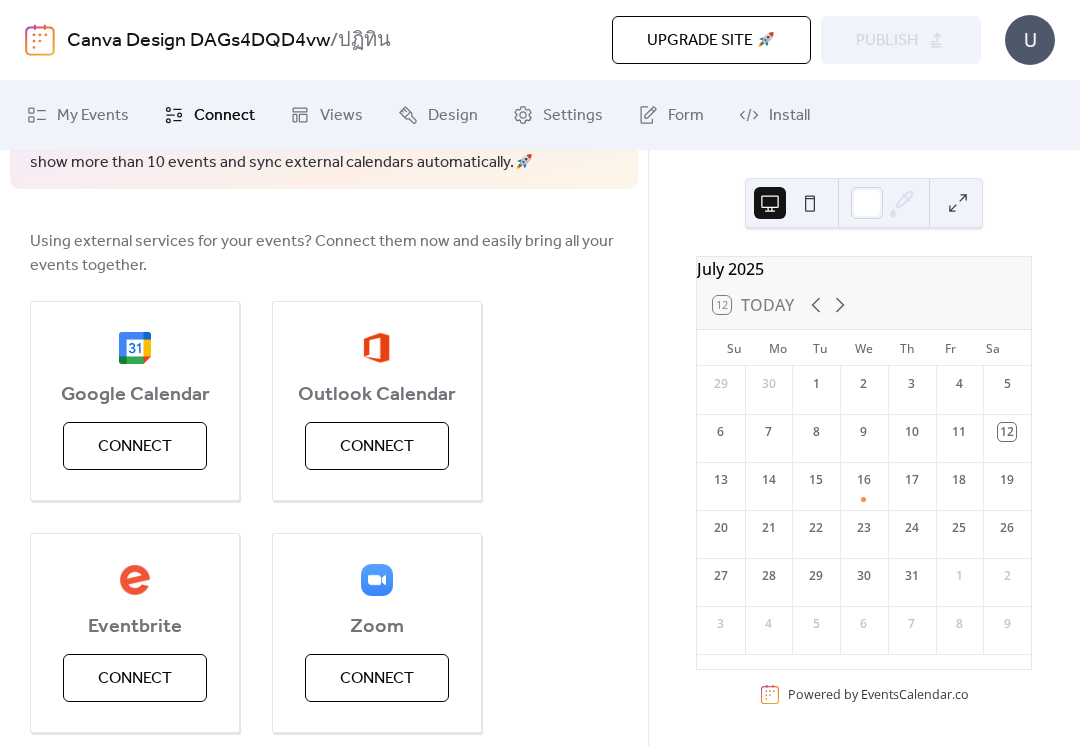 click on "Connect" at bounding box center (135, 446) 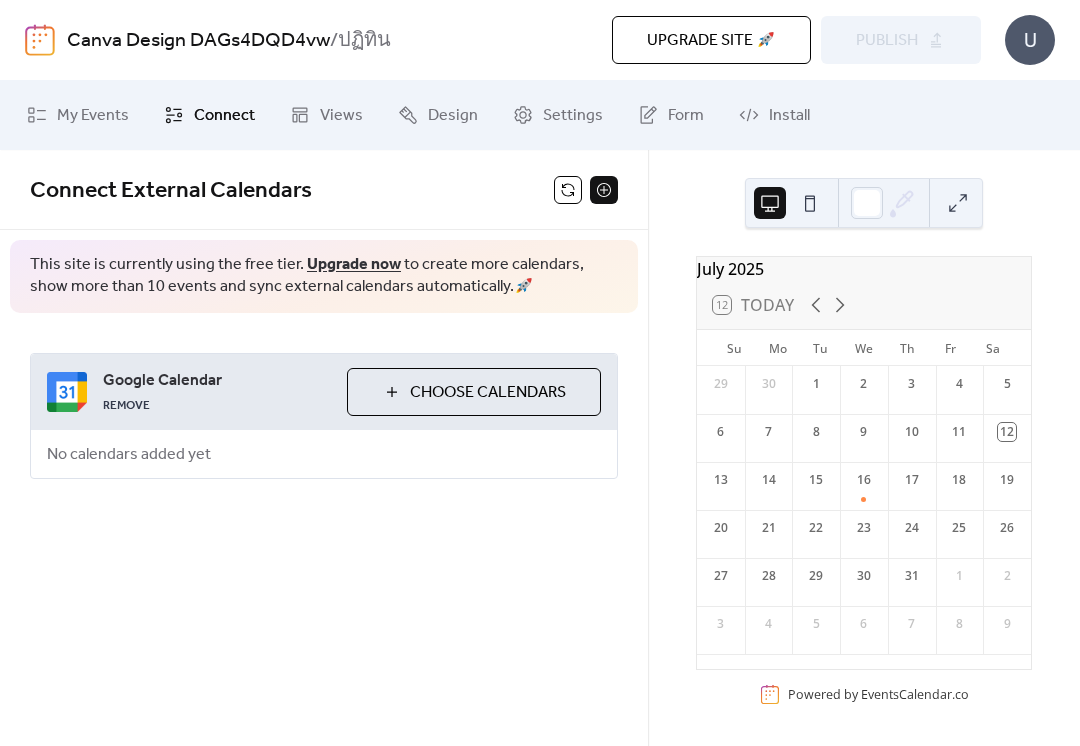 scroll, scrollTop: 0, scrollLeft: 0, axis: both 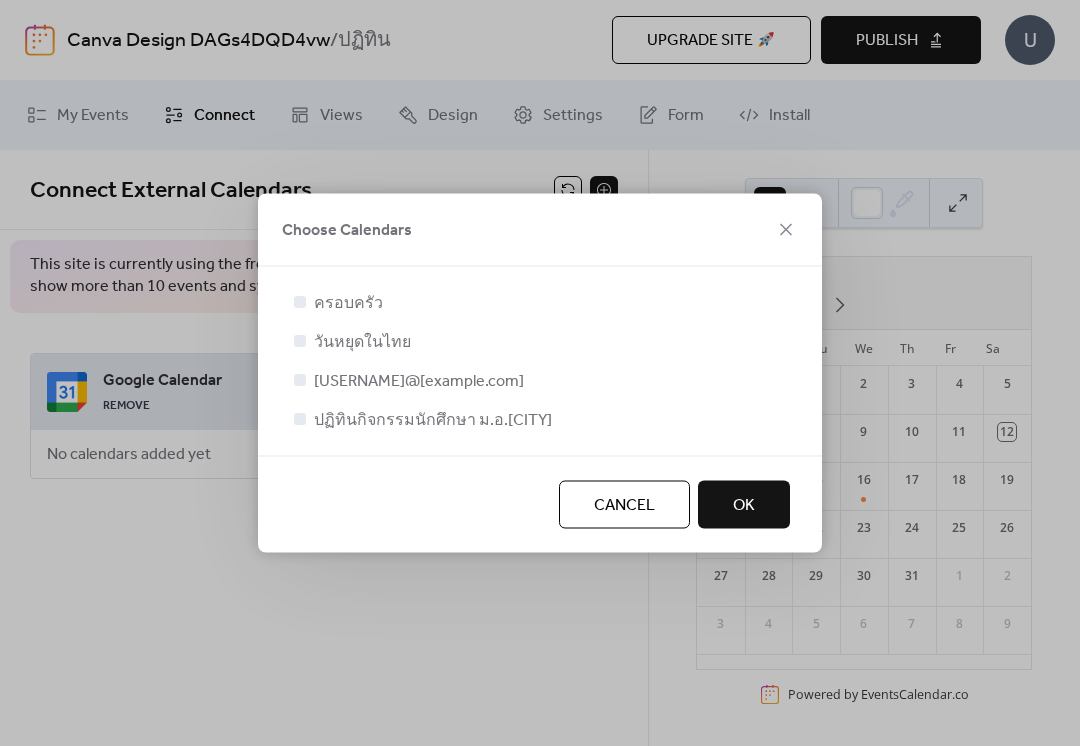 click on "OK" at bounding box center (744, 505) 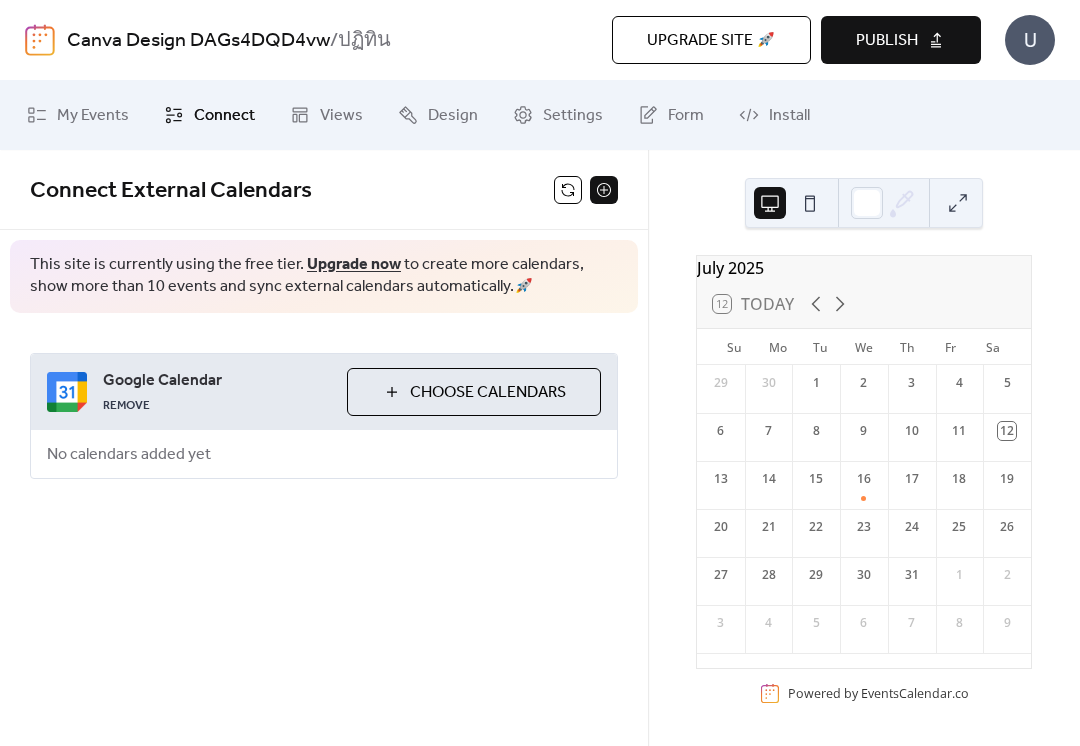 scroll, scrollTop: 7, scrollLeft: 0, axis: vertical 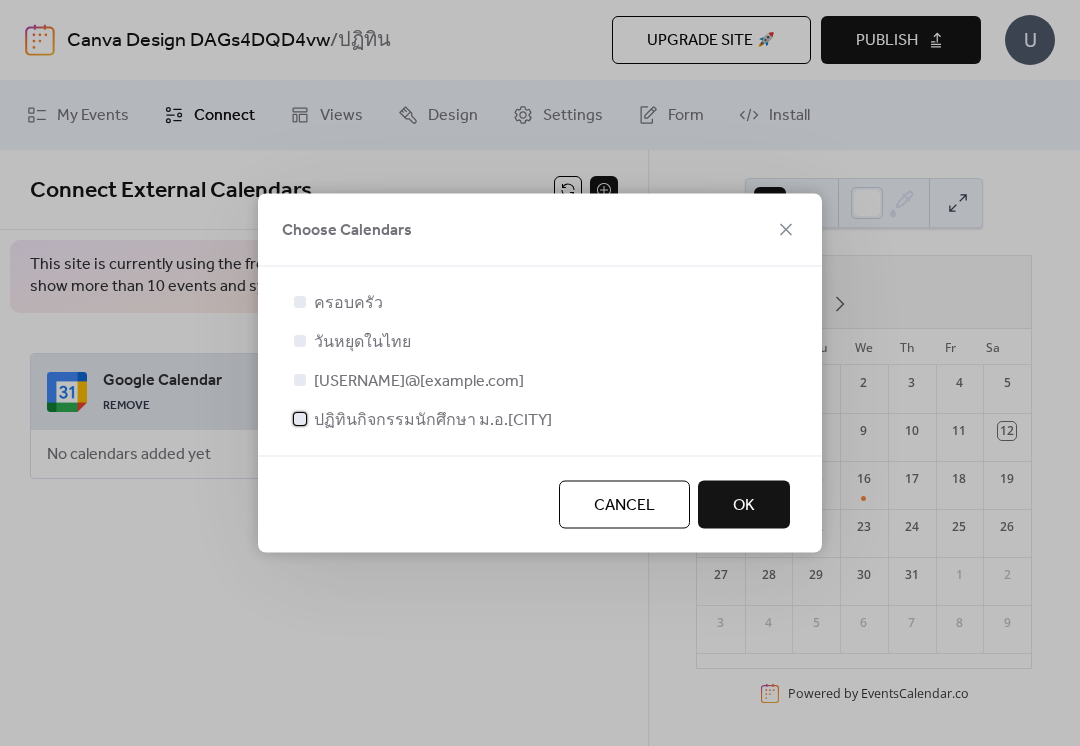 click at bounding box center [300, 419] 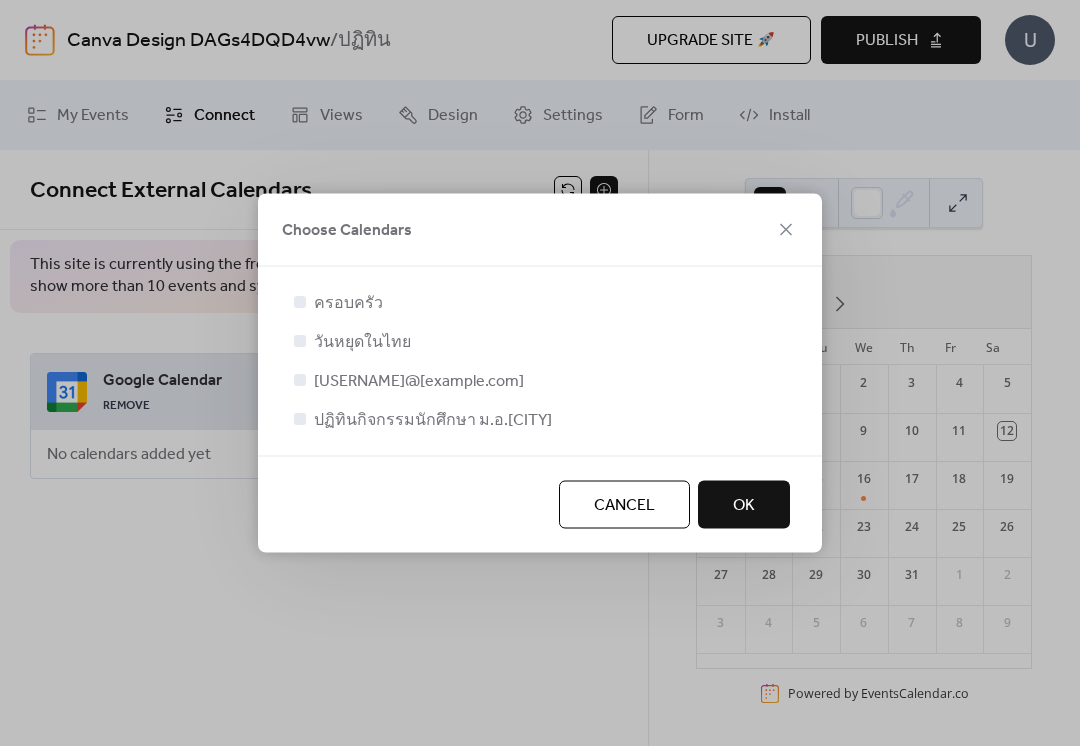 click on "วันหยุดในไทย" at bounding box center (350, 342) 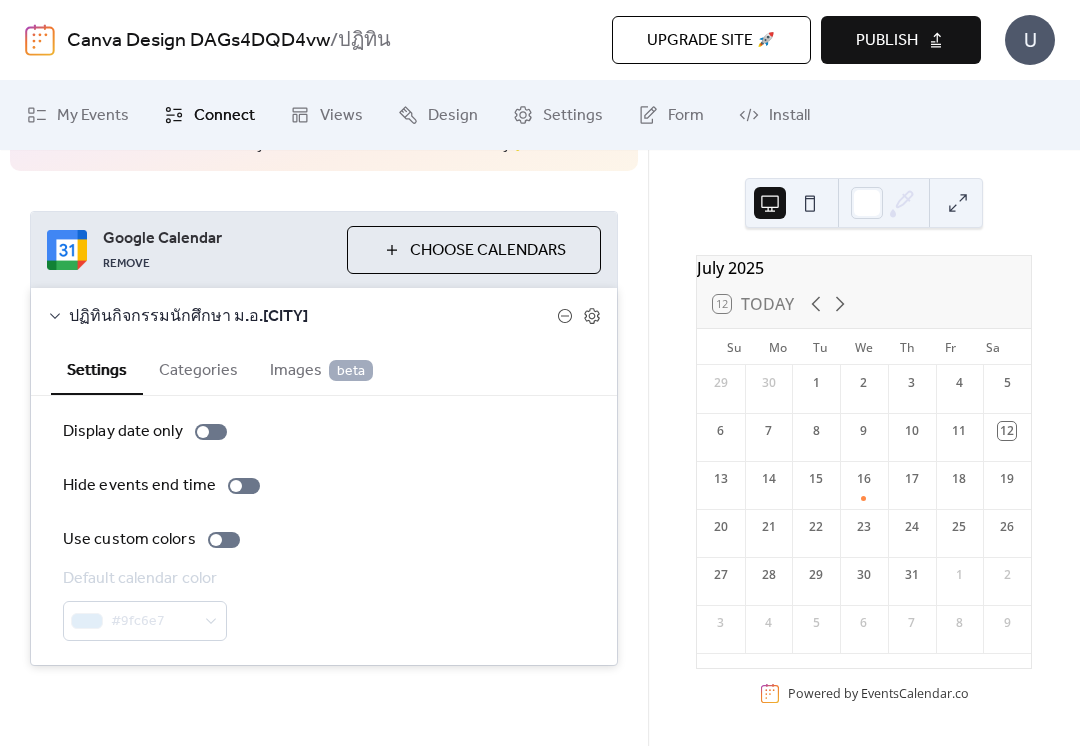 scroll, scrollTop: 141, scrollLeft: 0, axis: vertical 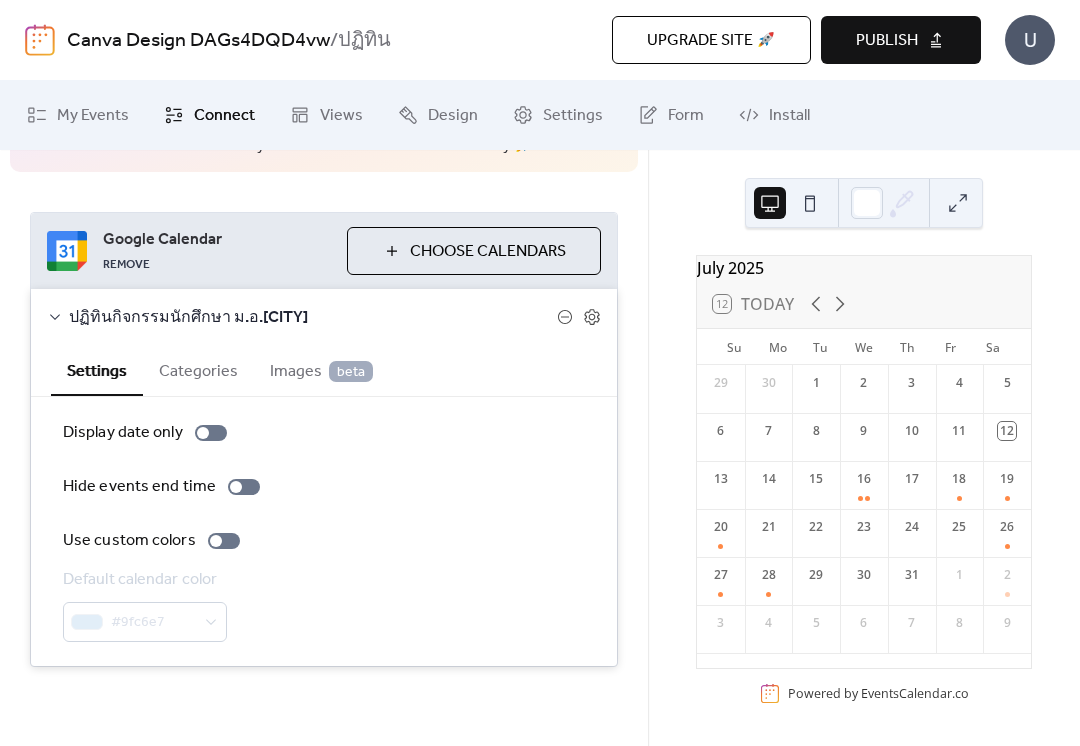 click 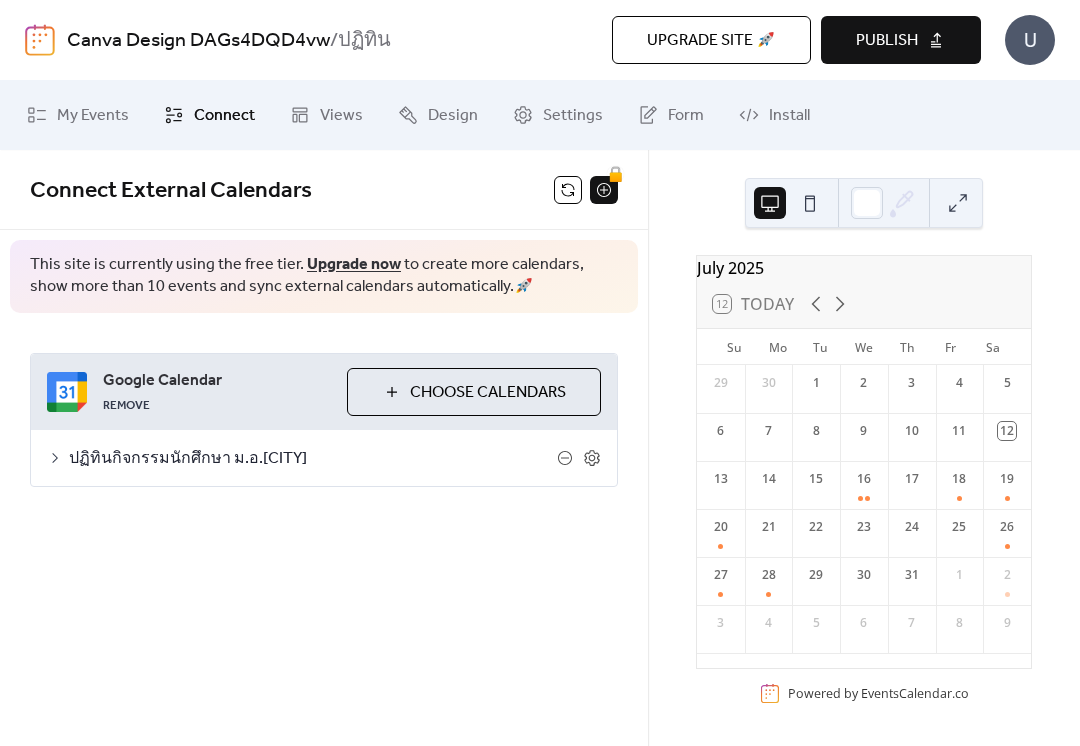 click 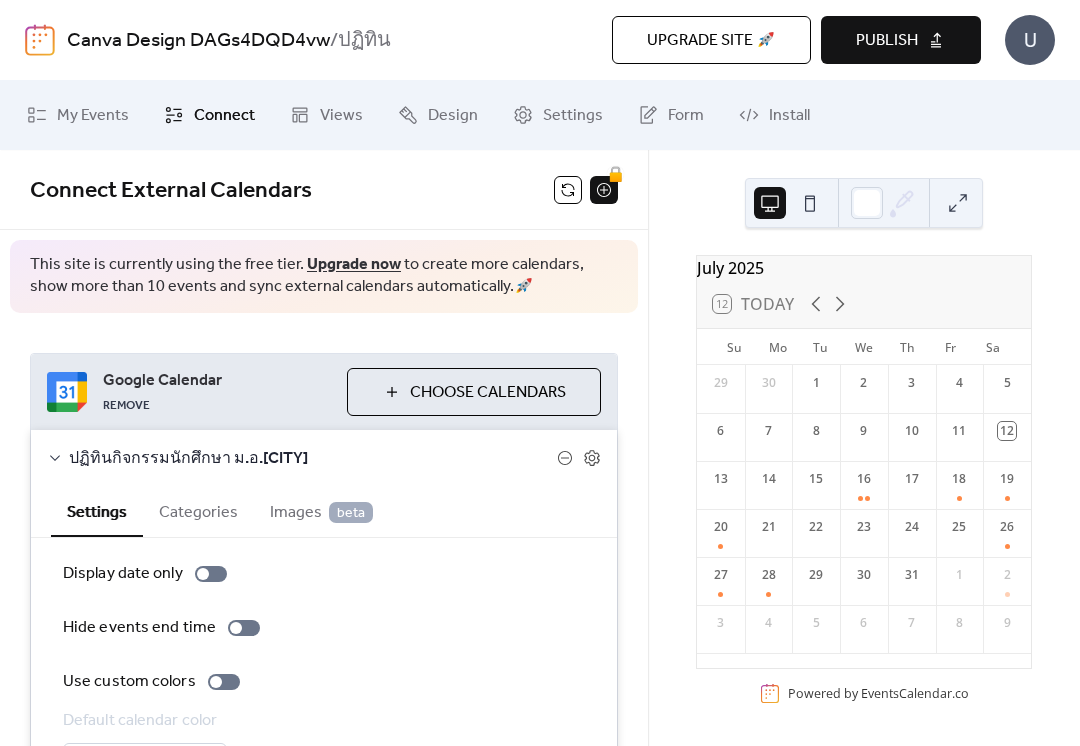 click on "ปฏิทินกิจกรรมนักศึกษา ม.อ.ปัตตานี" at bounding box center (313, 459) 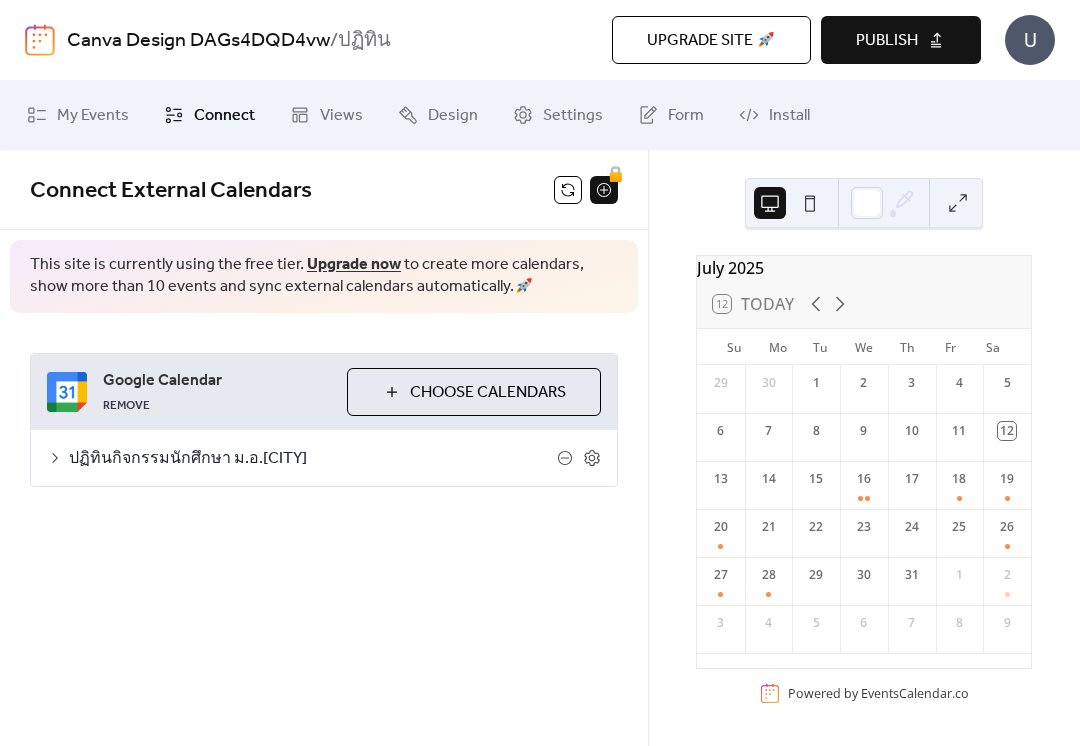 click at bounding box center [67, 392] 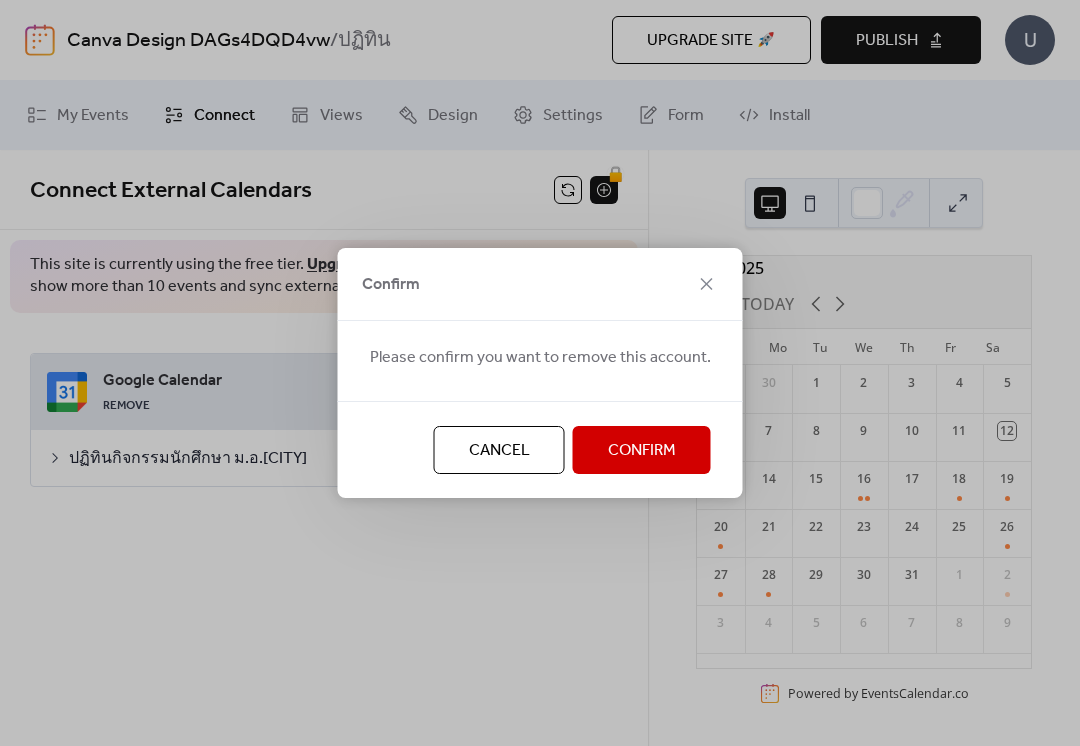 click on "Confirm" at bounding box center [642, 451] 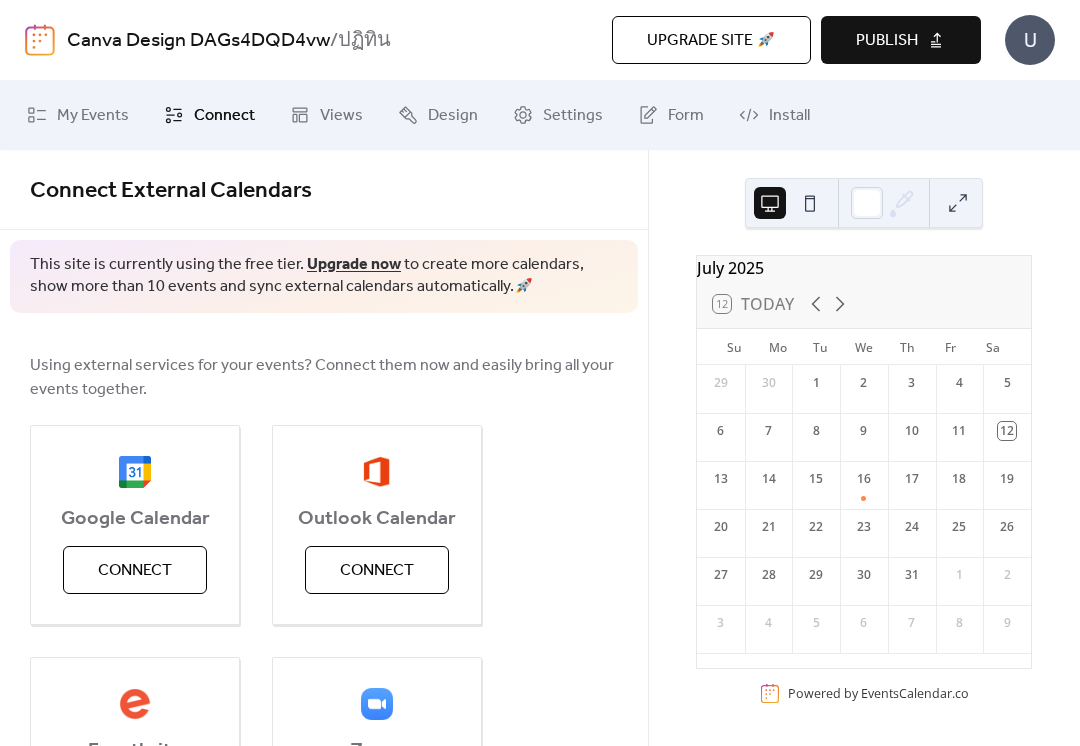 scroll, scrollTop: 0, scrollLeft: 0, axis: both 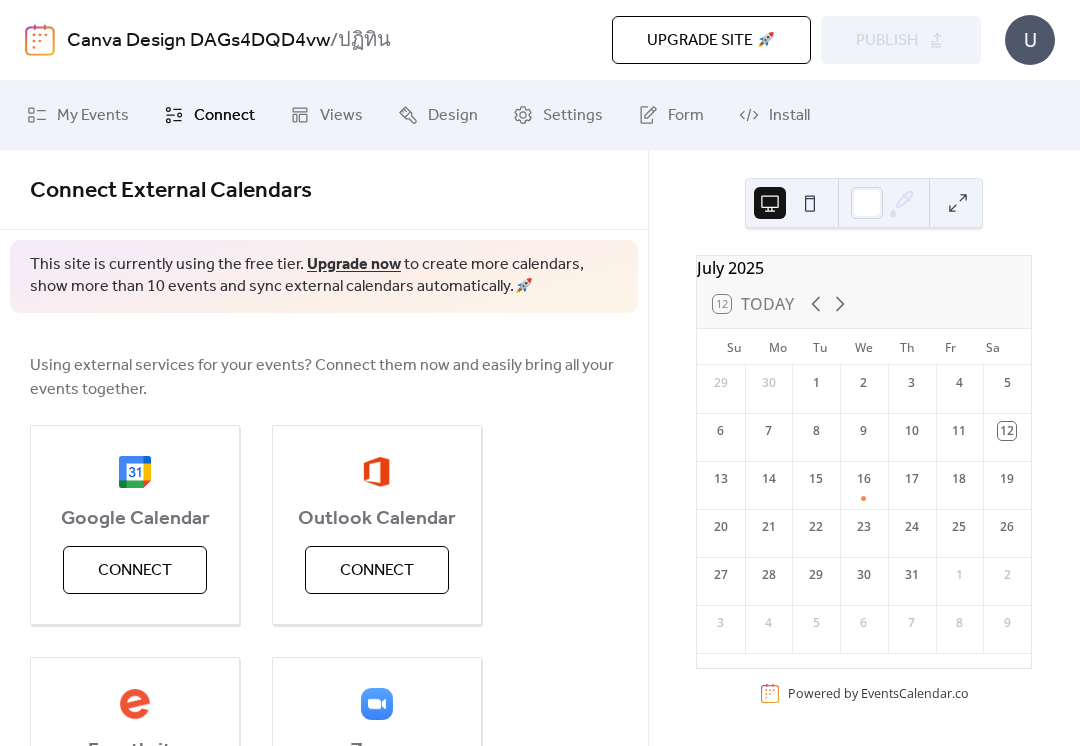 click on "My Events" at bounding box center [93, 116] 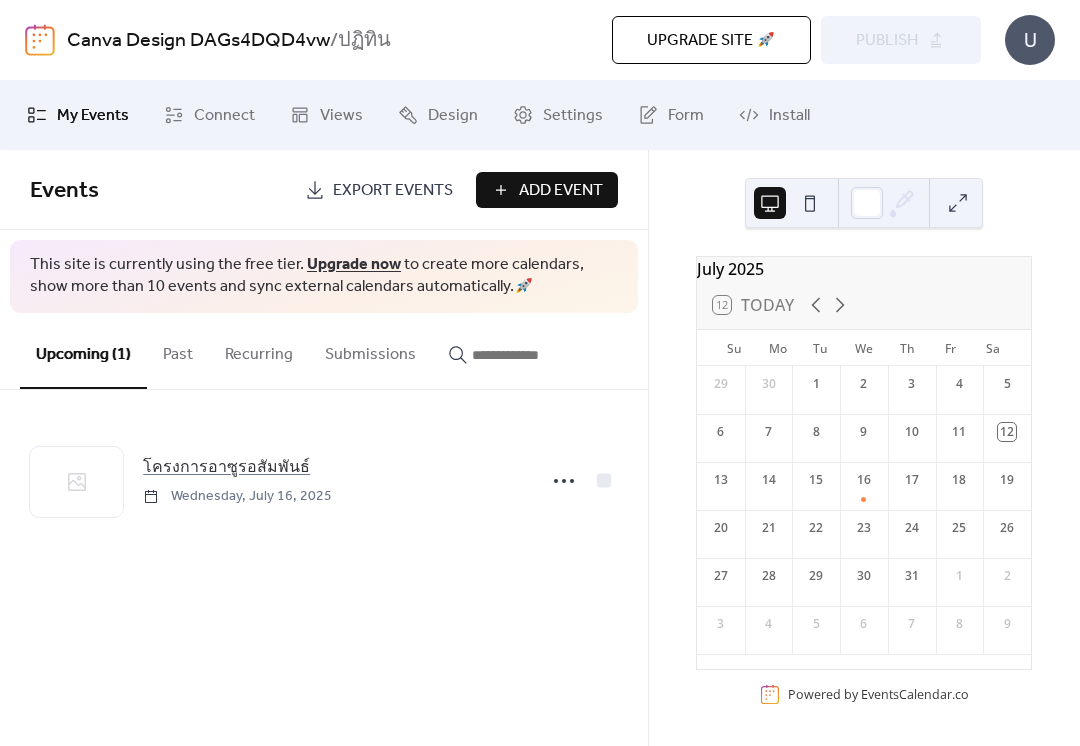 scroll, scrollTop: 0, scrollLeft: 0, axis: both 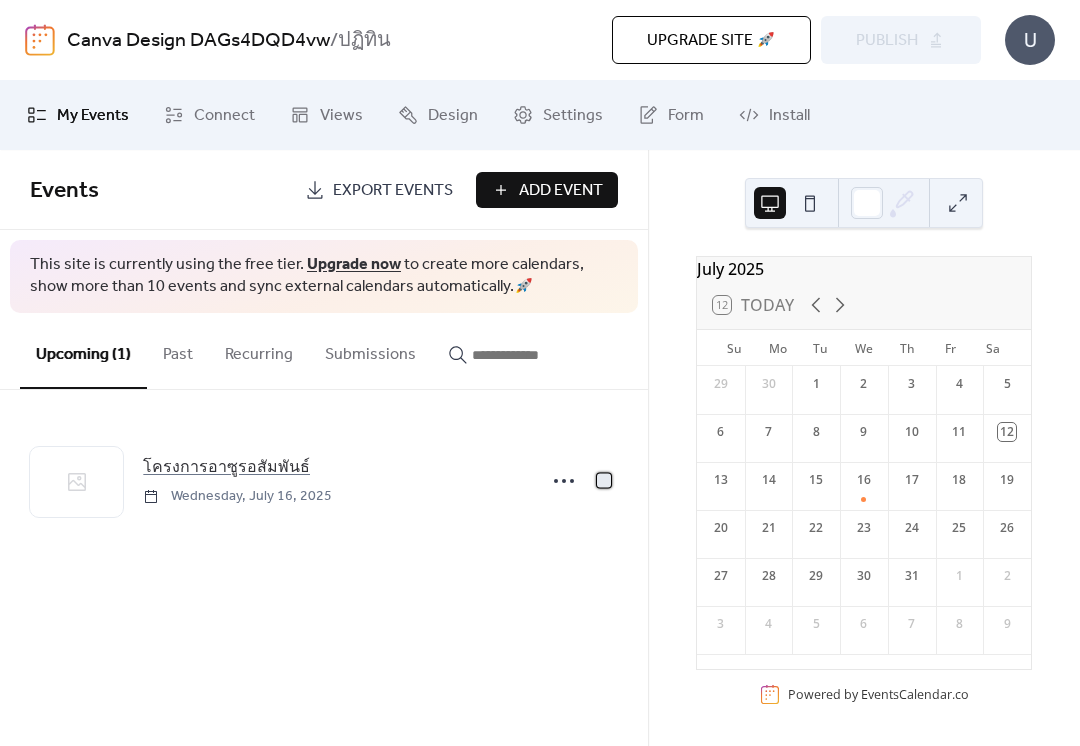 click at bounding box center [604, 480] 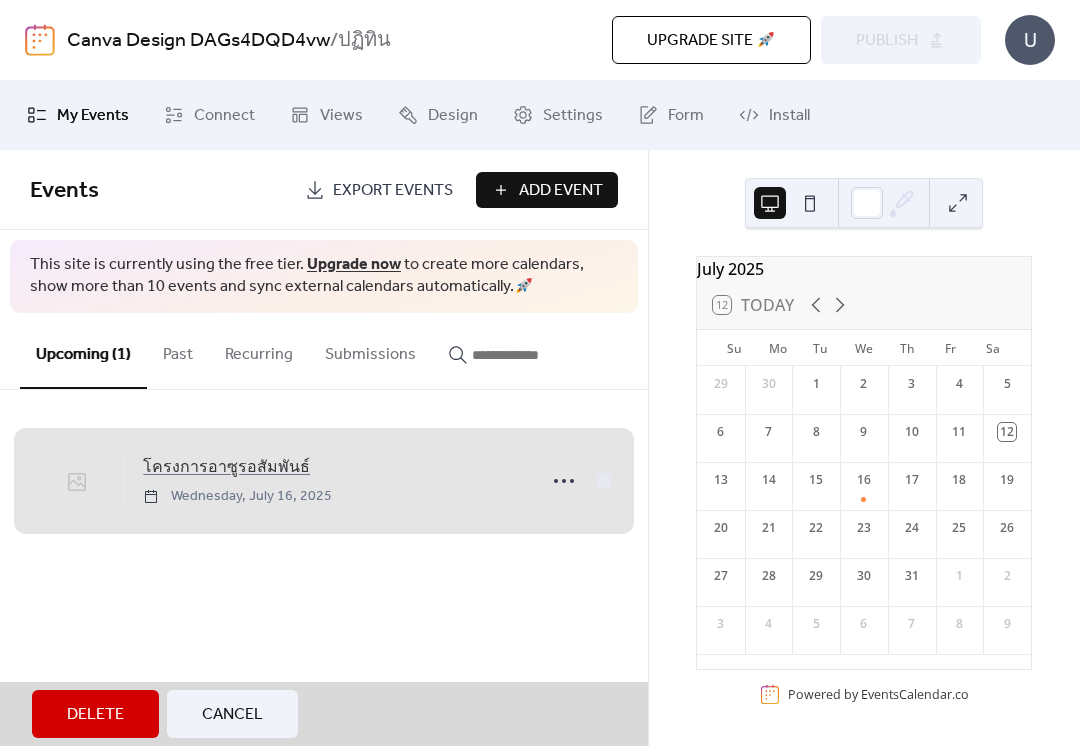 click on "Events Export Events Add Event This site is currently using the free tier.   Upgrade now   to create more calendars, show more than 10 events and sync external calendars automatically. 🚀 Upcoming  (1) Past  Recurring  Submissions  โครงการอาซูรอสัมพันธ์ Wednesday, July 16, 2025 Delete Cancel" at bounding box center (324, 448) 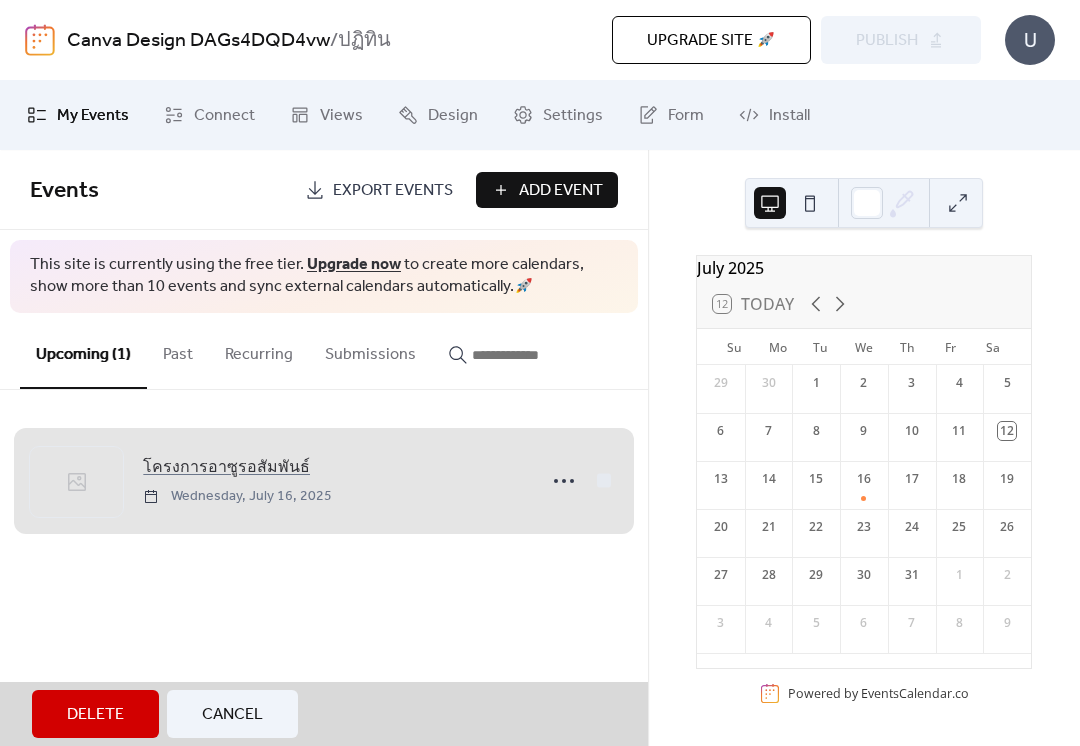 scroll, scrollTop: 13, scrollLeft: 0, axis: vertical 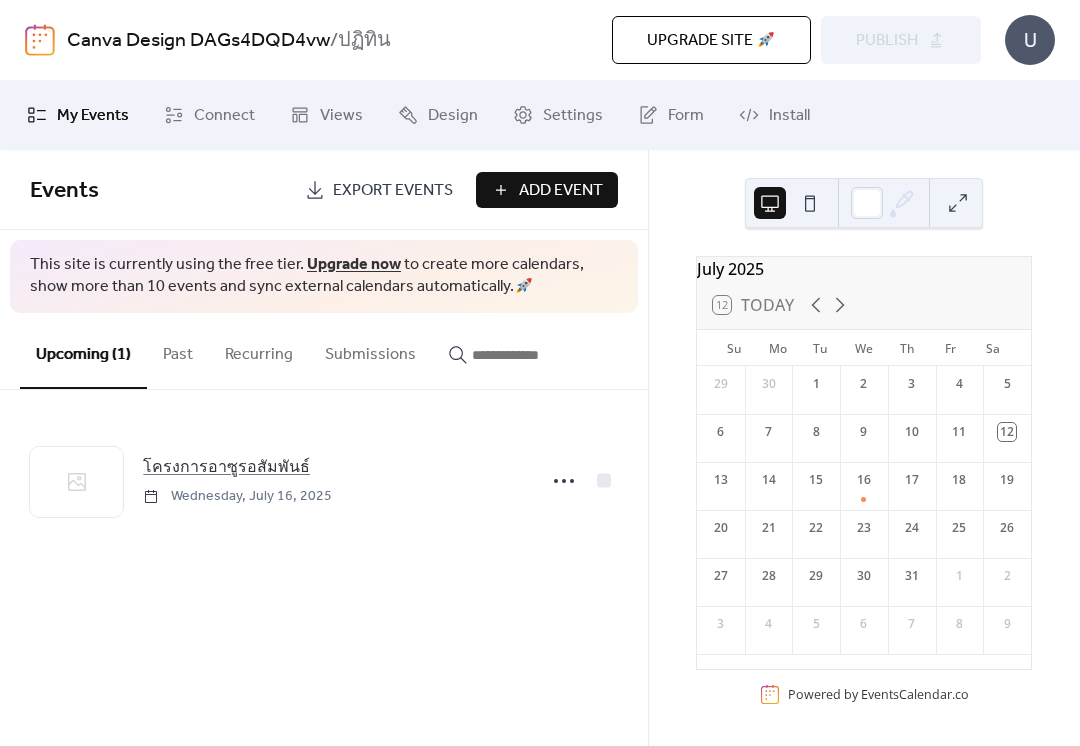click on "Add Event" at bounding box center (561, 191) 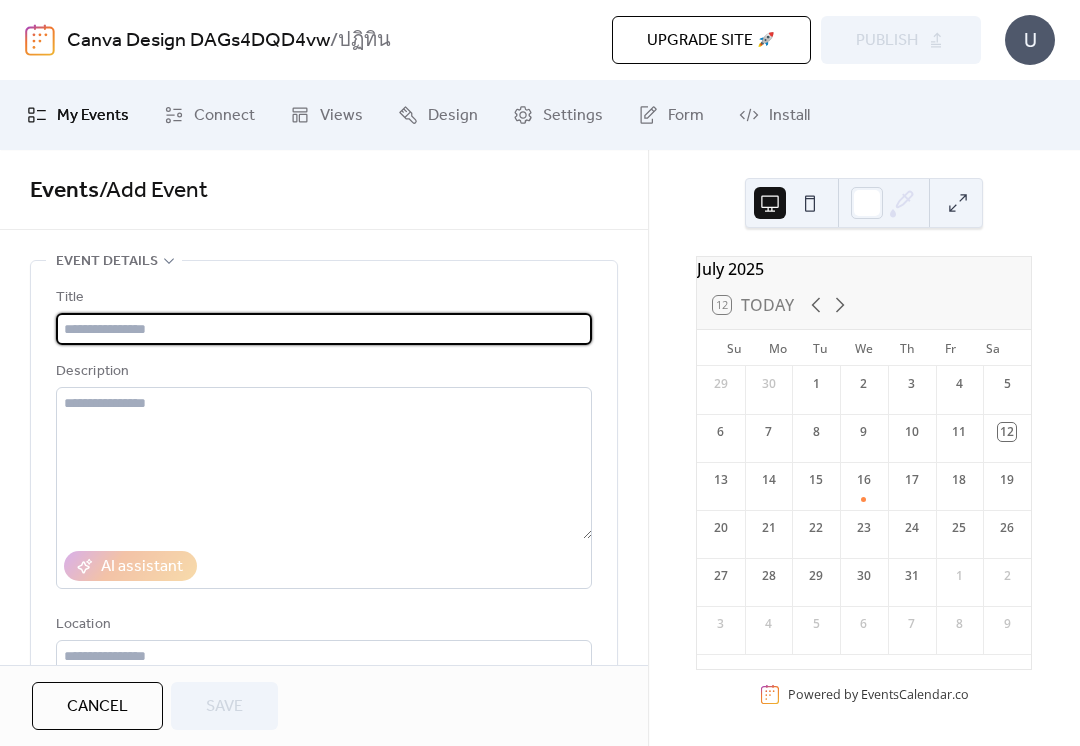 click at bounding box center (324, 329) 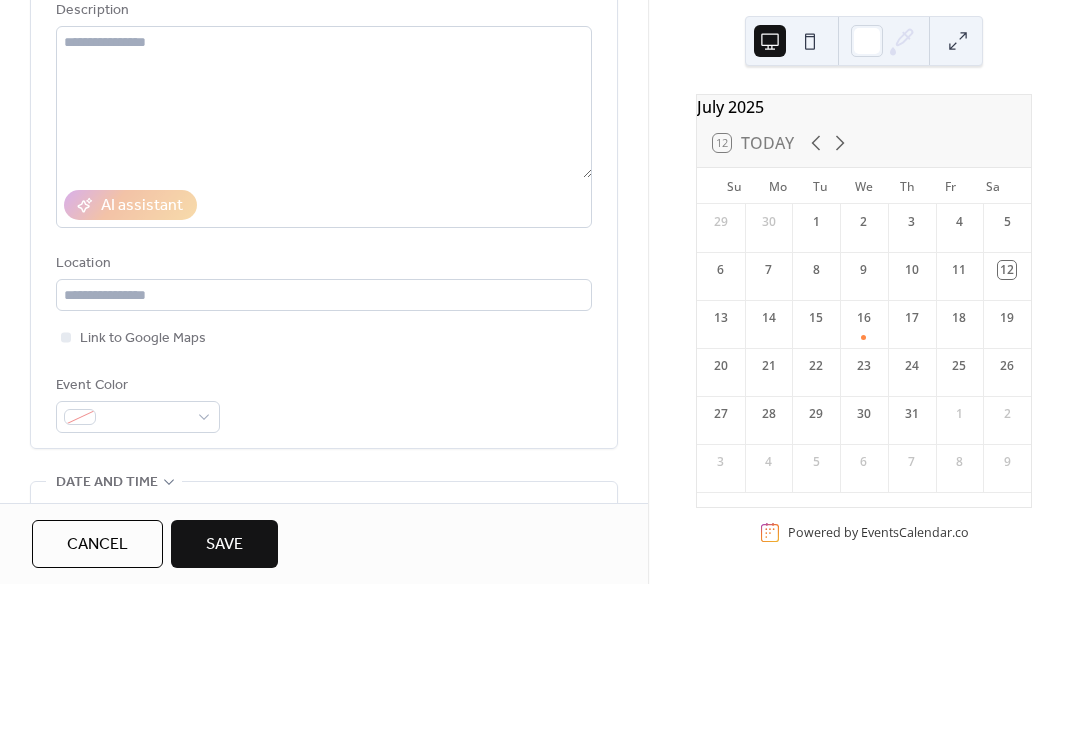 scroll, scrollTop: 163, scrollLeft: 0, axis: vertical 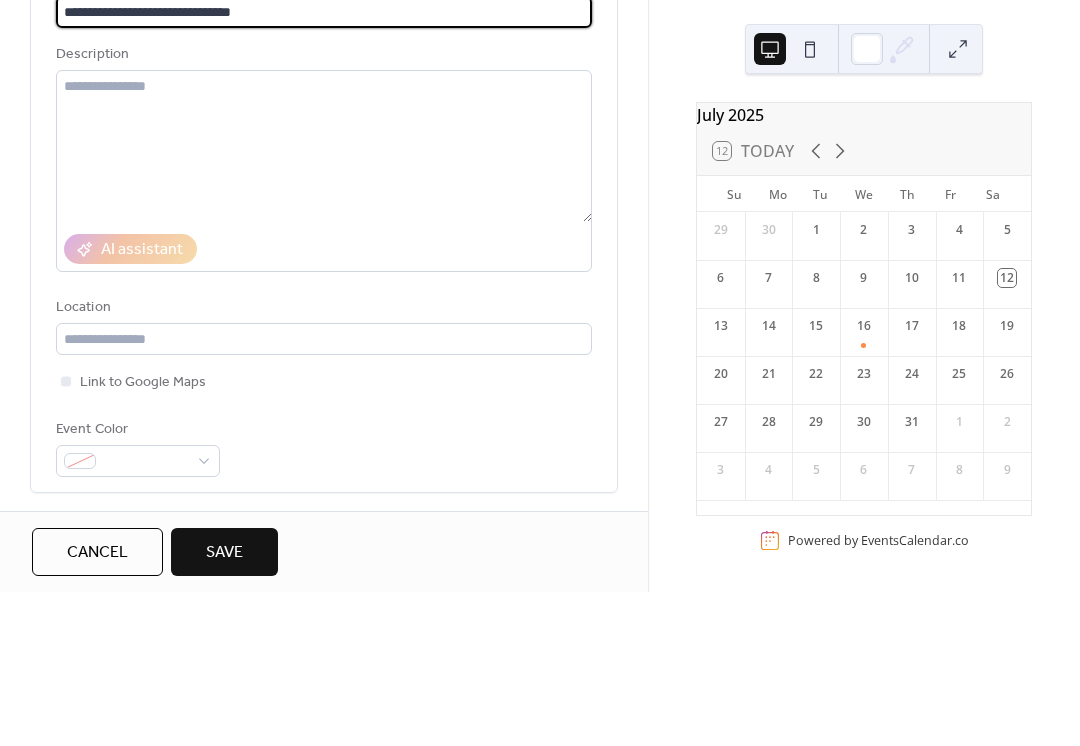 type on "**********" 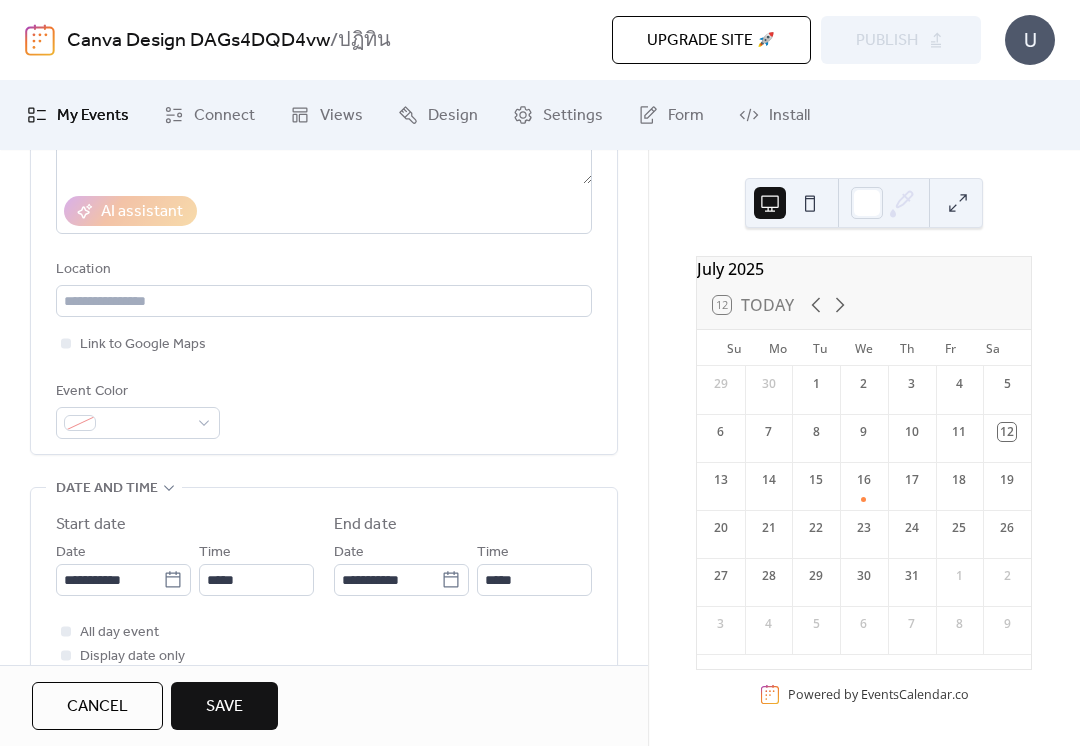 scroll, scrollTop: 358, scrollLeft: 0, axis: vertical 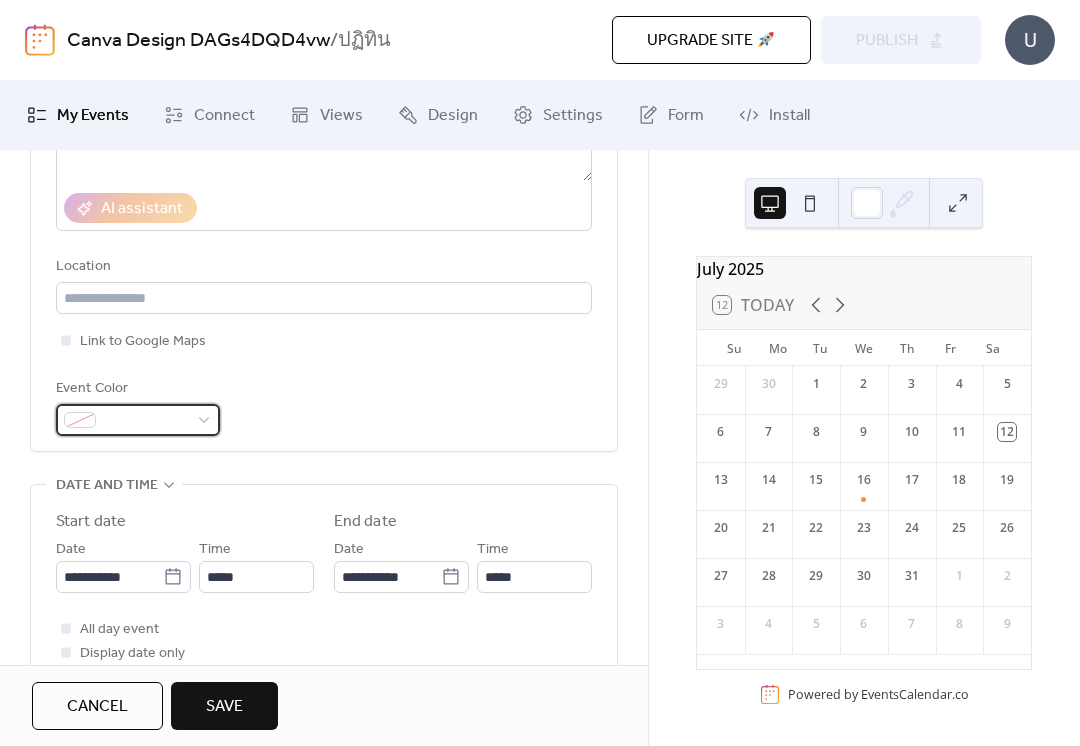 click at bounding box center [138, 420] 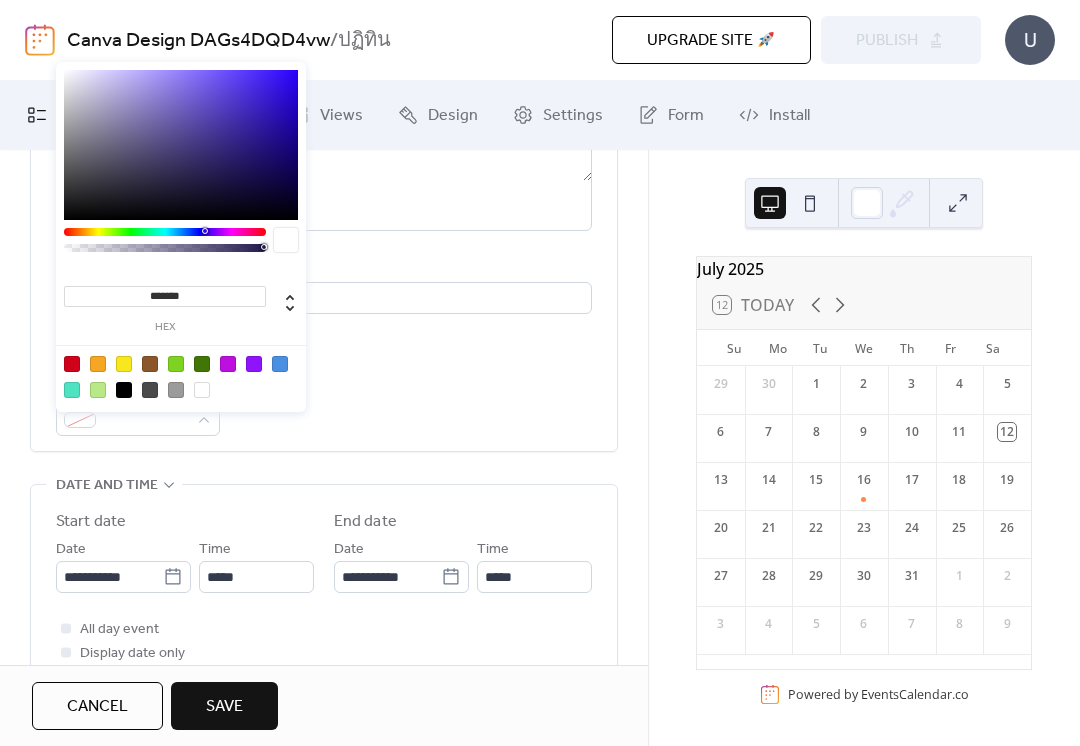 click at bounding box center (254, 364) 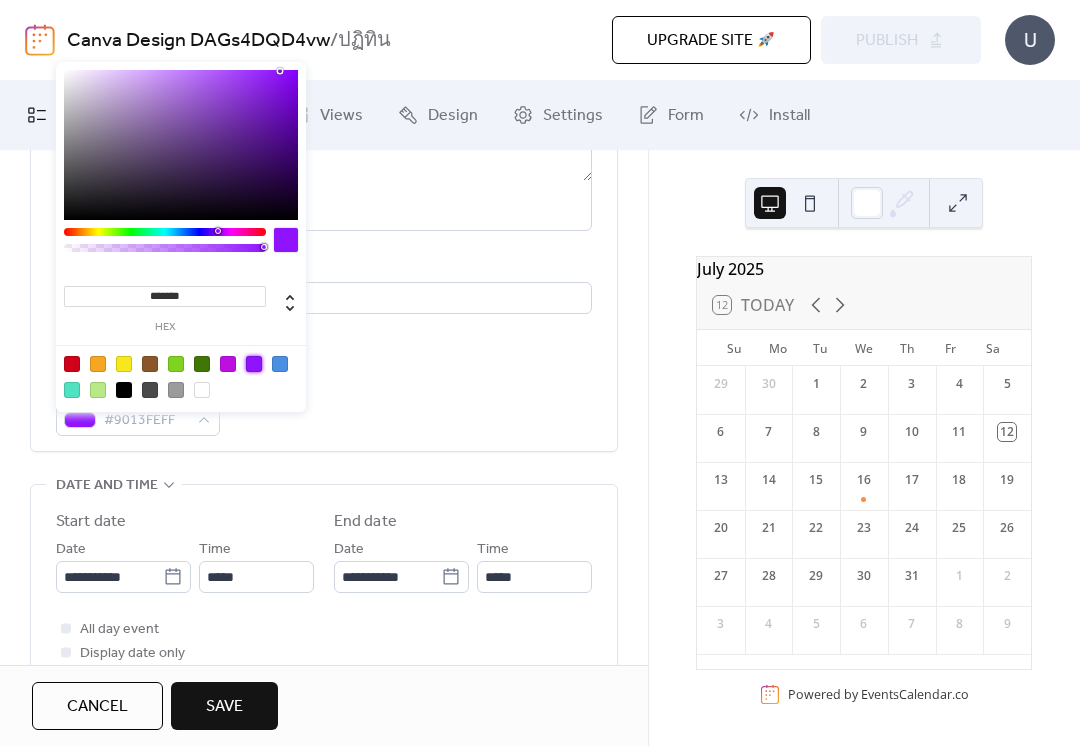 type on "*******" 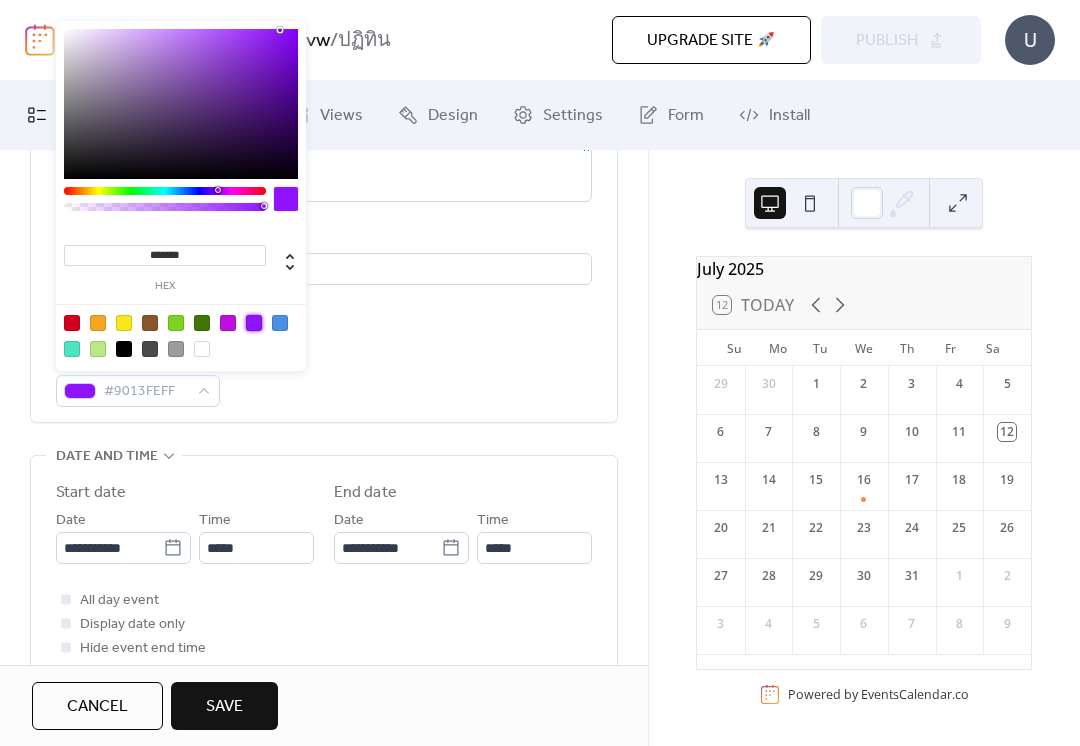 scroll, scrollTop: 402, scrollLeft: 0, axis: vertical 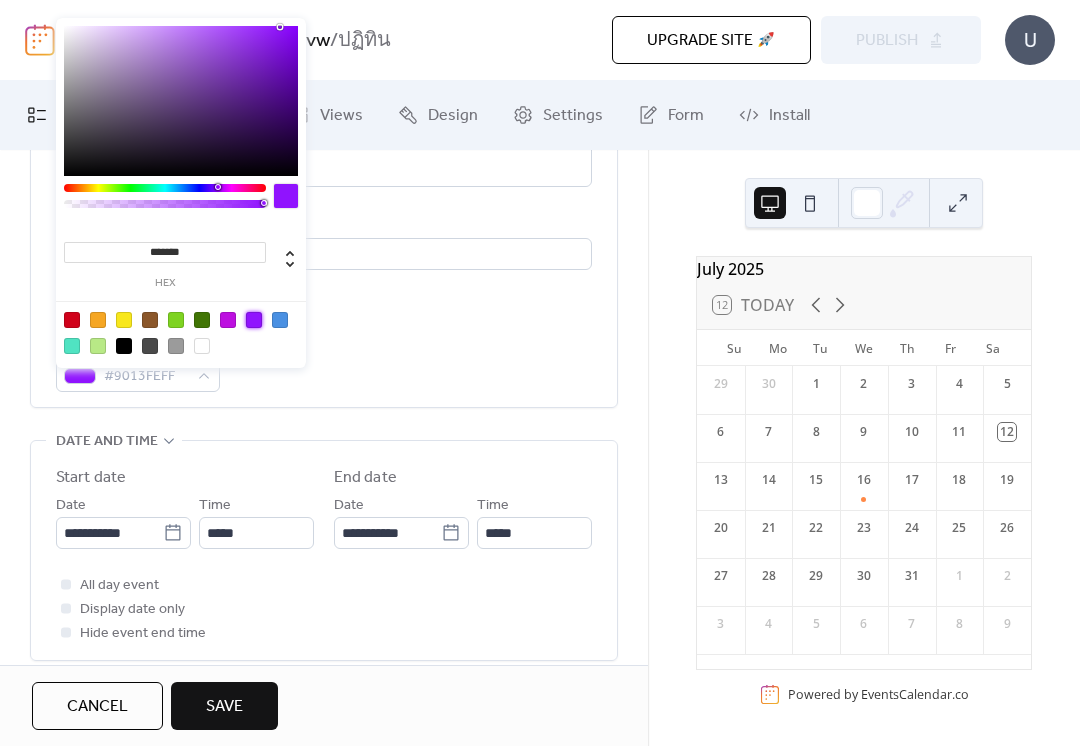 click on "**********" at bounding box center (324, 499) 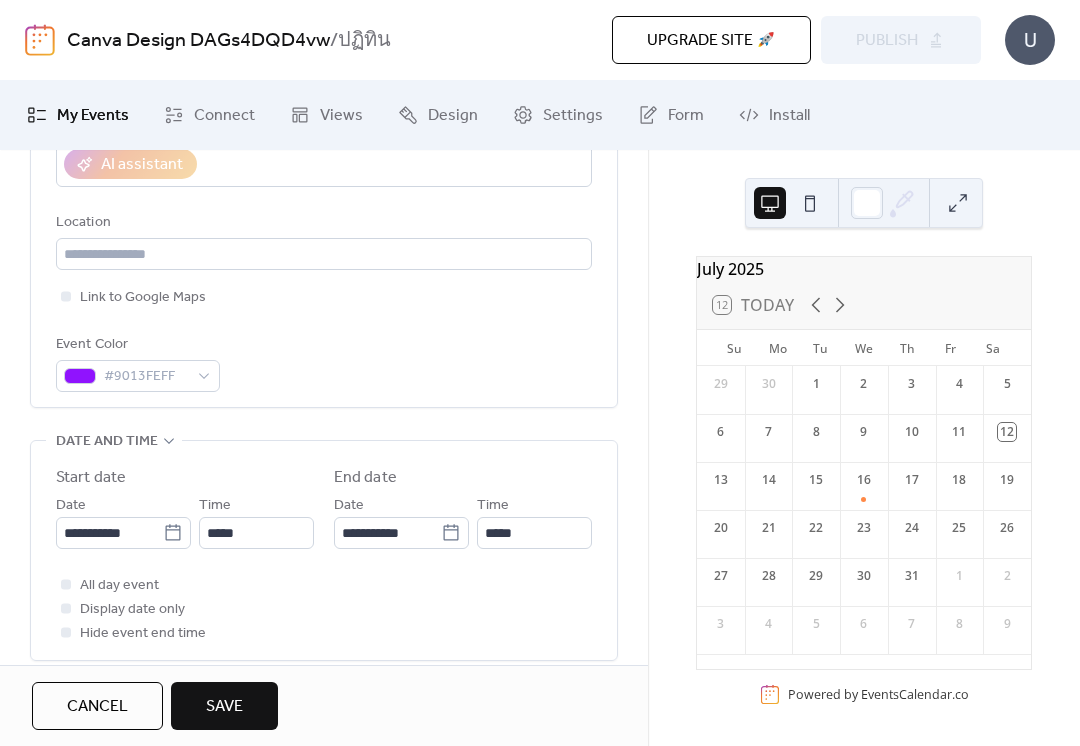 click on "[MONTH] 2025 12 Today Su Mo Tu We Th Fr Sa 29 30 1 2 3 4 5 6 7 8 9 10 11 12 13 14 15 16 17 18 19 20 21 22 23 24 25 26 27 28 29 30 31 1 2 3 4 5 6 7 8 9 Powered by   EventsCalendar.co" at bounding box center (864, 448) 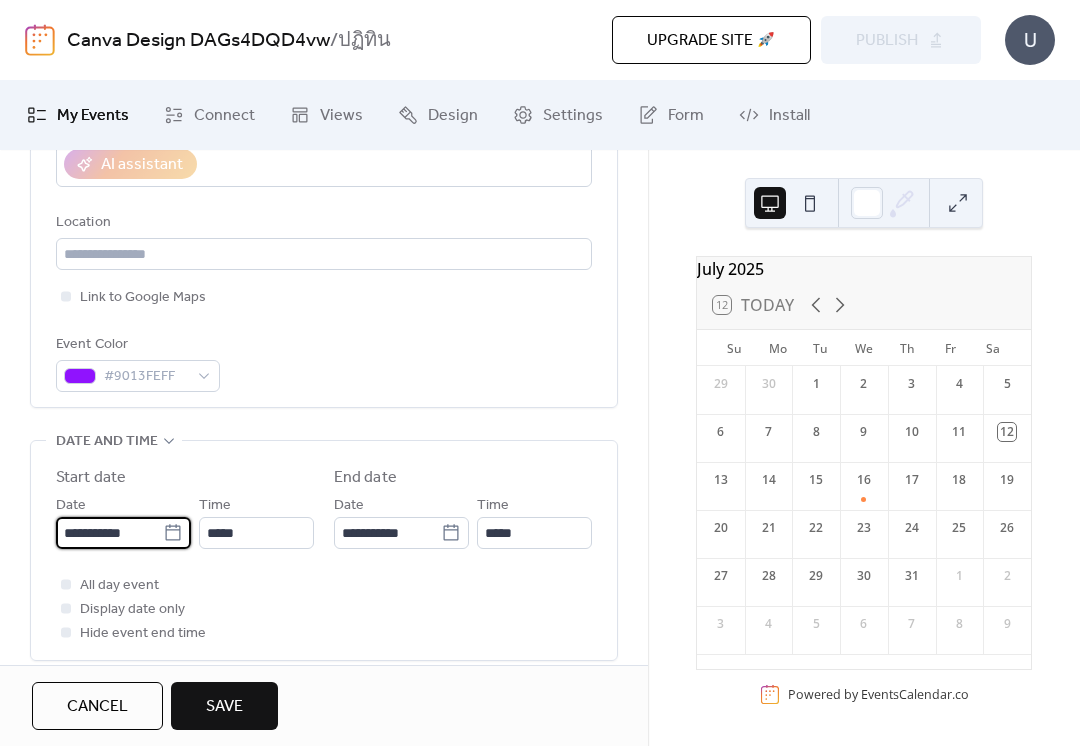click on "**********" at bounding box center (109, 533) 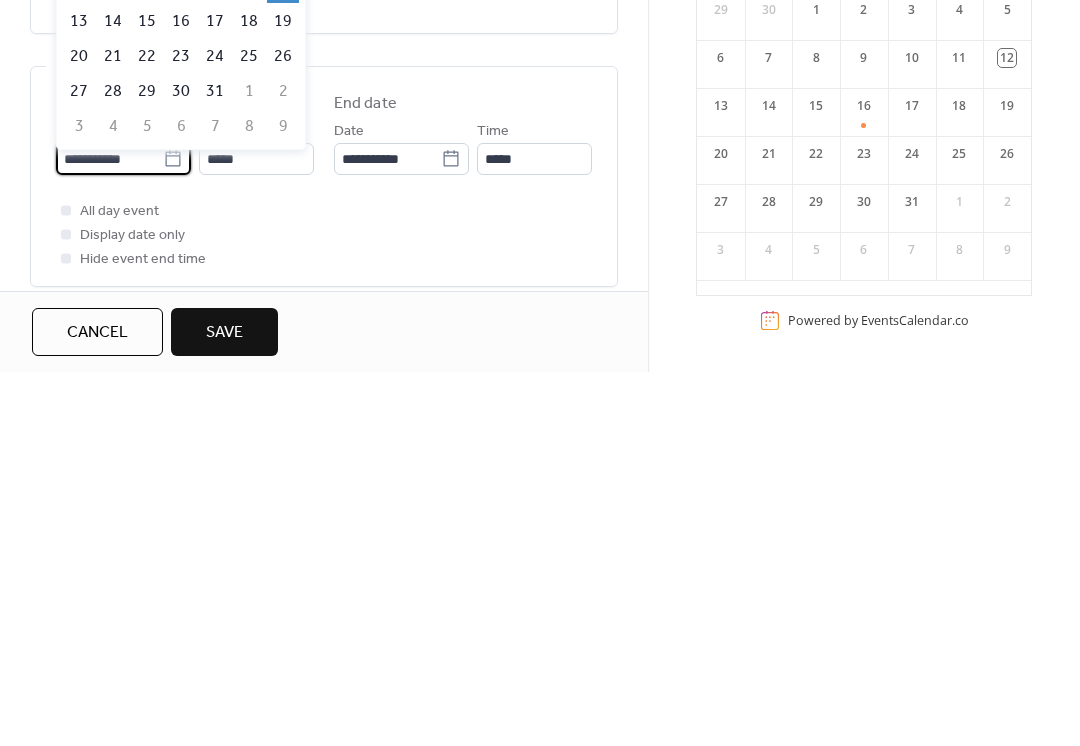 click on "27" at bounding box center [79, 465] 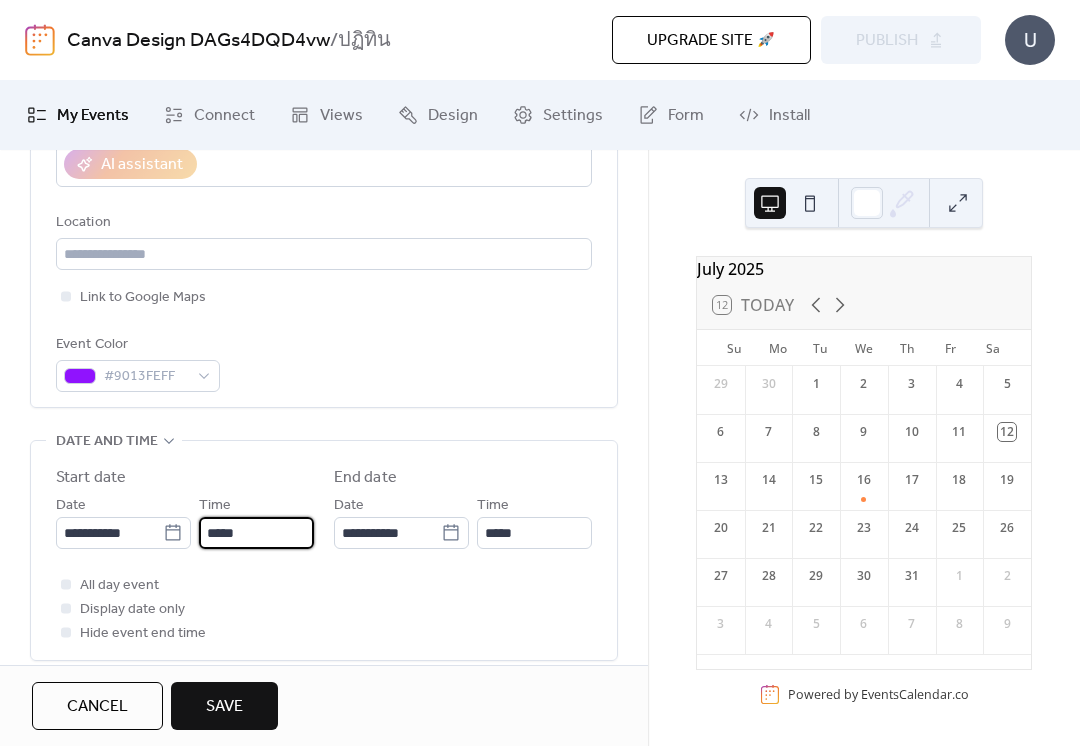 click on "*****" at bounding box center [256, 533] 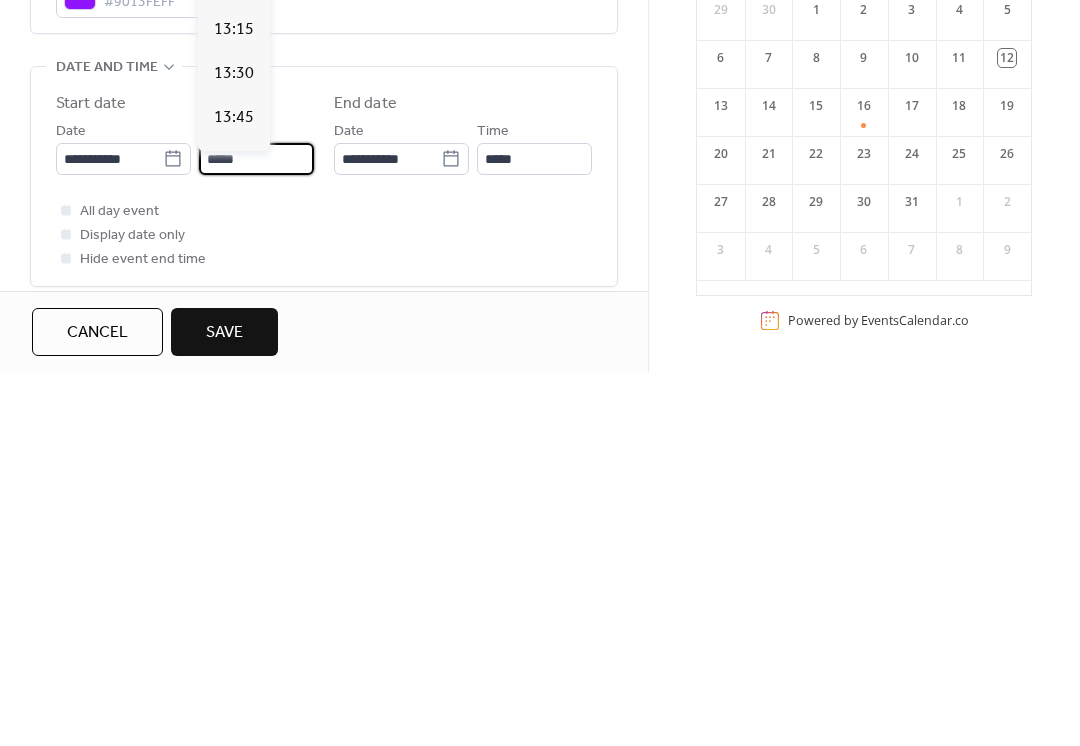 scroll, scrollTop: 2127, scrollLeft: 0, axis: vertical 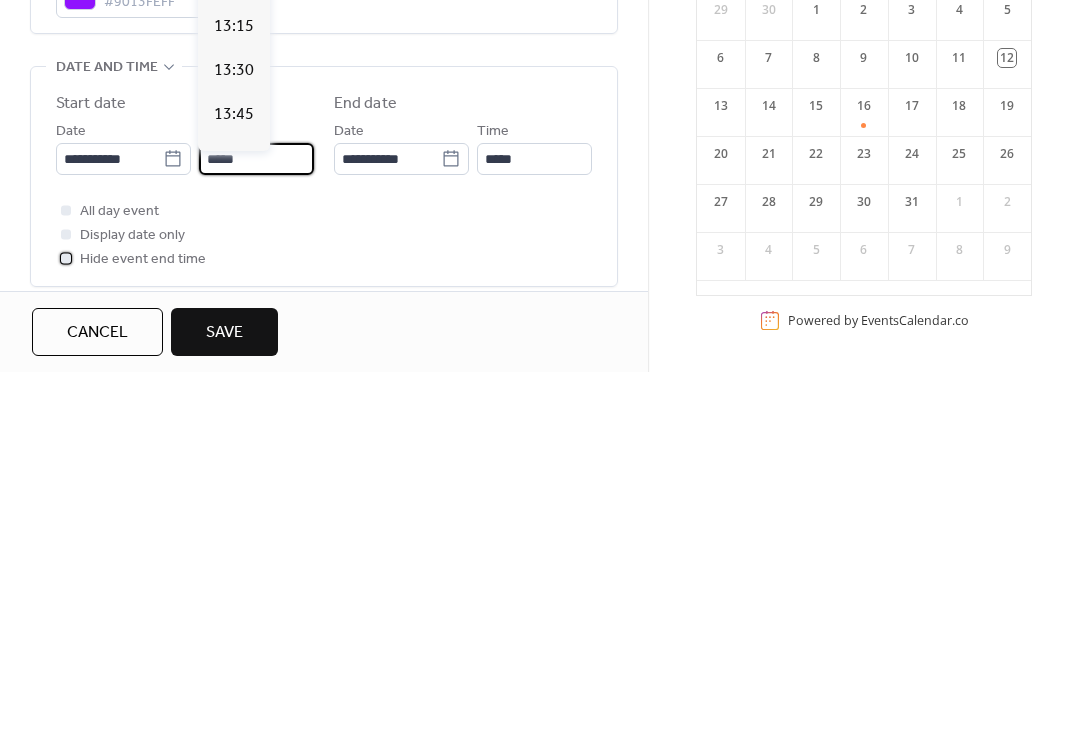 click on "Hide event end time" at bounding box center [143, 634] 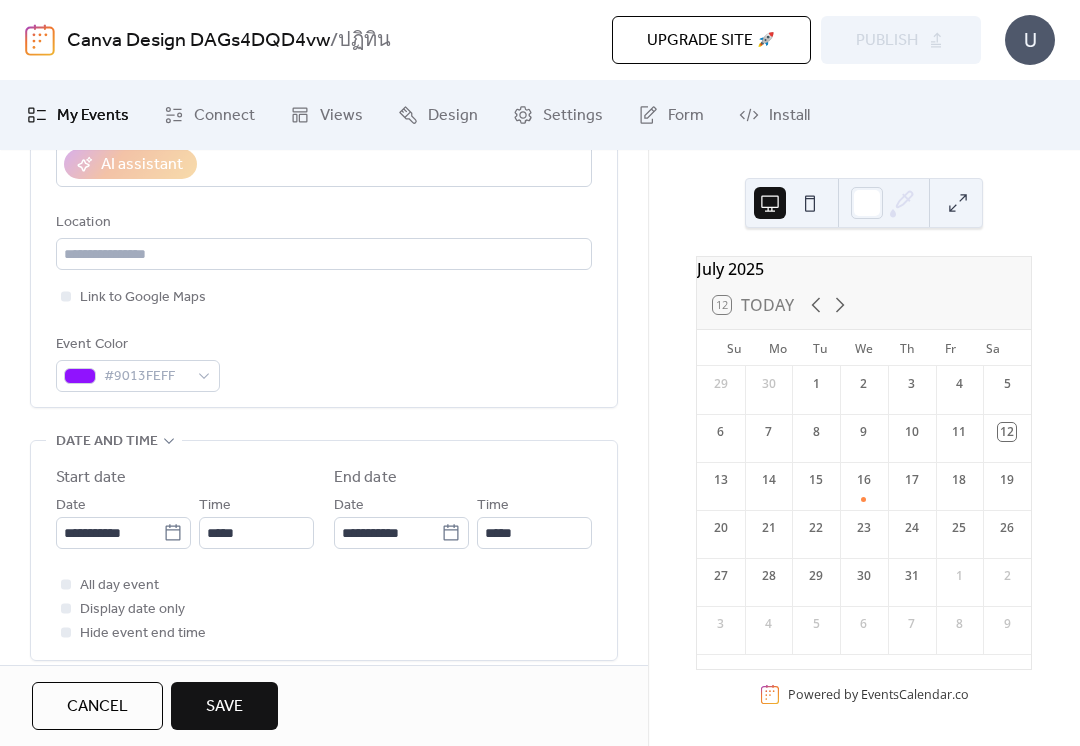 click at bounding box center [66, 608] 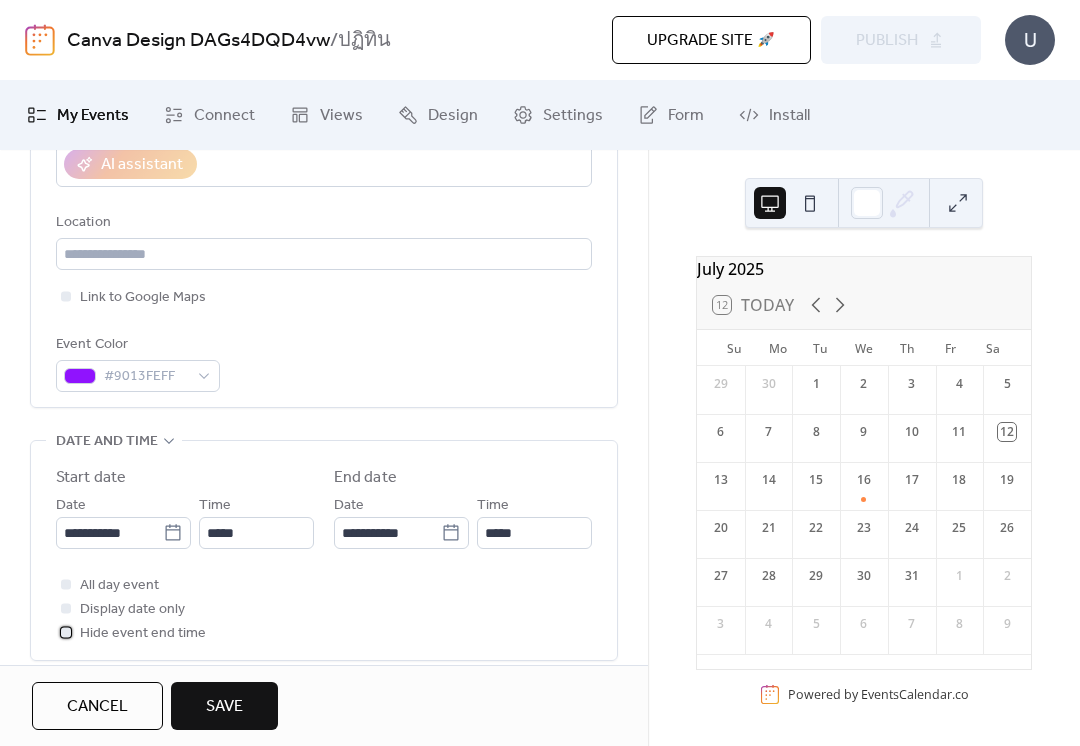 click on "Hide event end time" at bounding box center [143, 634] 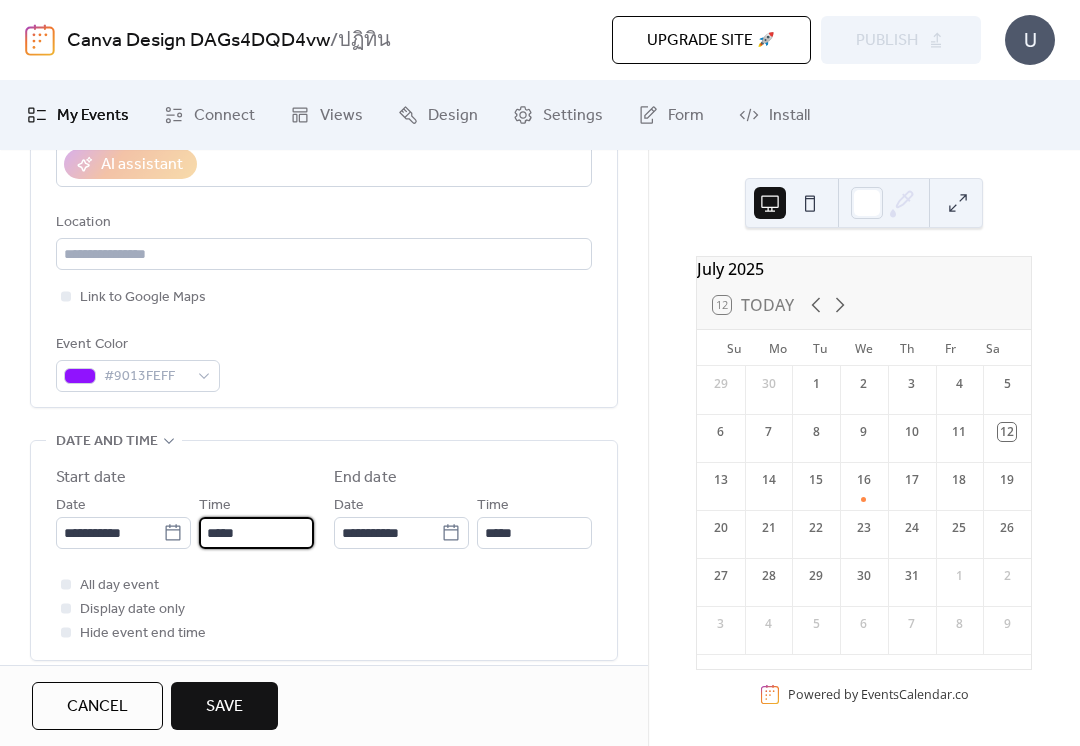 click on "*****" at bounding box center [256, 533] 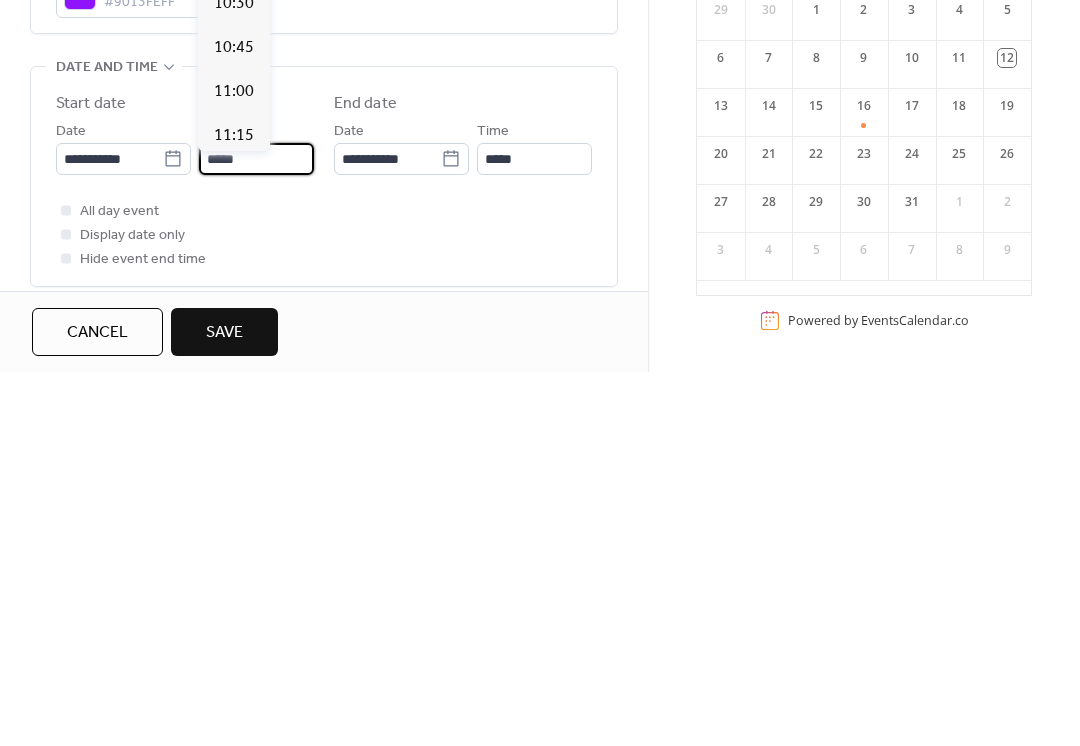 scroll, scrollTop: 1540, scrollLeft: 0, axis: vertical 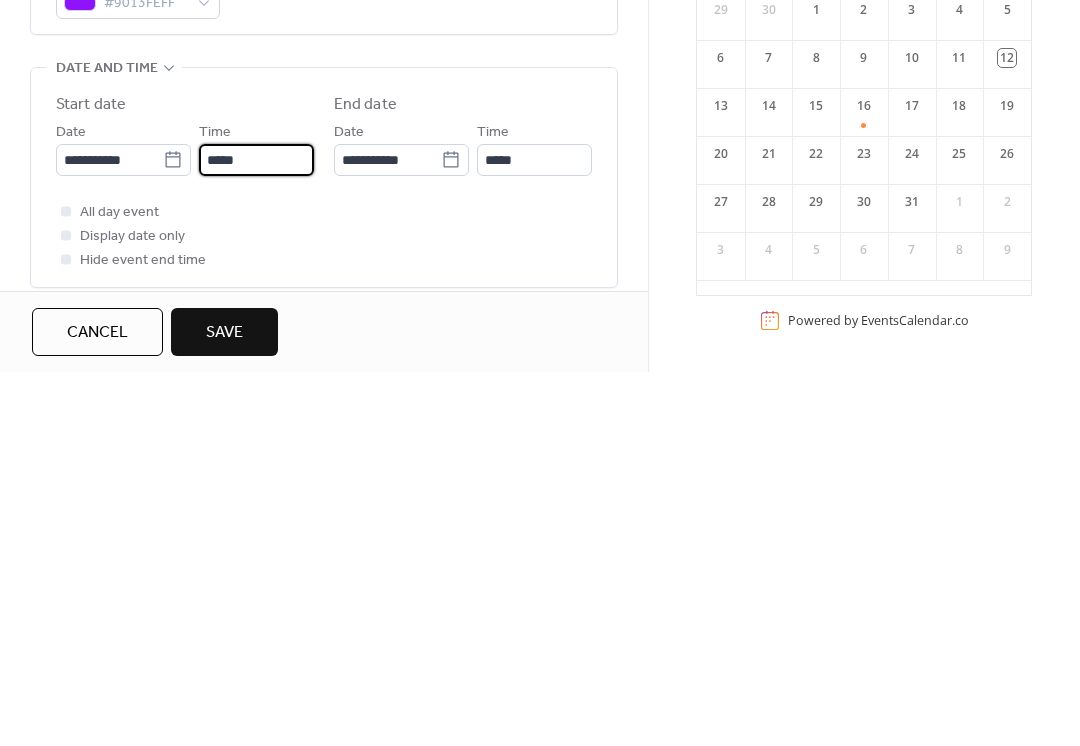 click on "*****" at bounding box center [256, 534] 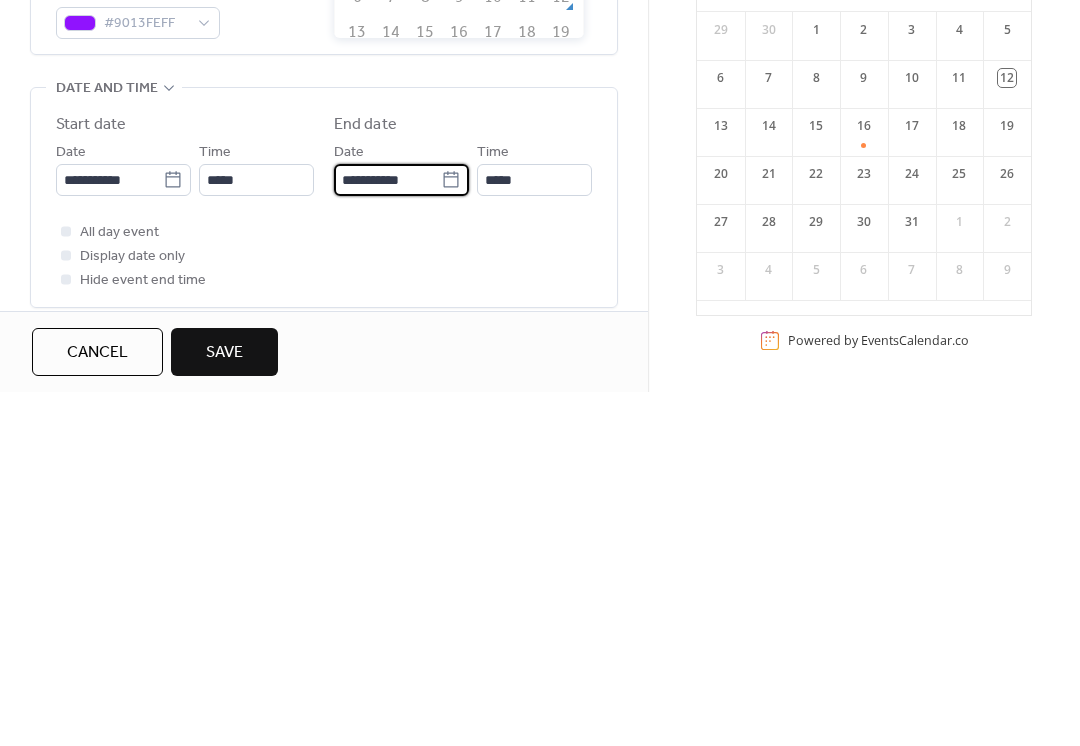 click 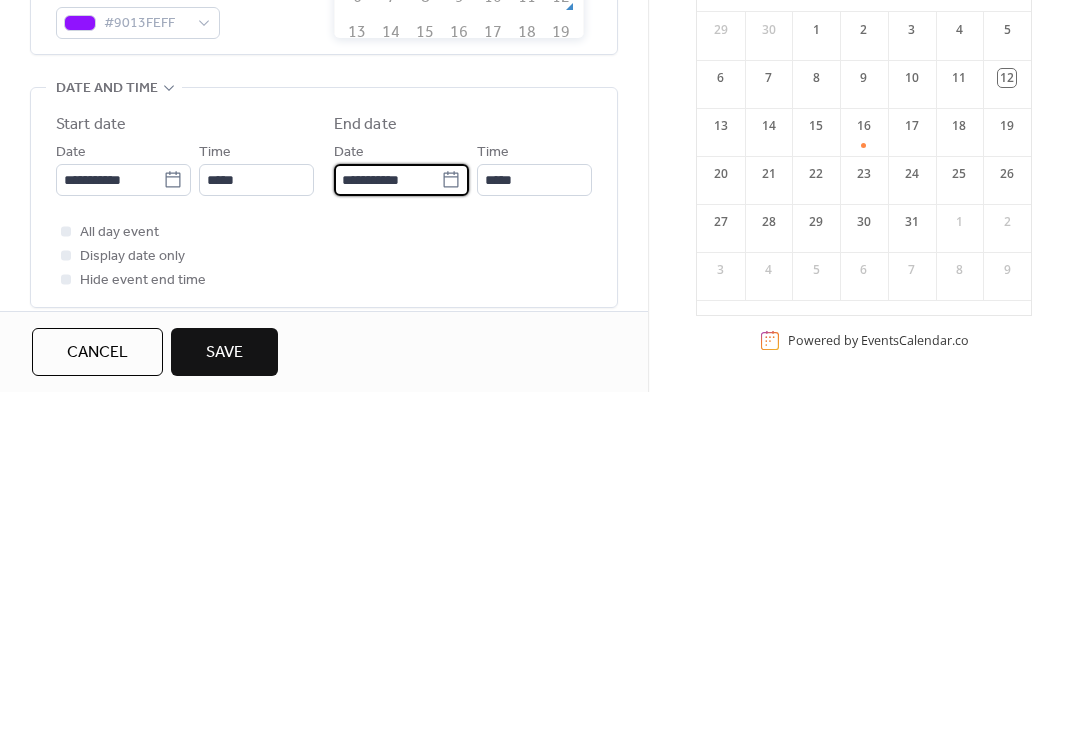 click on "**********" at bounding box center [387, 534] 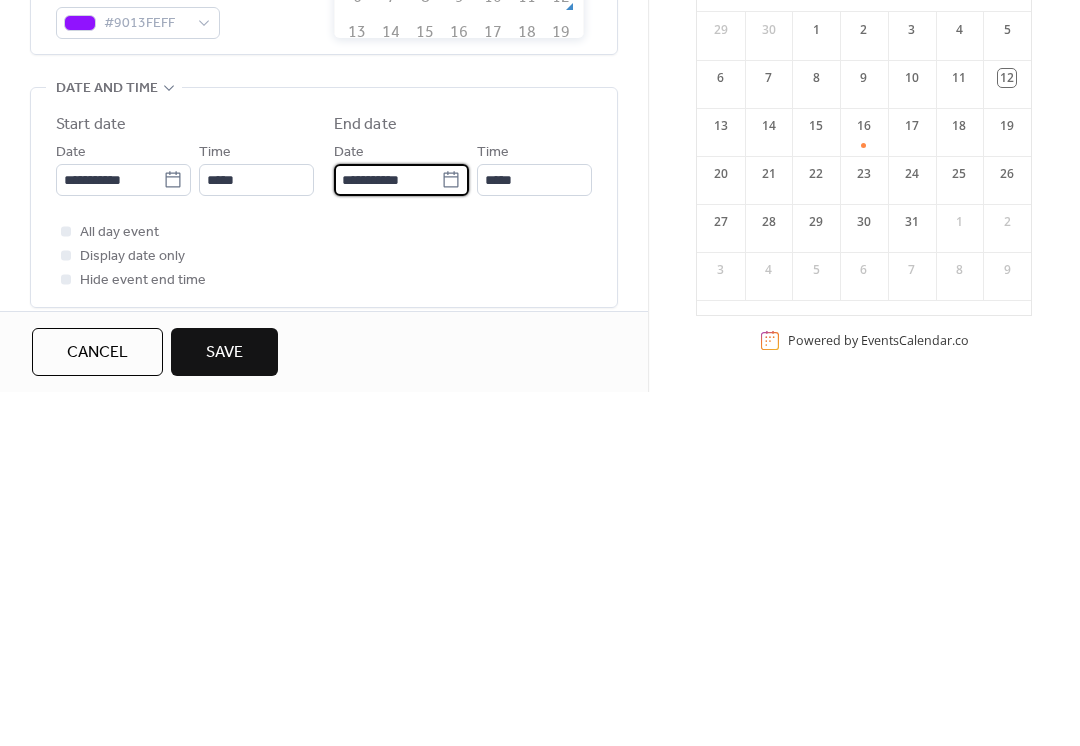 click 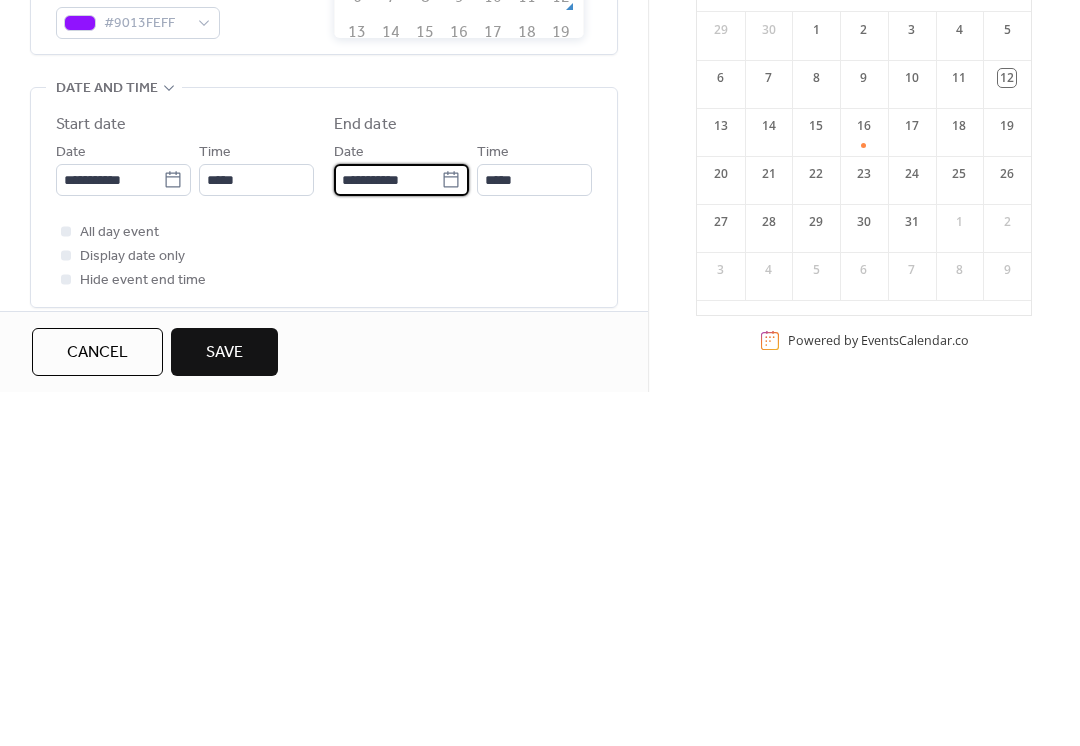 click on "[MONTH] 2025 12 Today Su Mo Tu We Th Fr Sa 29 30 1 2 3 4 5 6 7 8 9 10 11 12 13 14 15 16 17 18 19 20 21 22 23 24 25 26 27 28 29 30 31 1 2 3 4 5 6 7 8 9 Powered by   EventsCalendar.co" at bounding box center [864, 448] 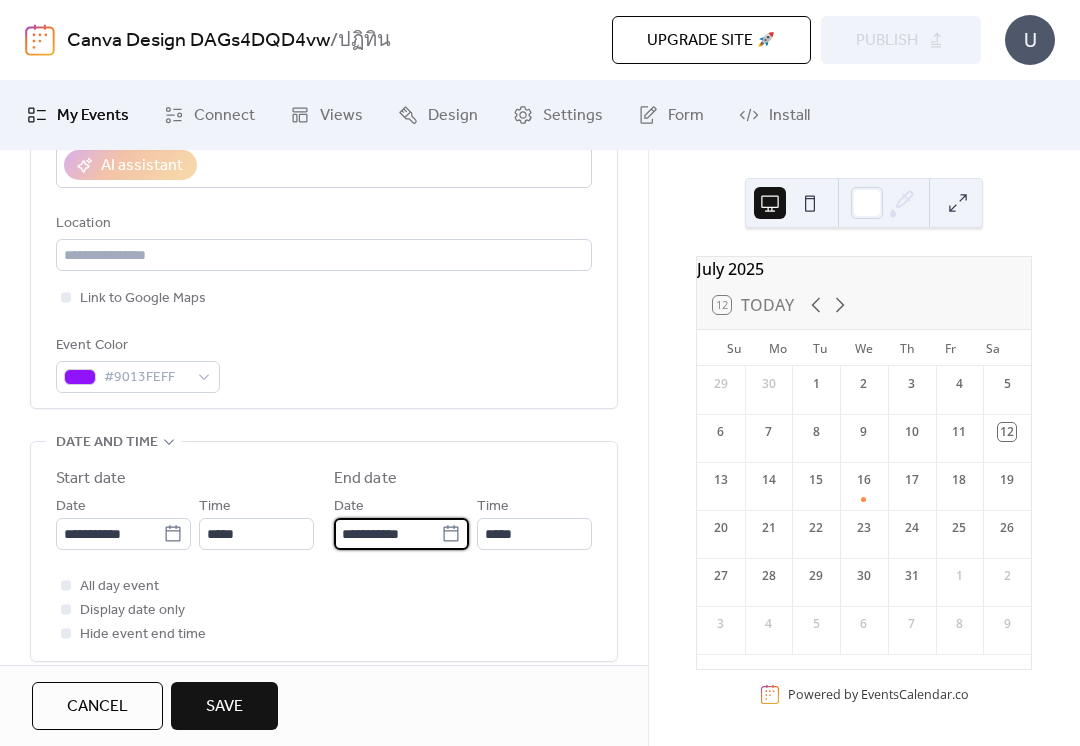click on "**********" at bounding box center [387, 534] 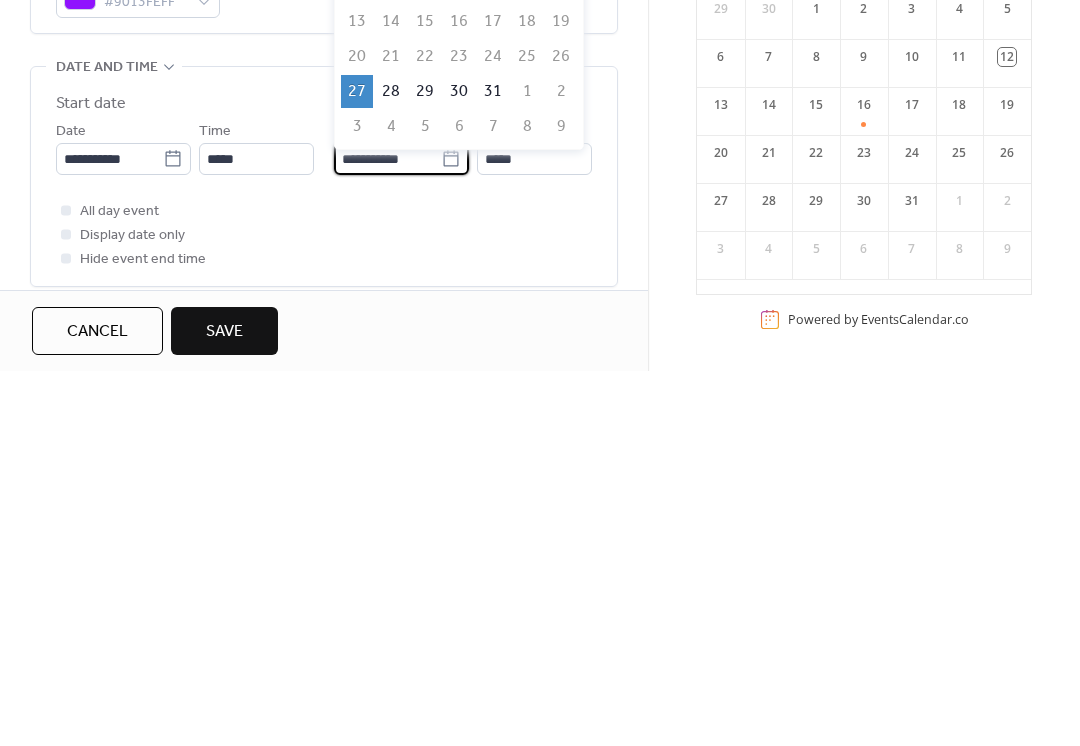 click on "3" at bounding box center (357, 501) 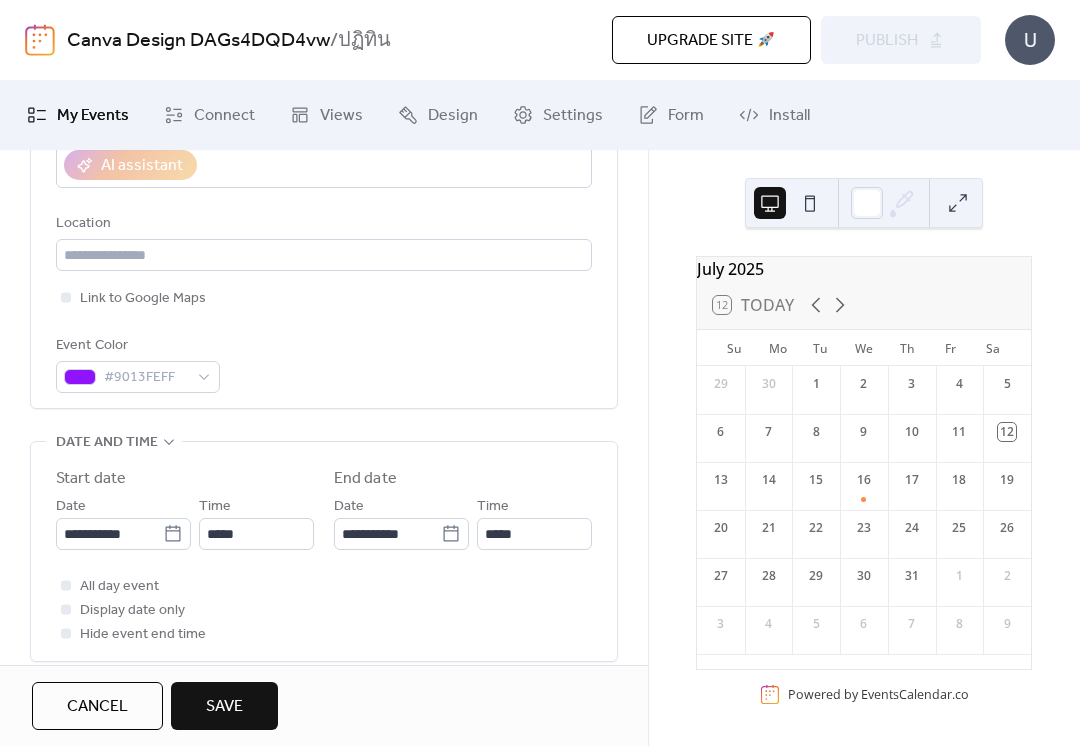click 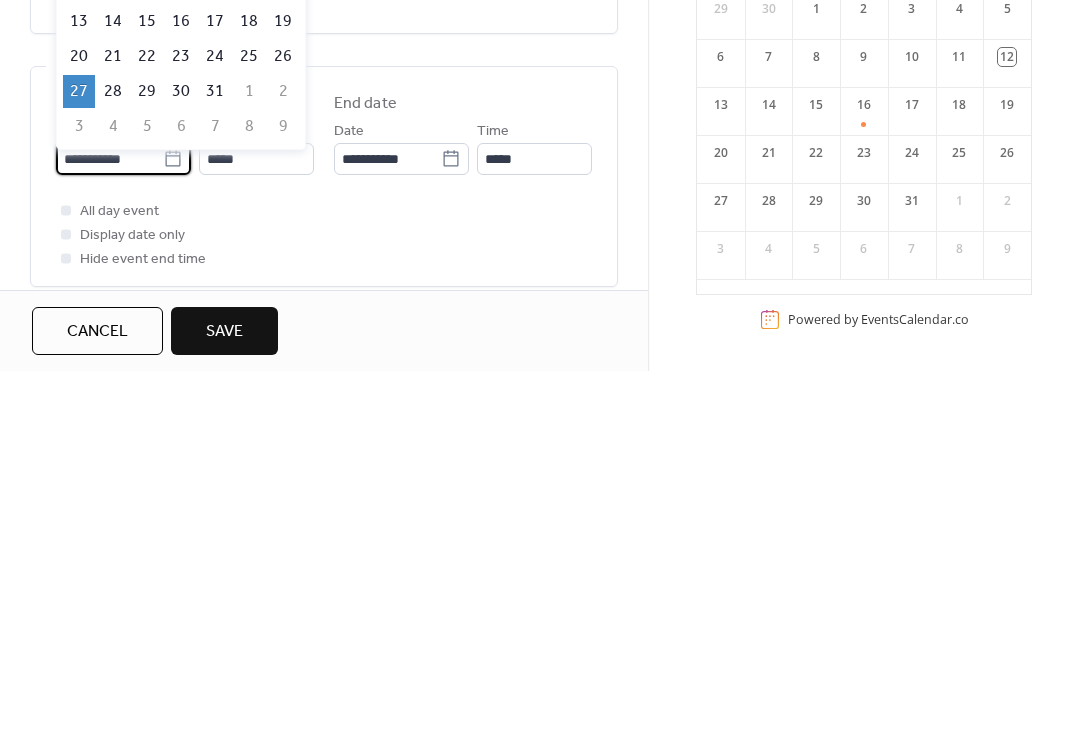 click on "28" at bounding box center [113, 466] 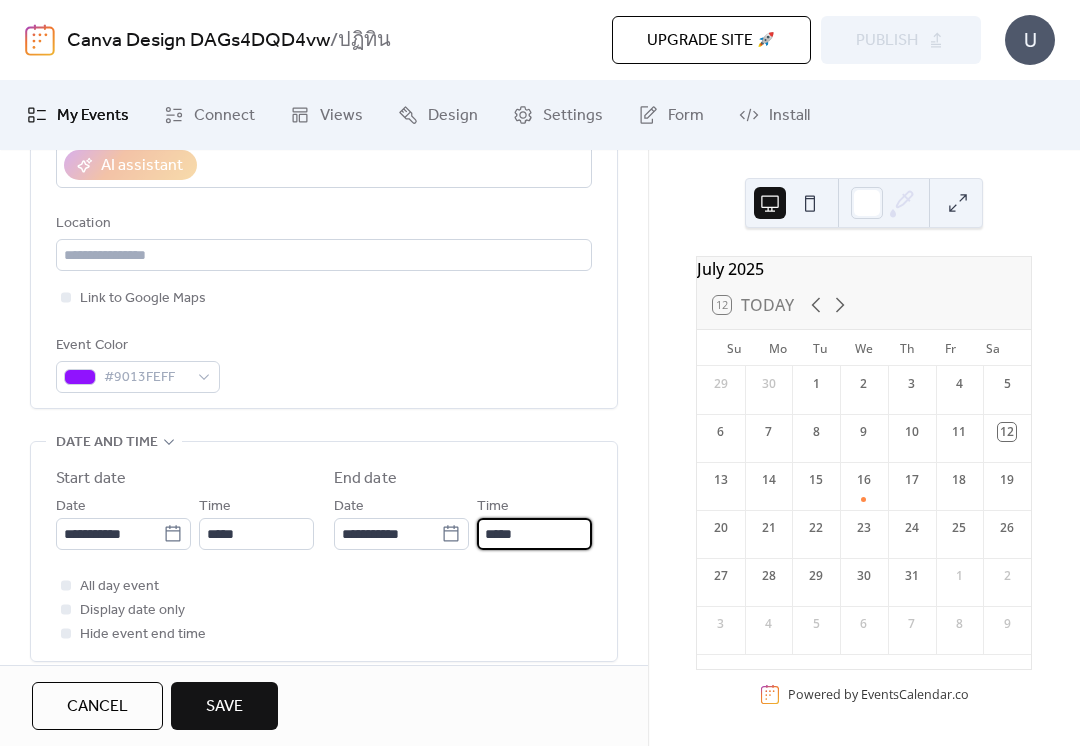 click on "*****" at bounding box center (534, 534) 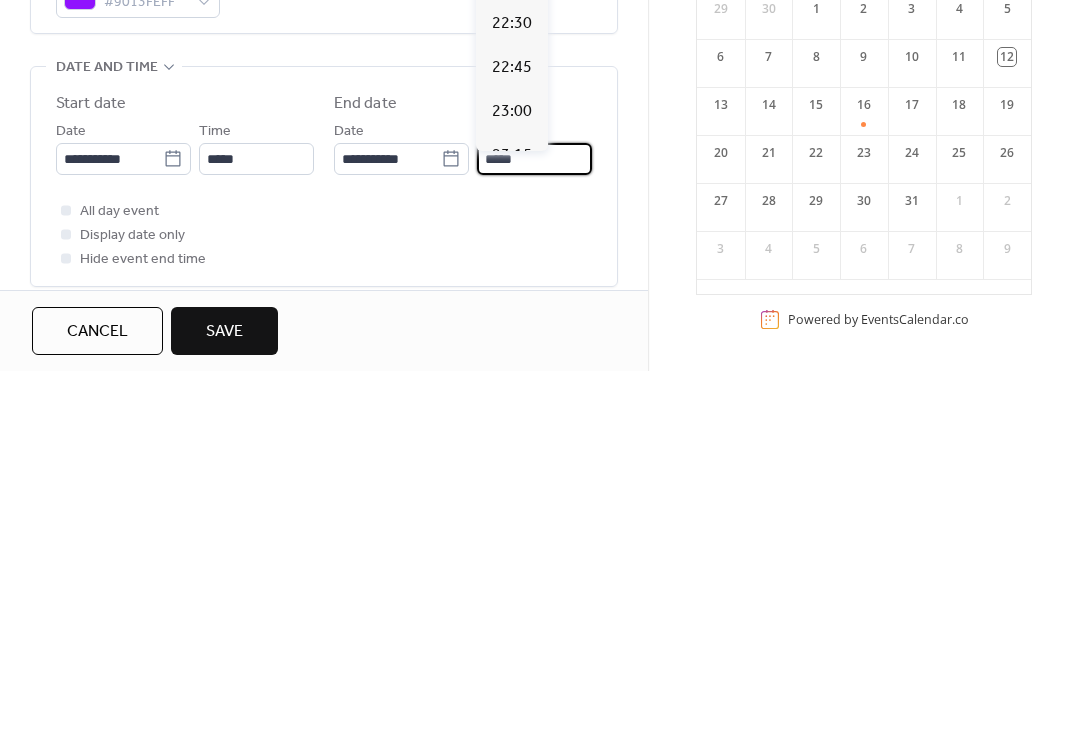scroll, scrollTop: 3757, scrollLeft: 0, axis: vertical 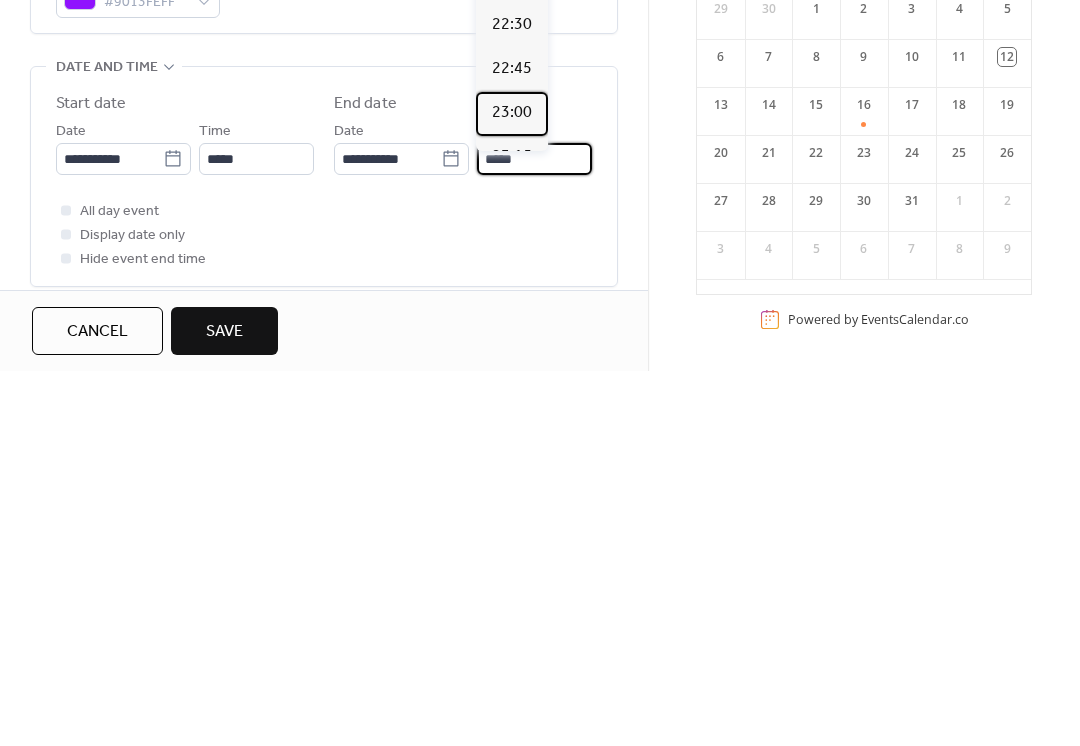 click on "23:00" at bounding box center (512, 488) 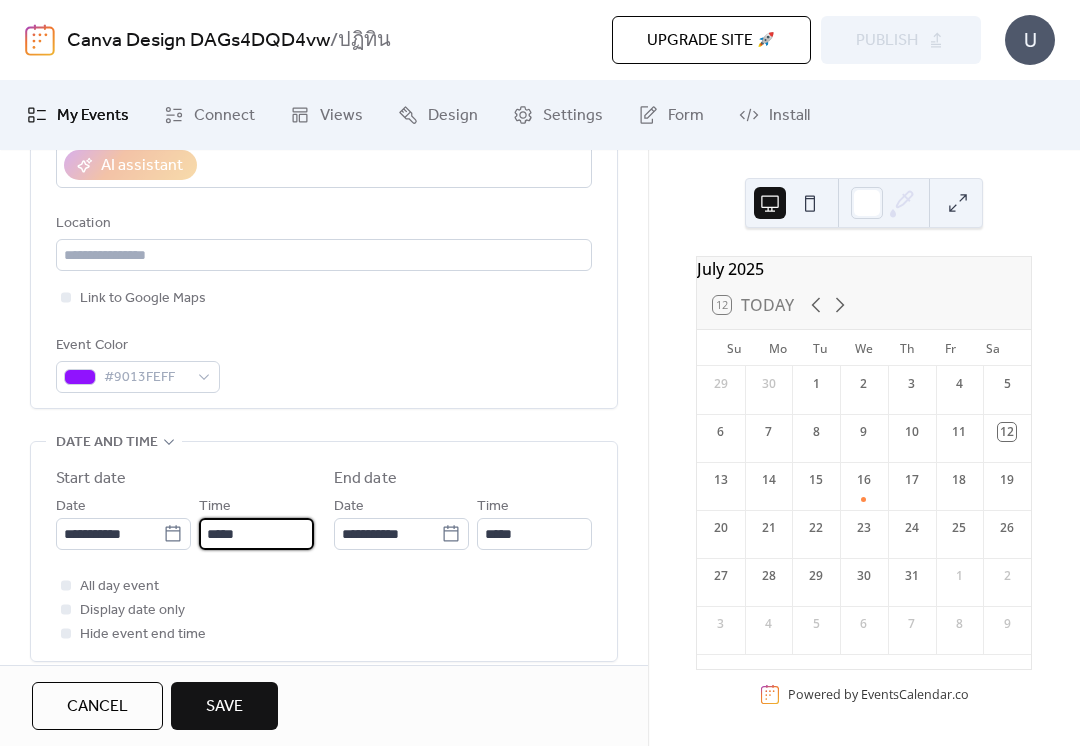 click on "*****" at bounding box center [256, 534] 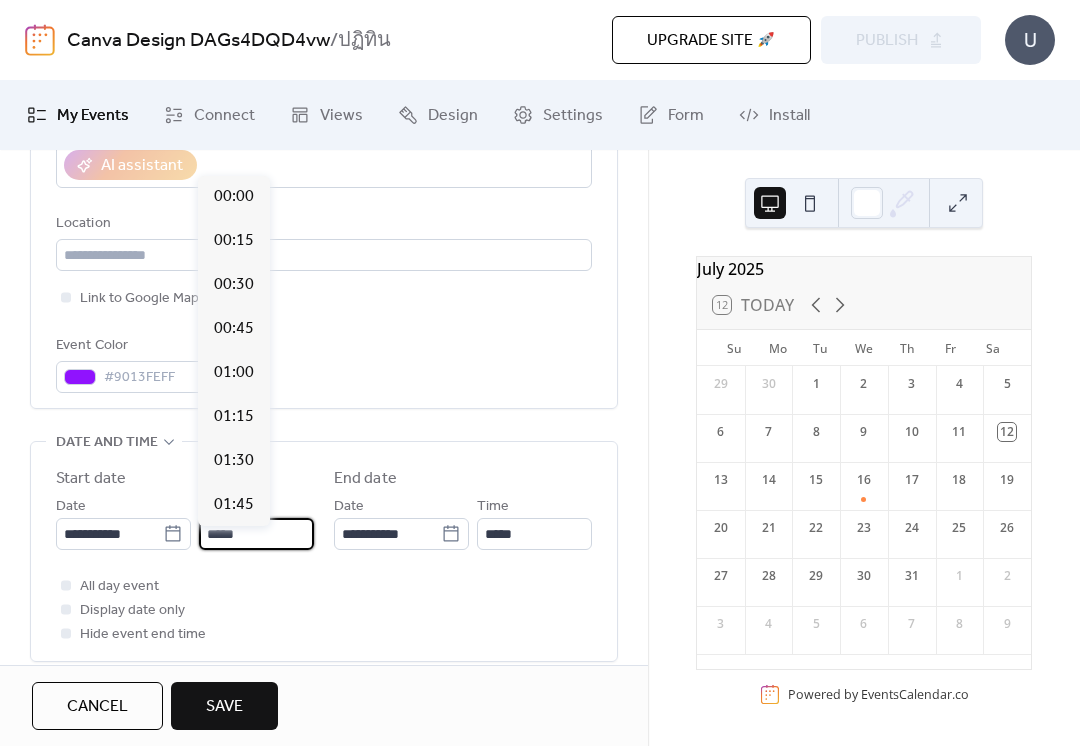 scroll, scrollTop: 2112, scrollLeft: 0, axis: vertical 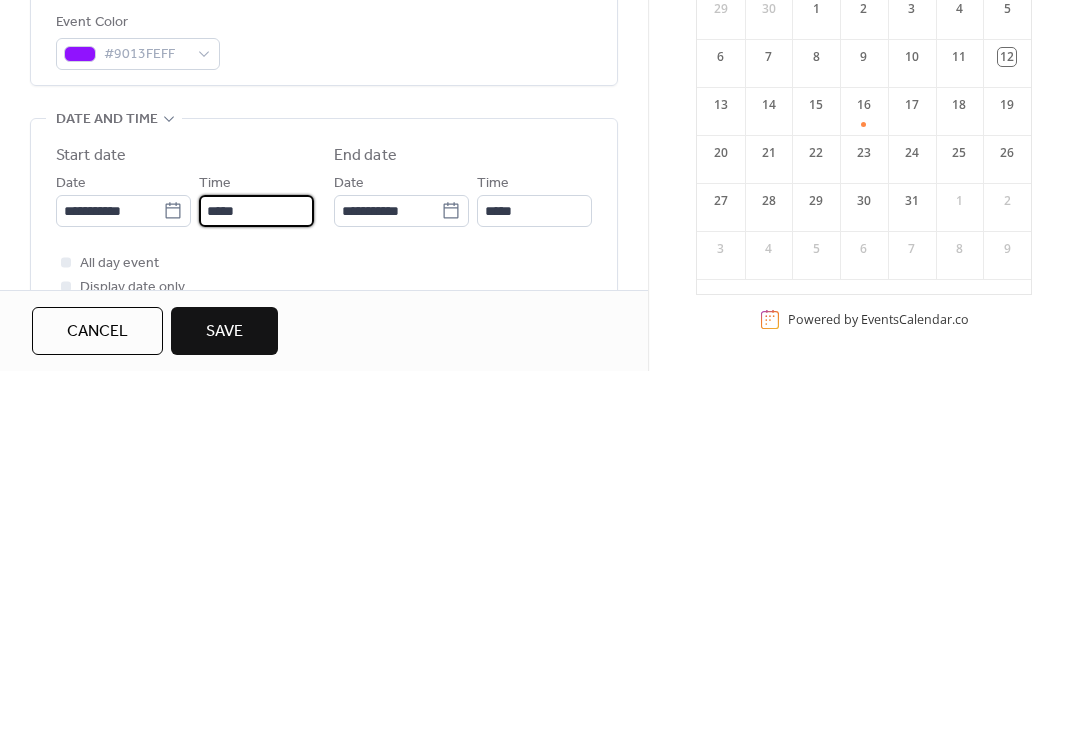 click on "[MONTH] 2025 12 Today Su Mo Tu We Th Fr Sa 29 30 1 2 3 4 5 6 7 8 9 10 11 12 13 14 15 16 17 18 19 20 21 22 23 24 25 26 27 28 29 30 31 1 2 3 4 5 6 7 8 9 Powered by   EventsCalendar.co" at bounding box center (864, 448) 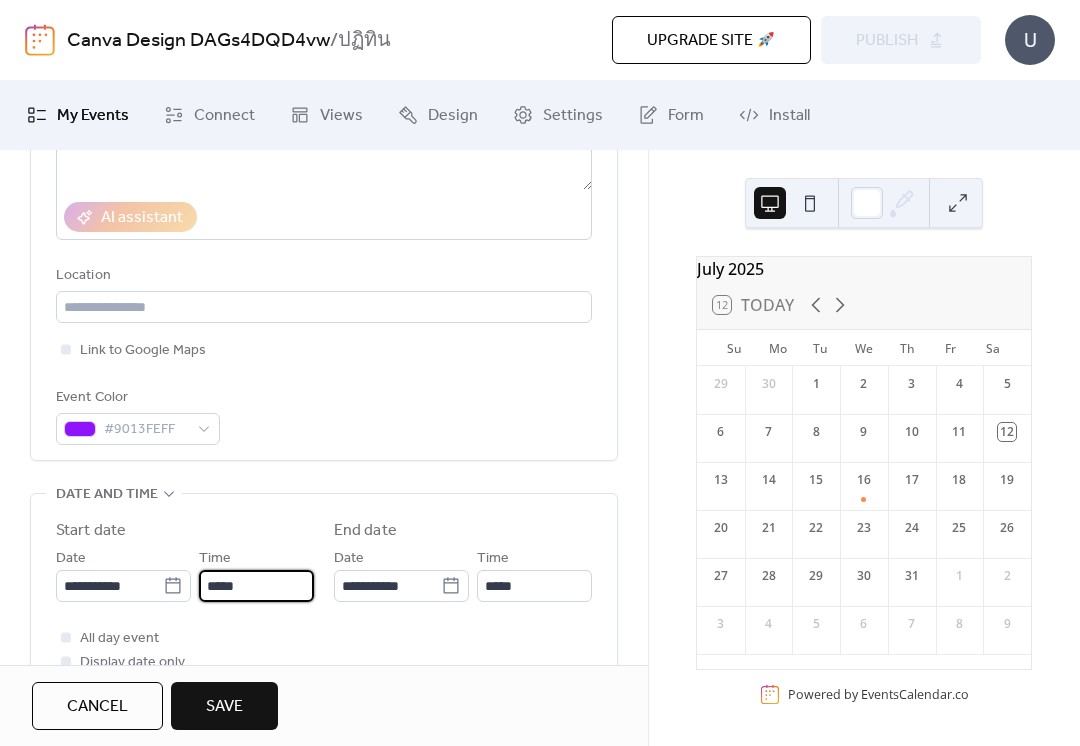 click on "*****" at bounding box center [256, 586] 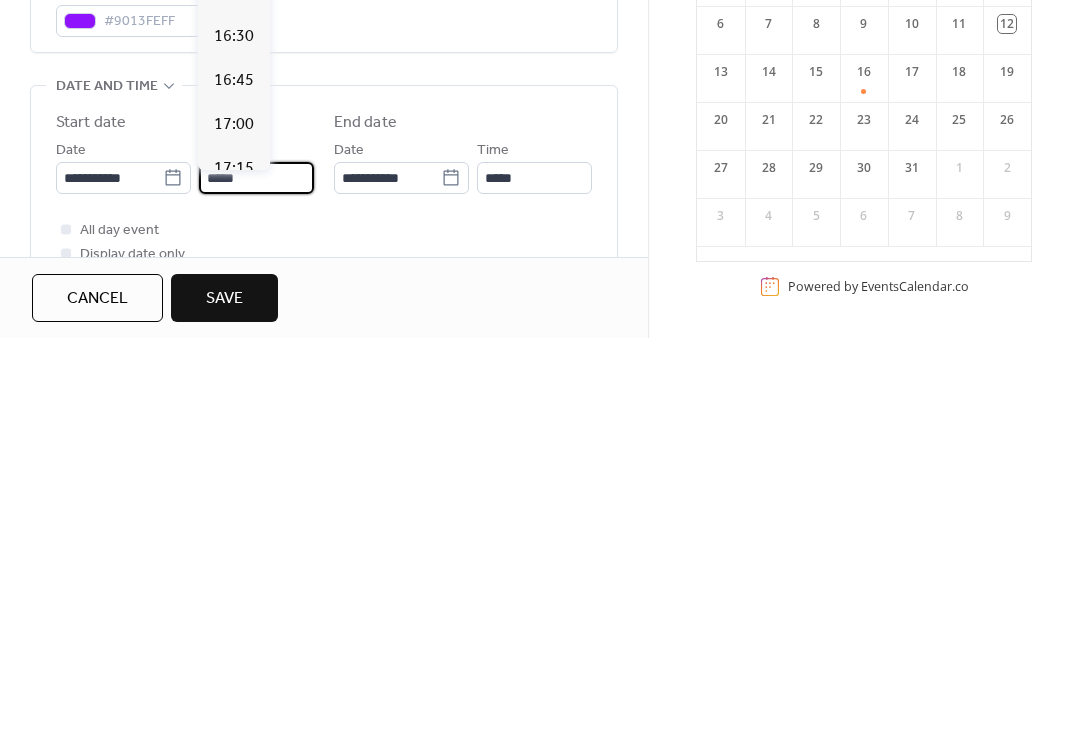 scroll, scrollTop: 2713, scrollLeft: 0, axis: vertical 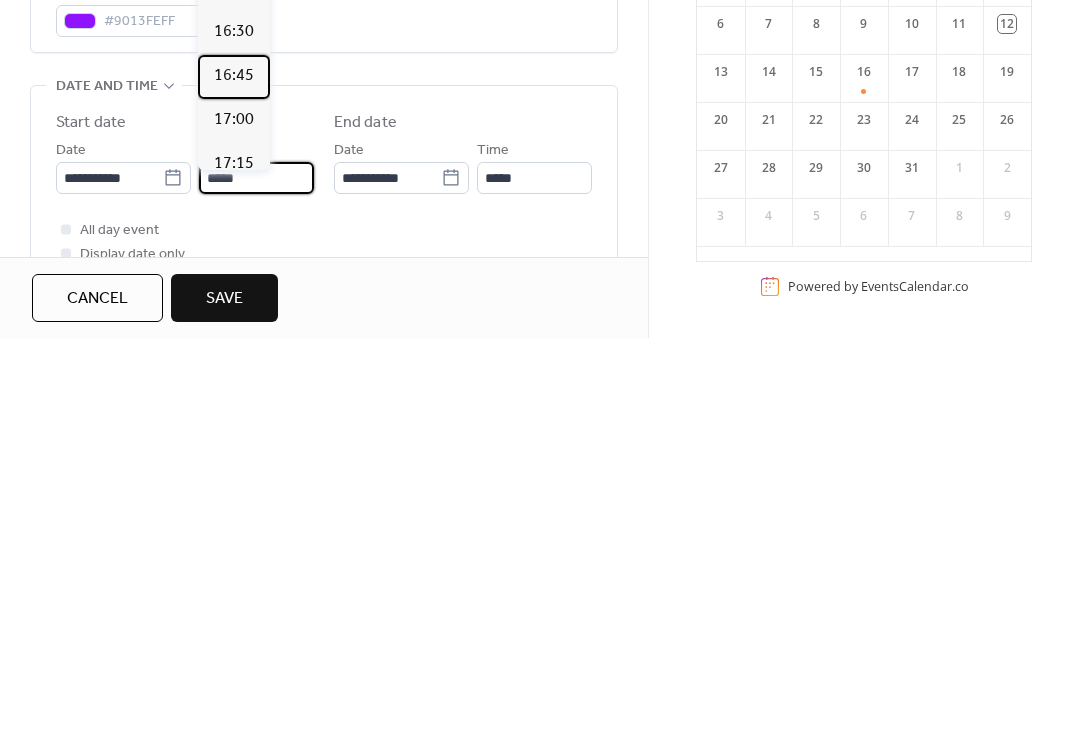 click on "16:45" at bounding box center [234, 485] 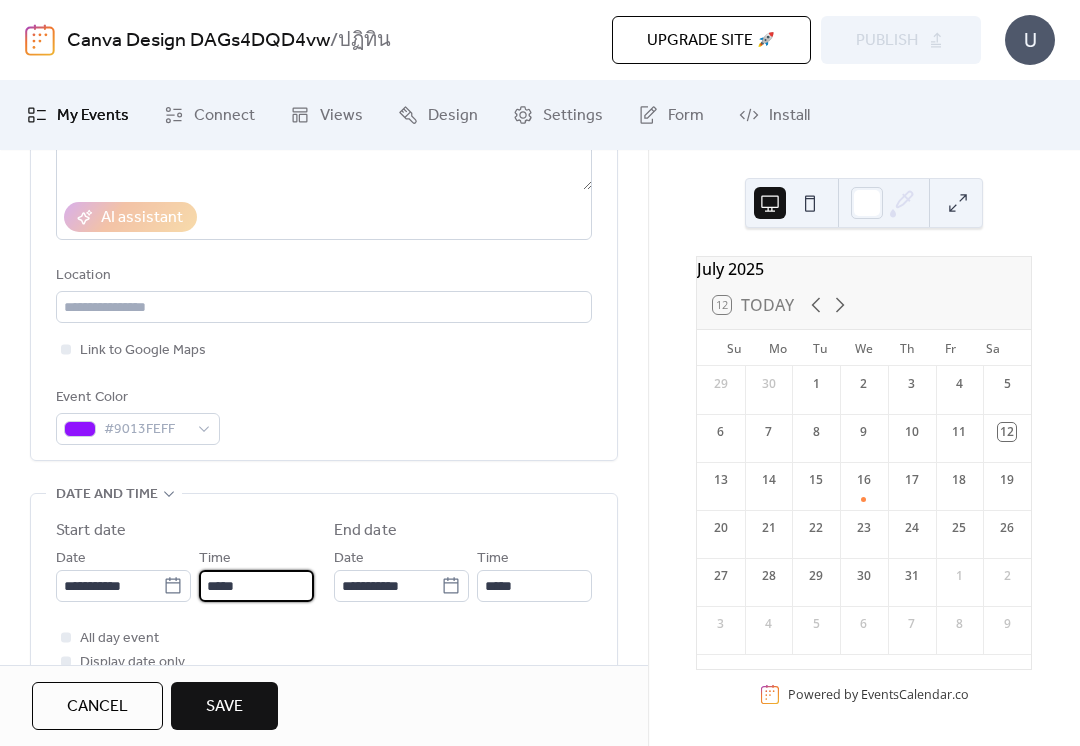 click on "*****" at bounding box center (256, 586) 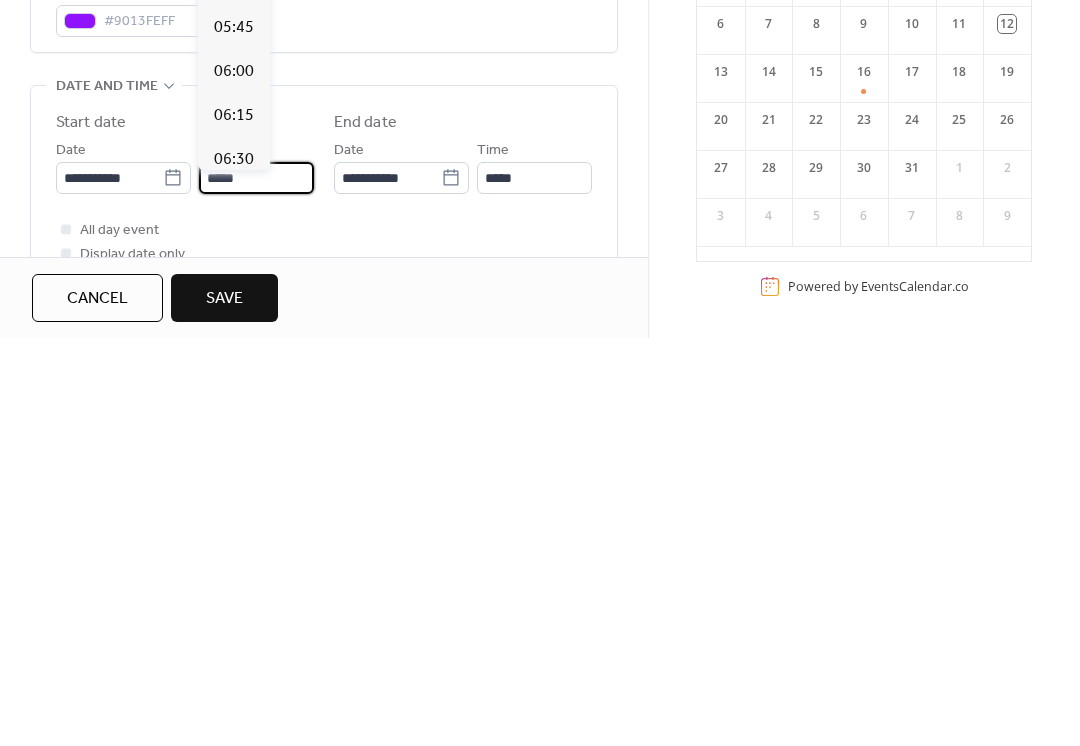 scroll, scrollTop: 822, scrollLeft: 0, axis: vertical 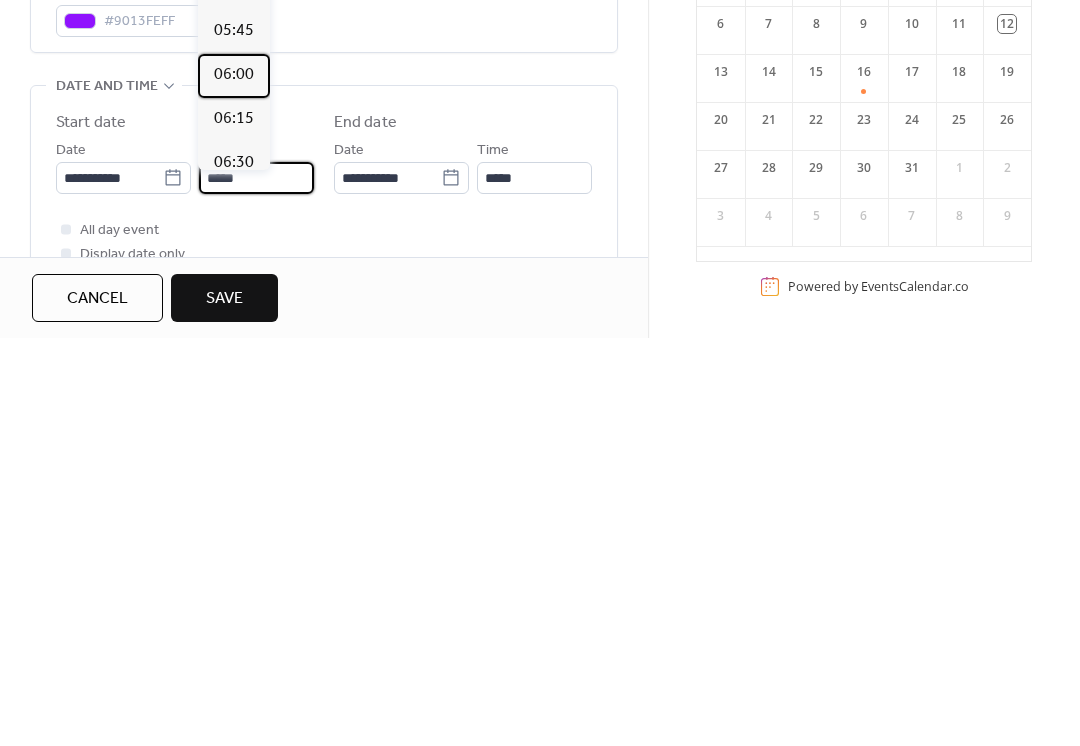 click on "06:00" at bounding box center [234, 483] 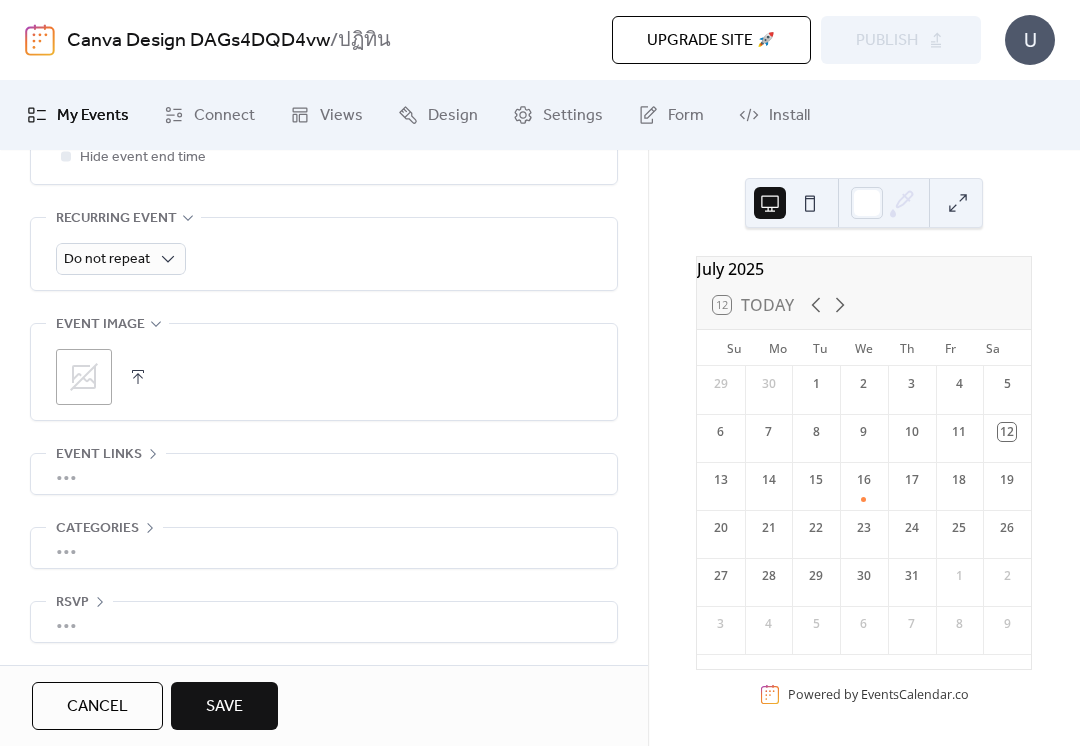 click on "Save" at bounding box center [224, 706] 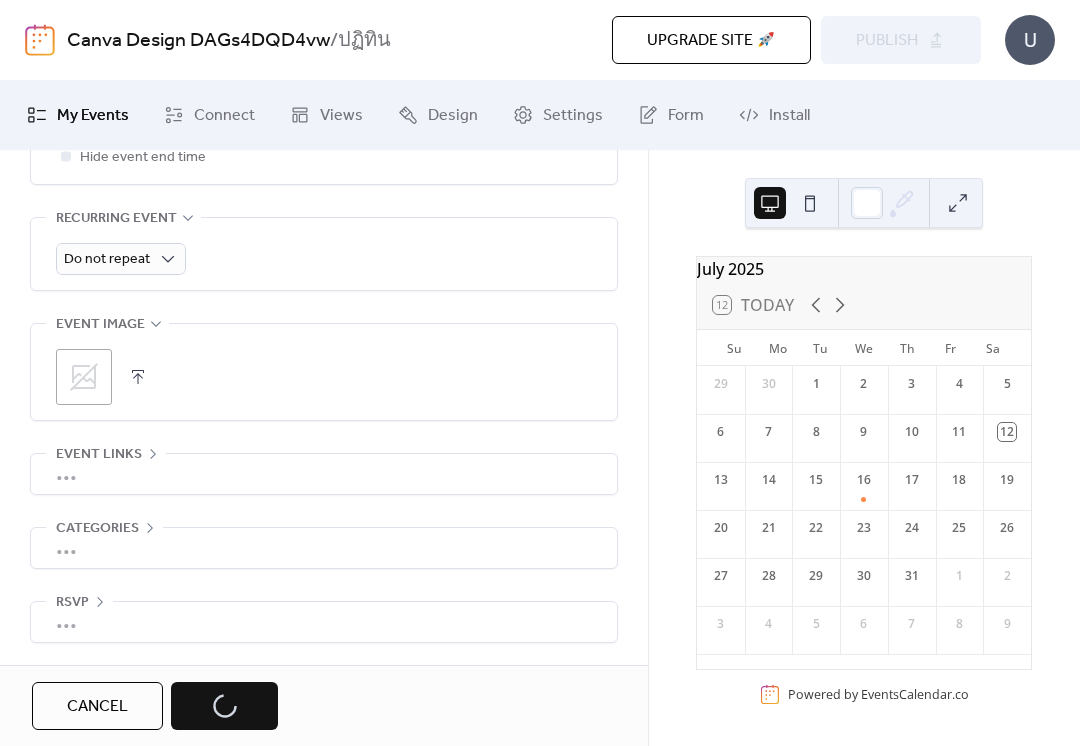 scroll, scrollTop: 894, scrollLeft: 0, axis: vertical 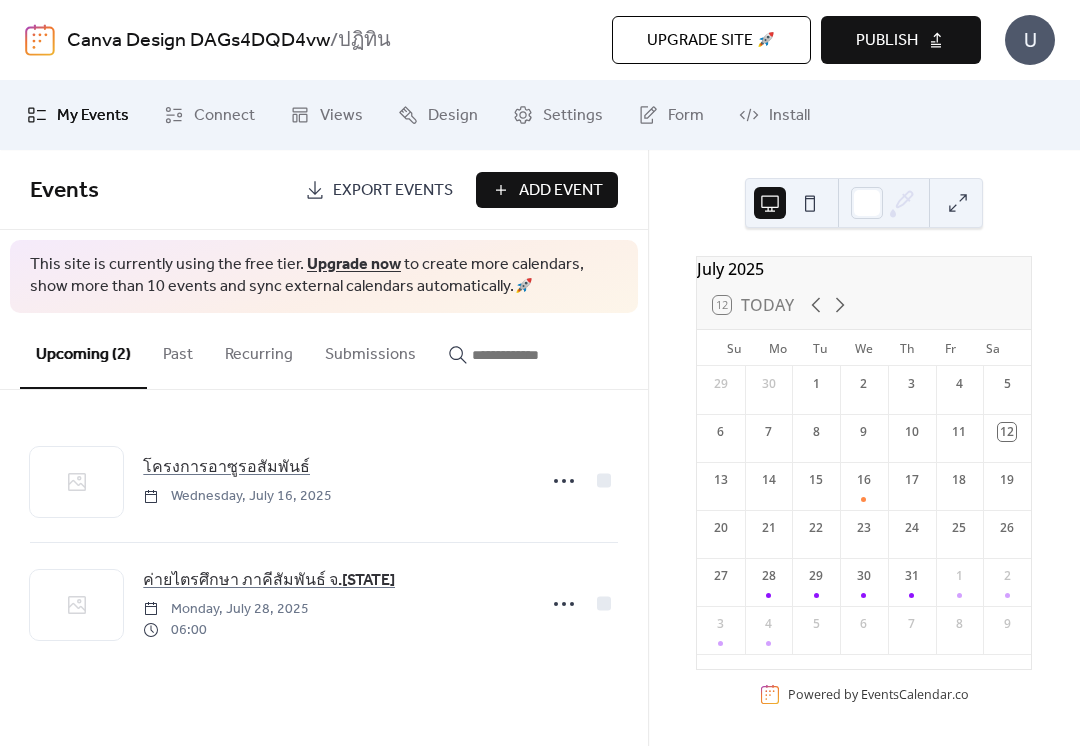 click on "Publish" at bounding box center [887, 41] 